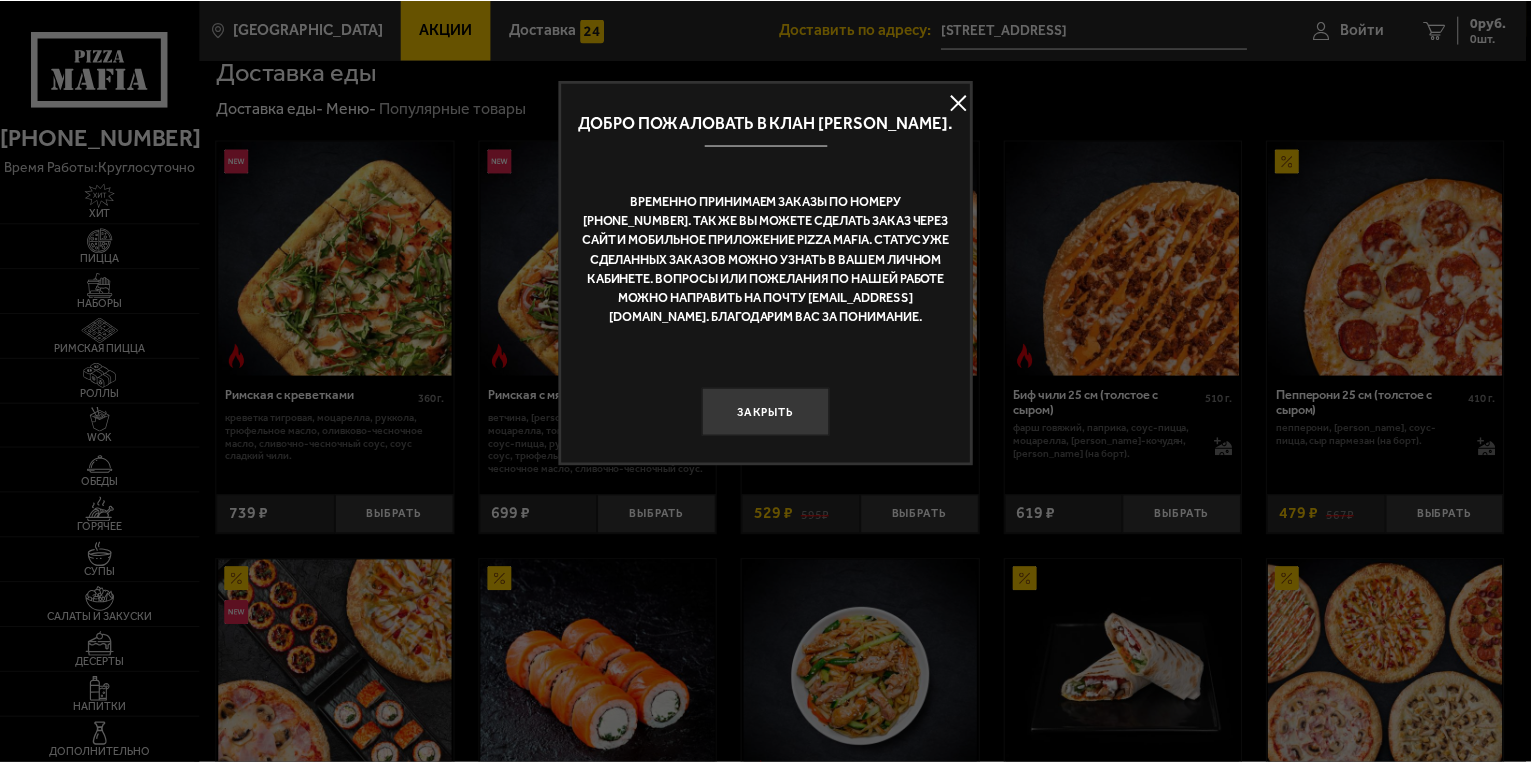 scroll, scrollTop: 400, scrollLeft: 0, axis: vertical 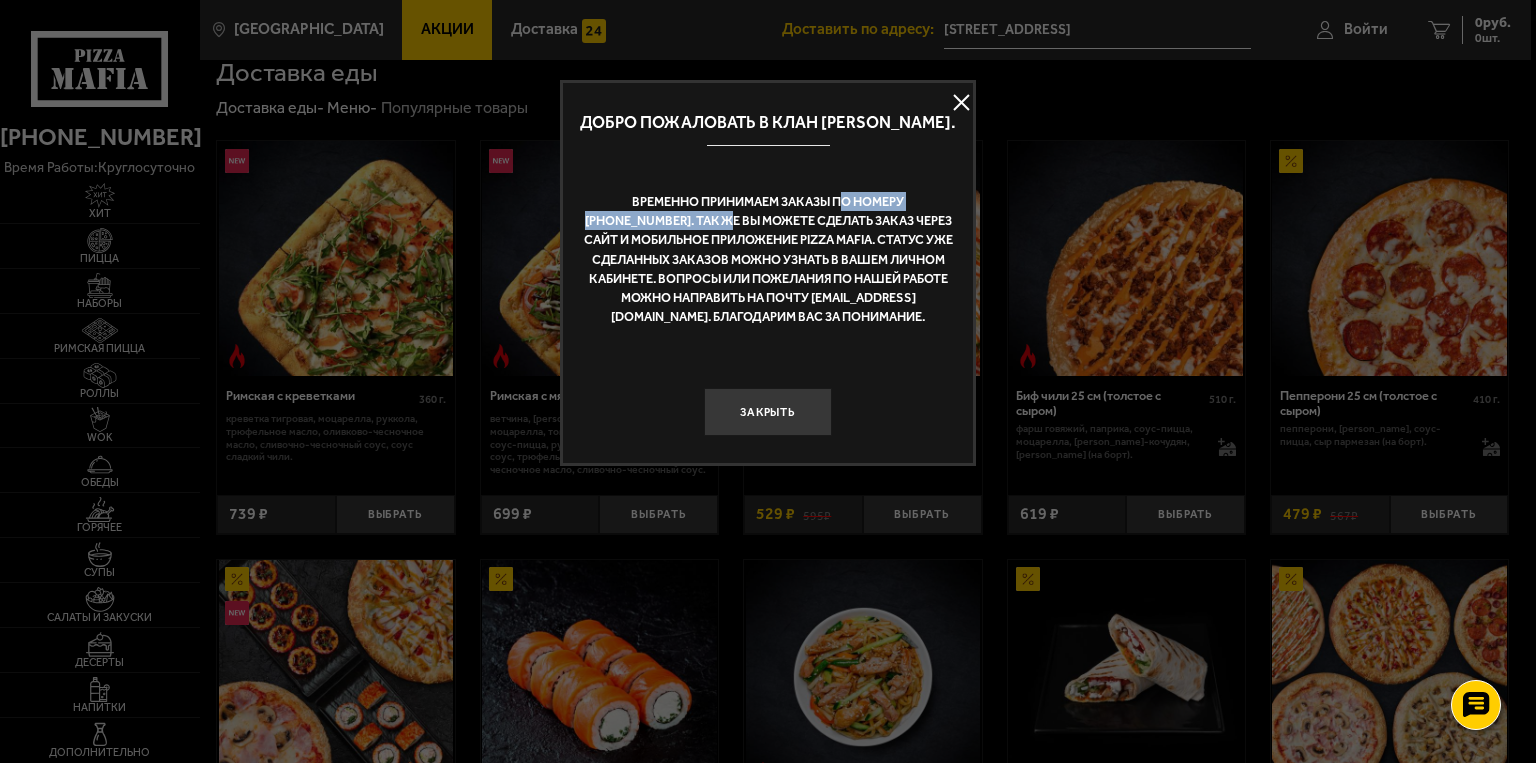 drag, startPoint x: 634, startPoint y: 218, endPoint x: 798, endPoint y: 204, distance: 164.59648 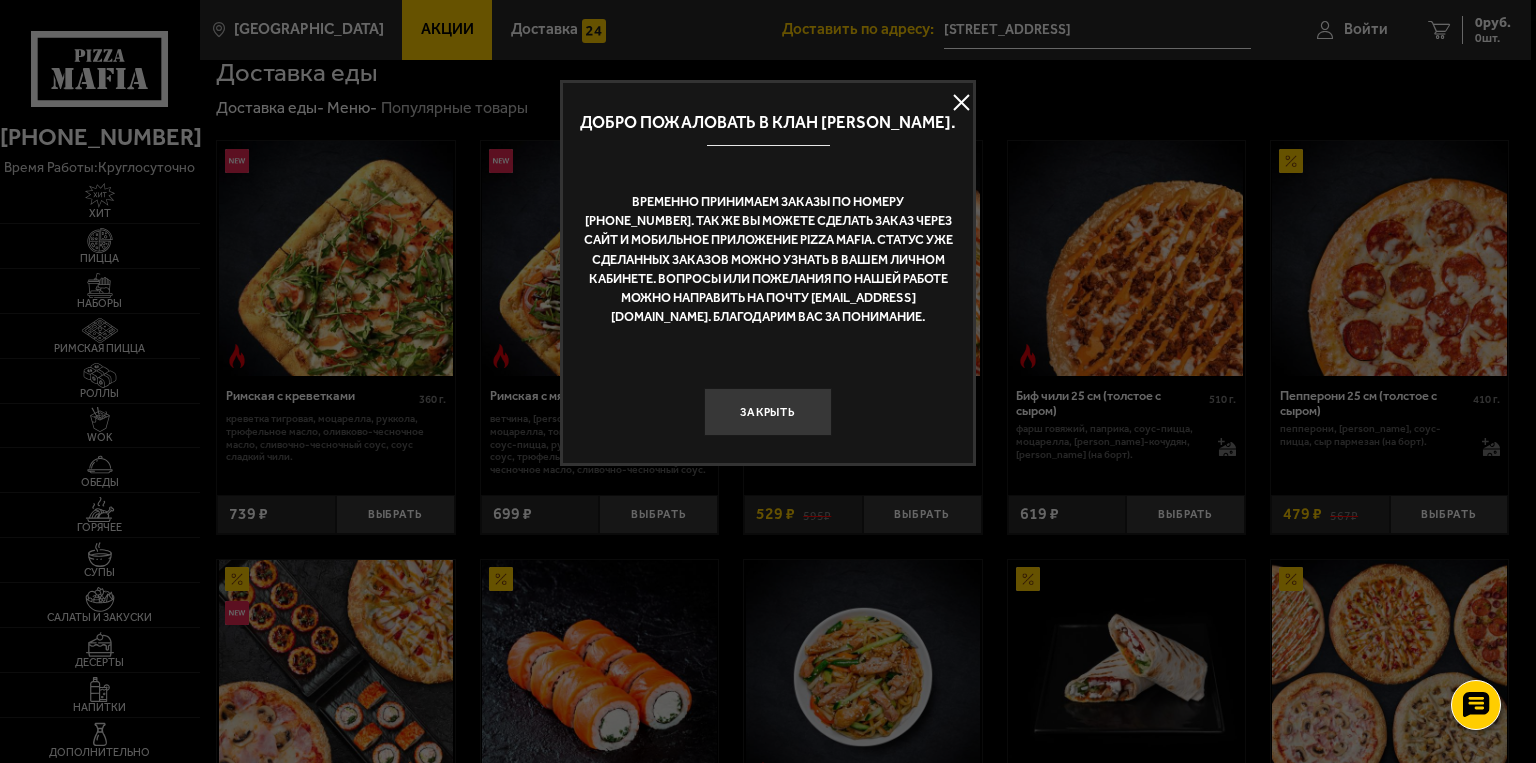 click on "Временно принимаем заказы по номеру [PHONE_NUMBER]. Так же вы можете сделать заказ через сайт и мобильное приложение Pizza Mafia. Статус уже сделанных заказов можно узнать в вашем личном кабинете. Вопросы или пожелания по нашей работе можно направить на почту [EMAIL_ADDRESS][DOMAIN_NAME]. Благодарим Вас за понимание." at bounding box center (768, 259) 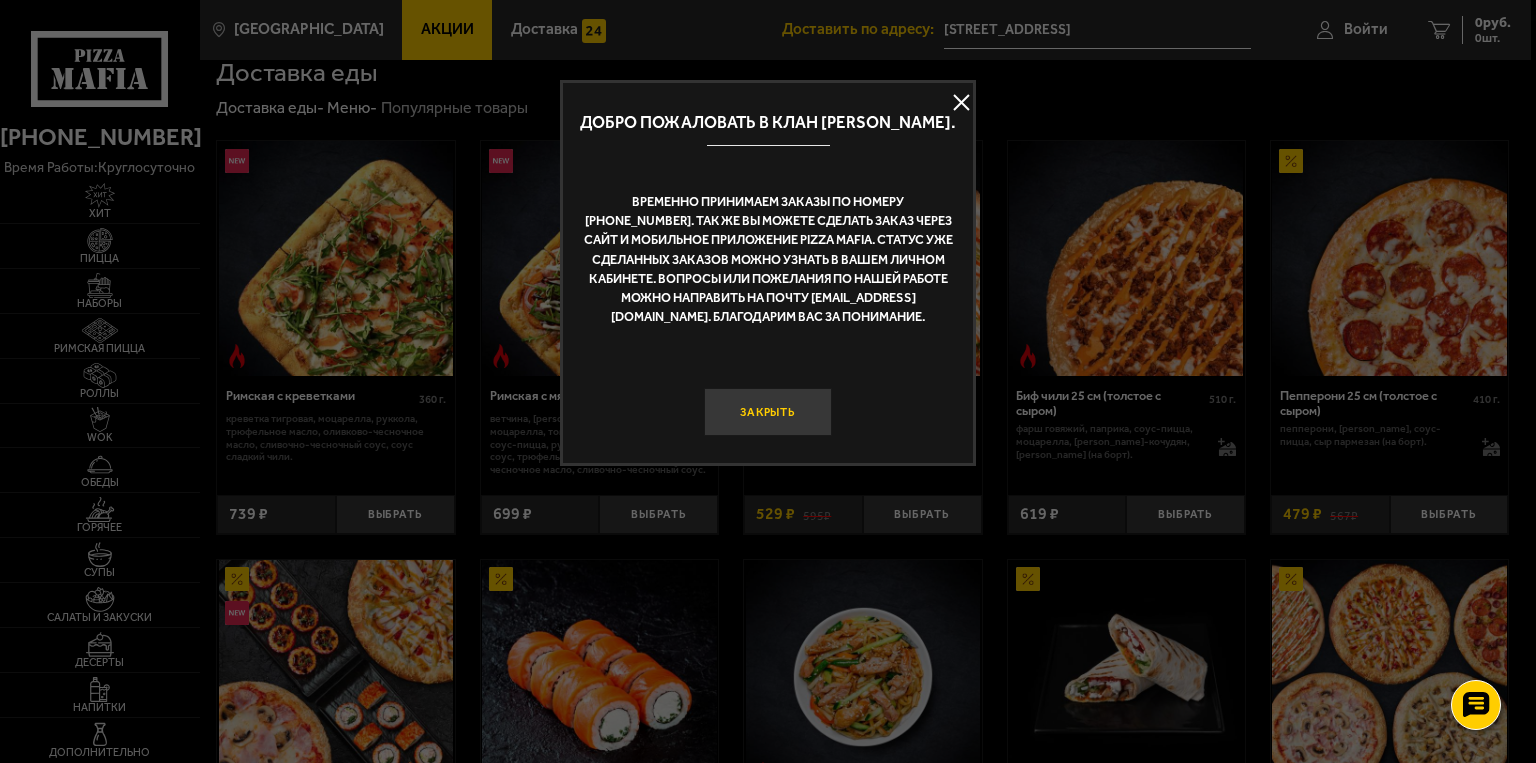 click on "Закрыть" at bounding box center (768, 412) 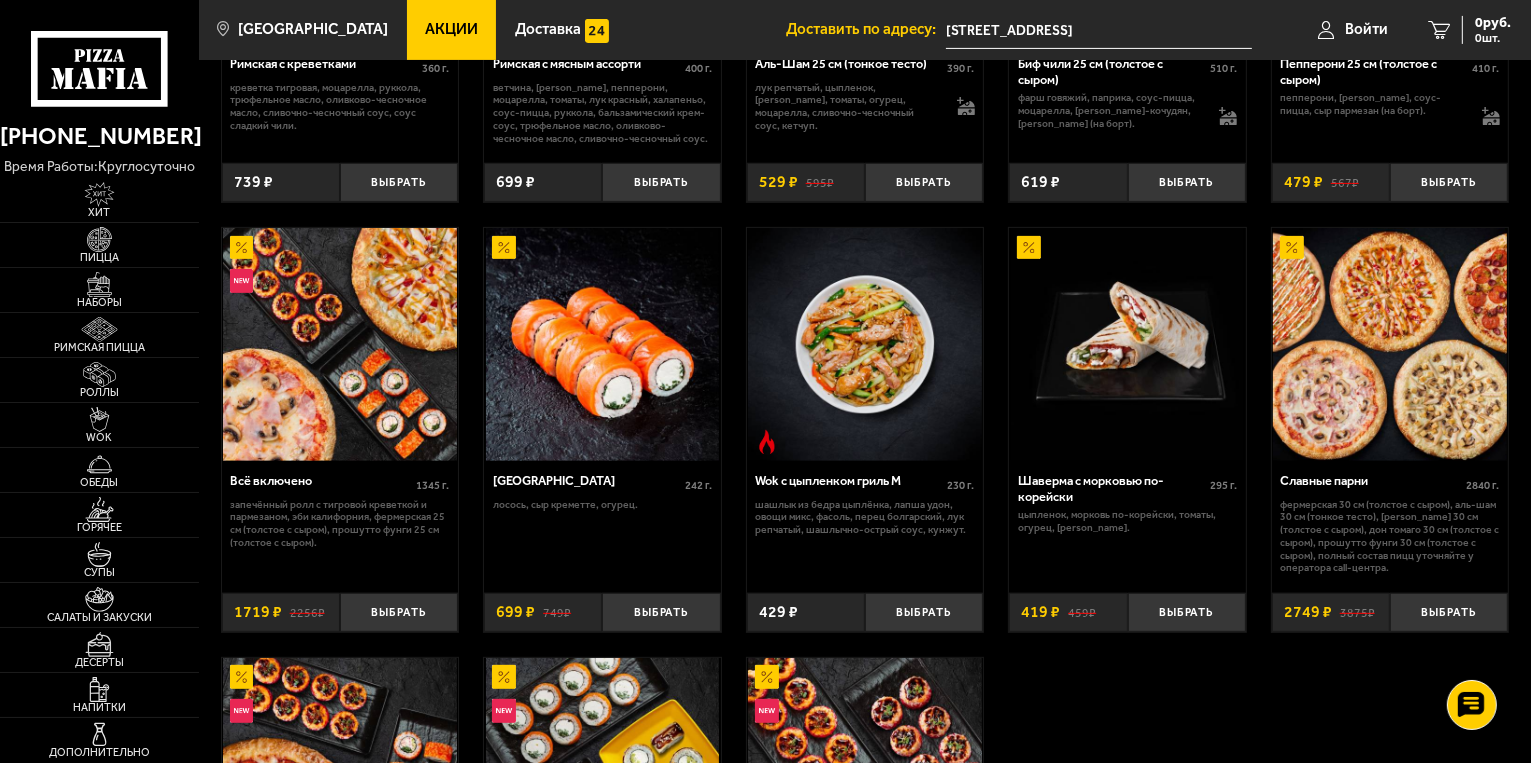 scroll, scrollTop: 500, scrollLeft: 0, axis: vertical 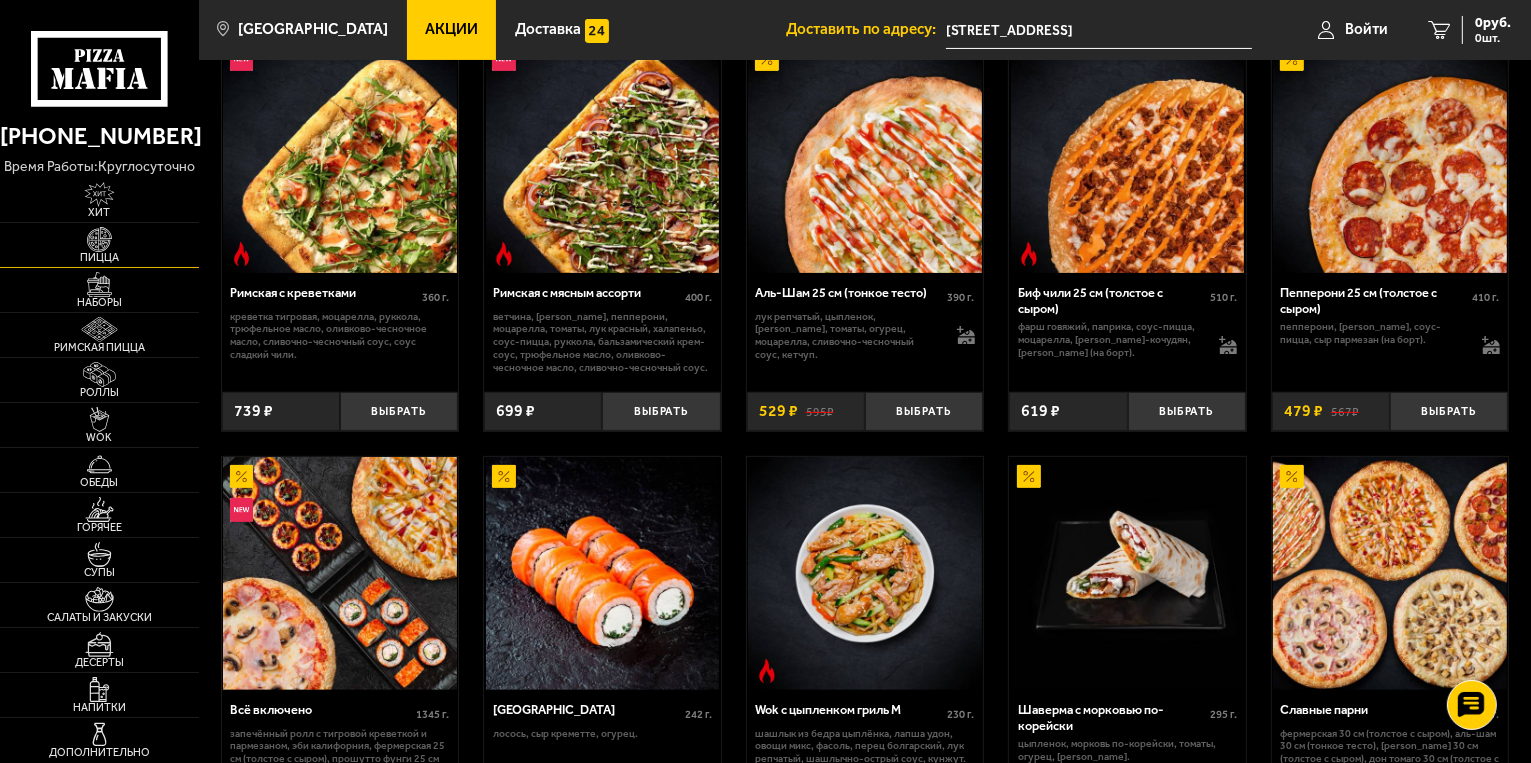 click on "Пицца" at bounding box center (99, 257) 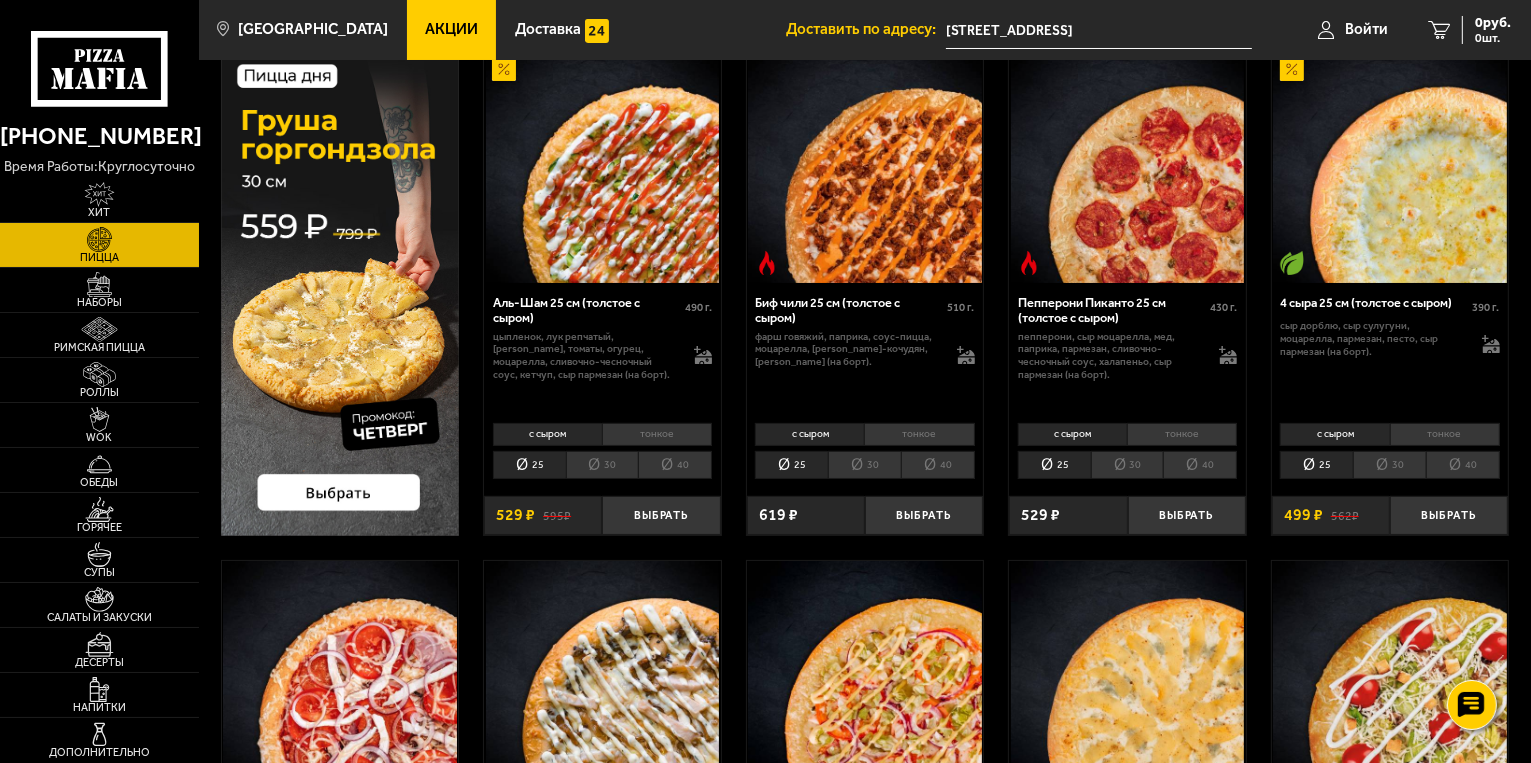 scroll, scrollTop: 200, scrollLeft: 0, axis: vertical 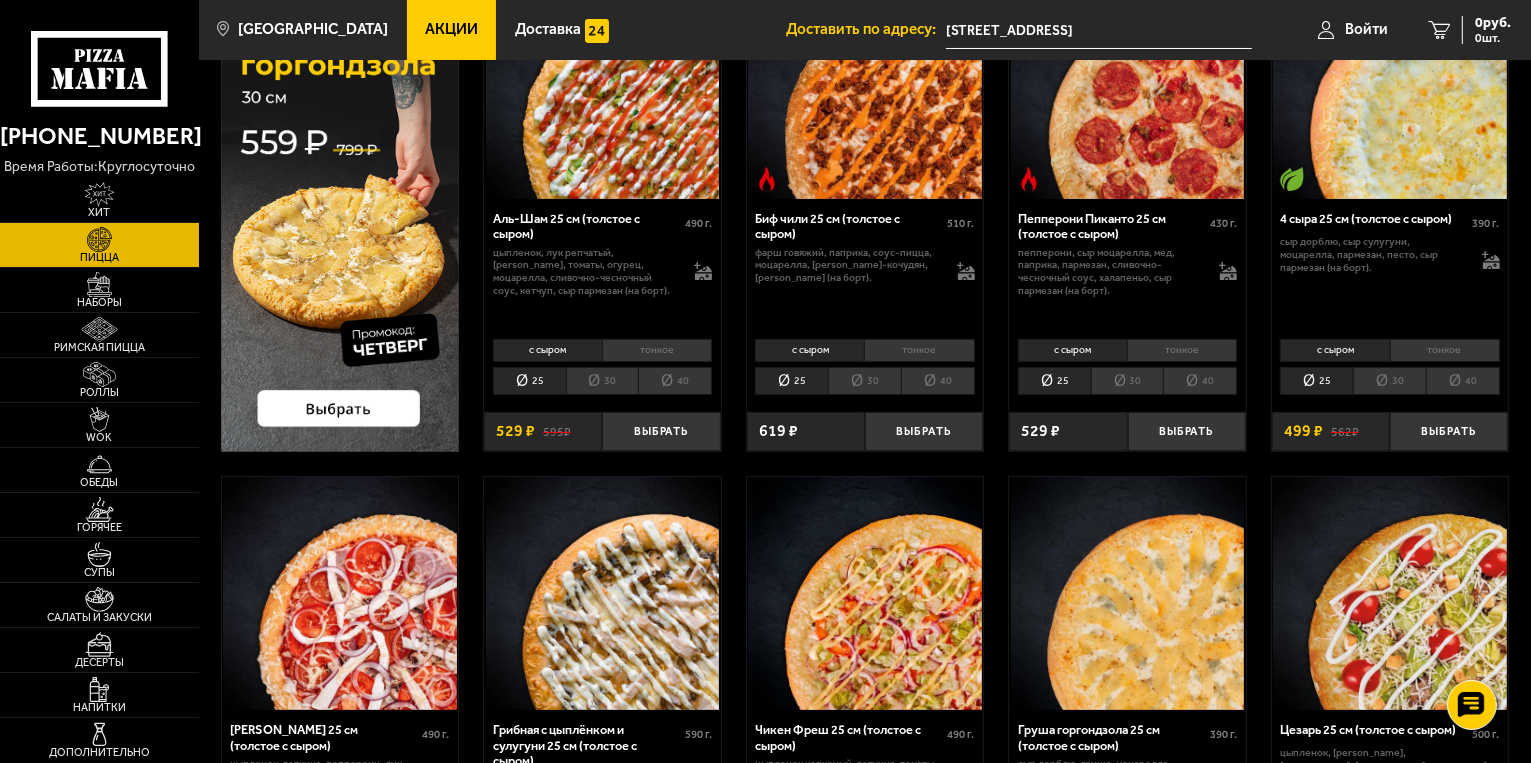 click on "тонкое" at bounding box center [1182, 350] 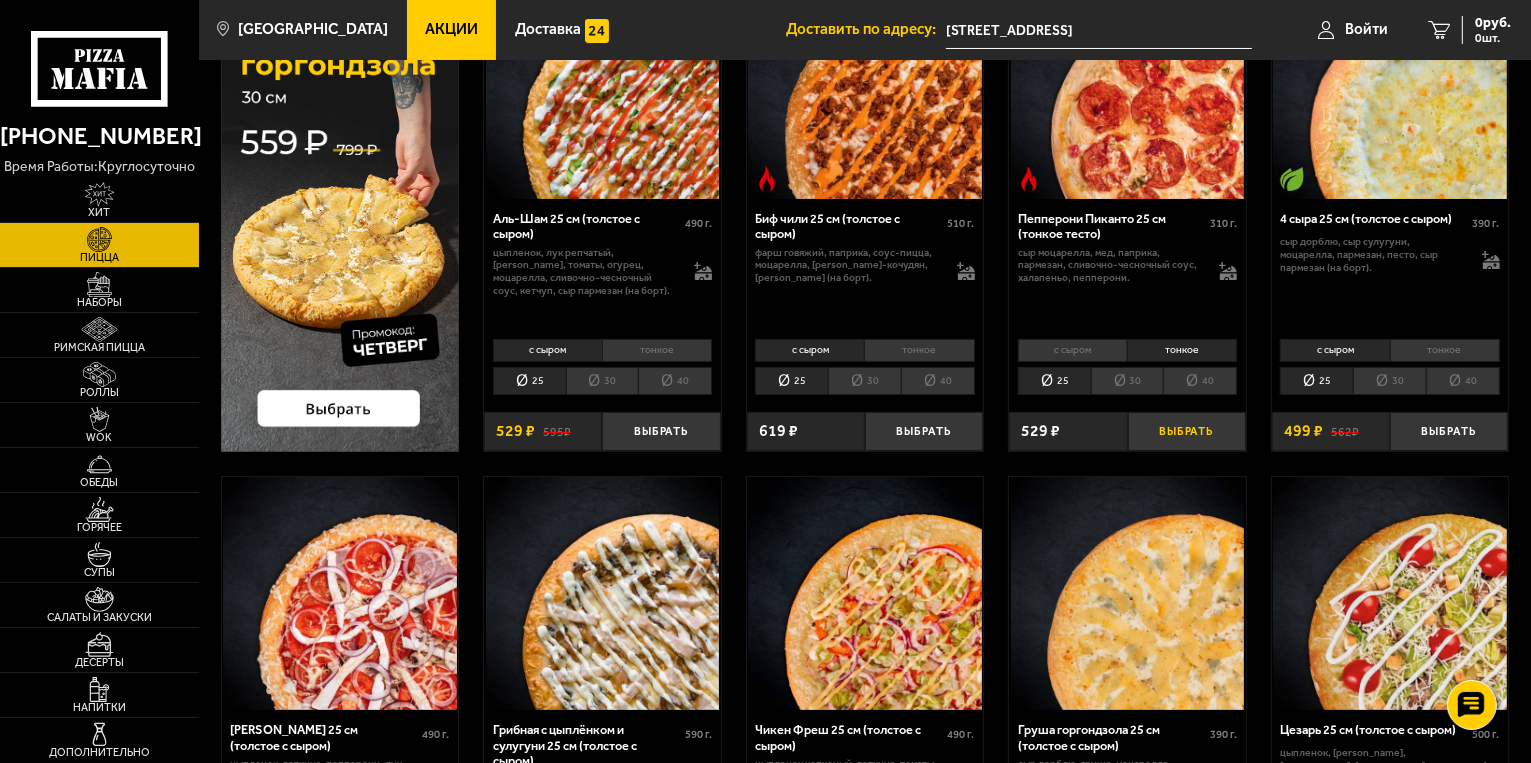 click on "Выбрать" at bounding box center (1187, 431) 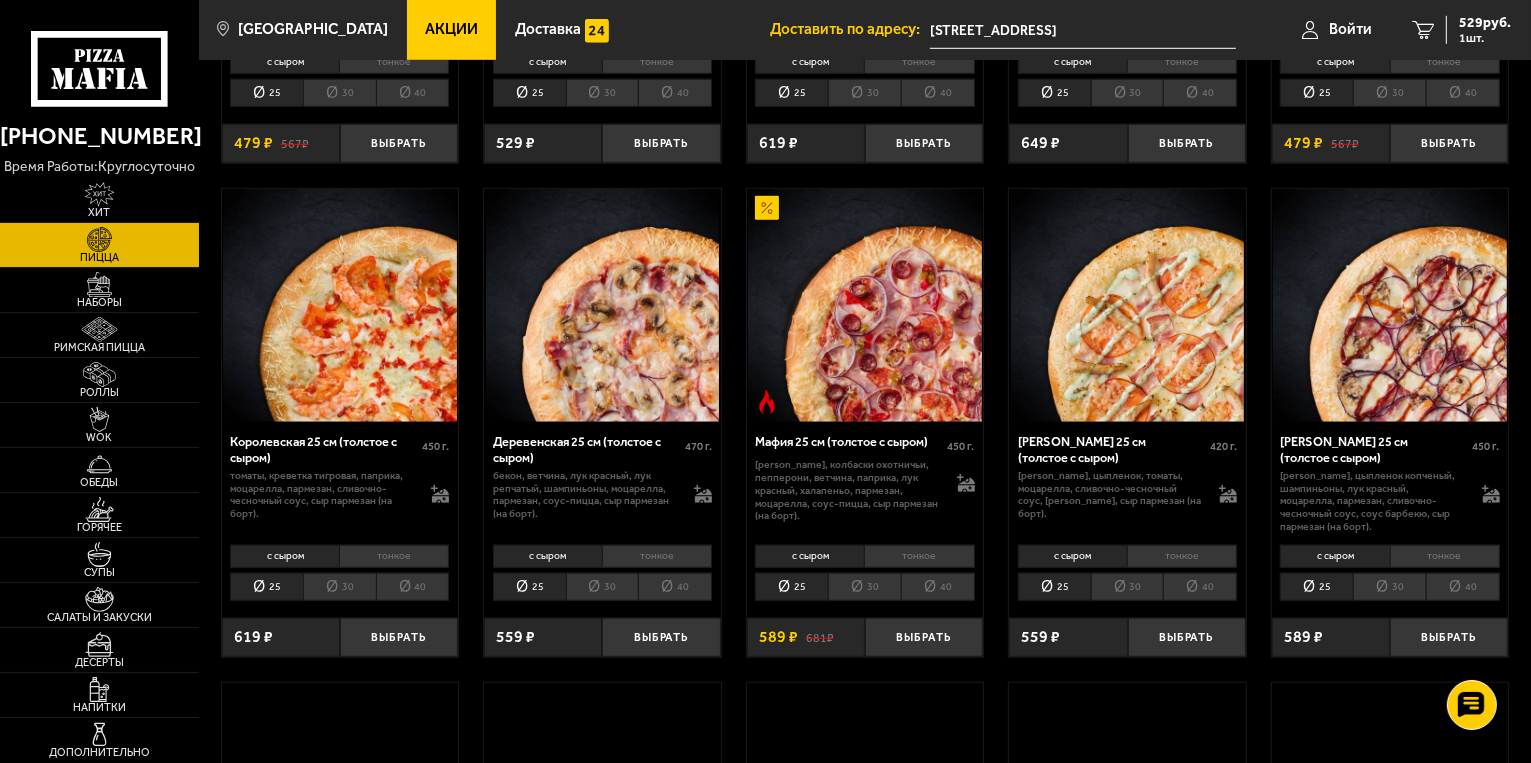 scroll, scrollTop: 1600, scrollLeft: 0, axis: vertical 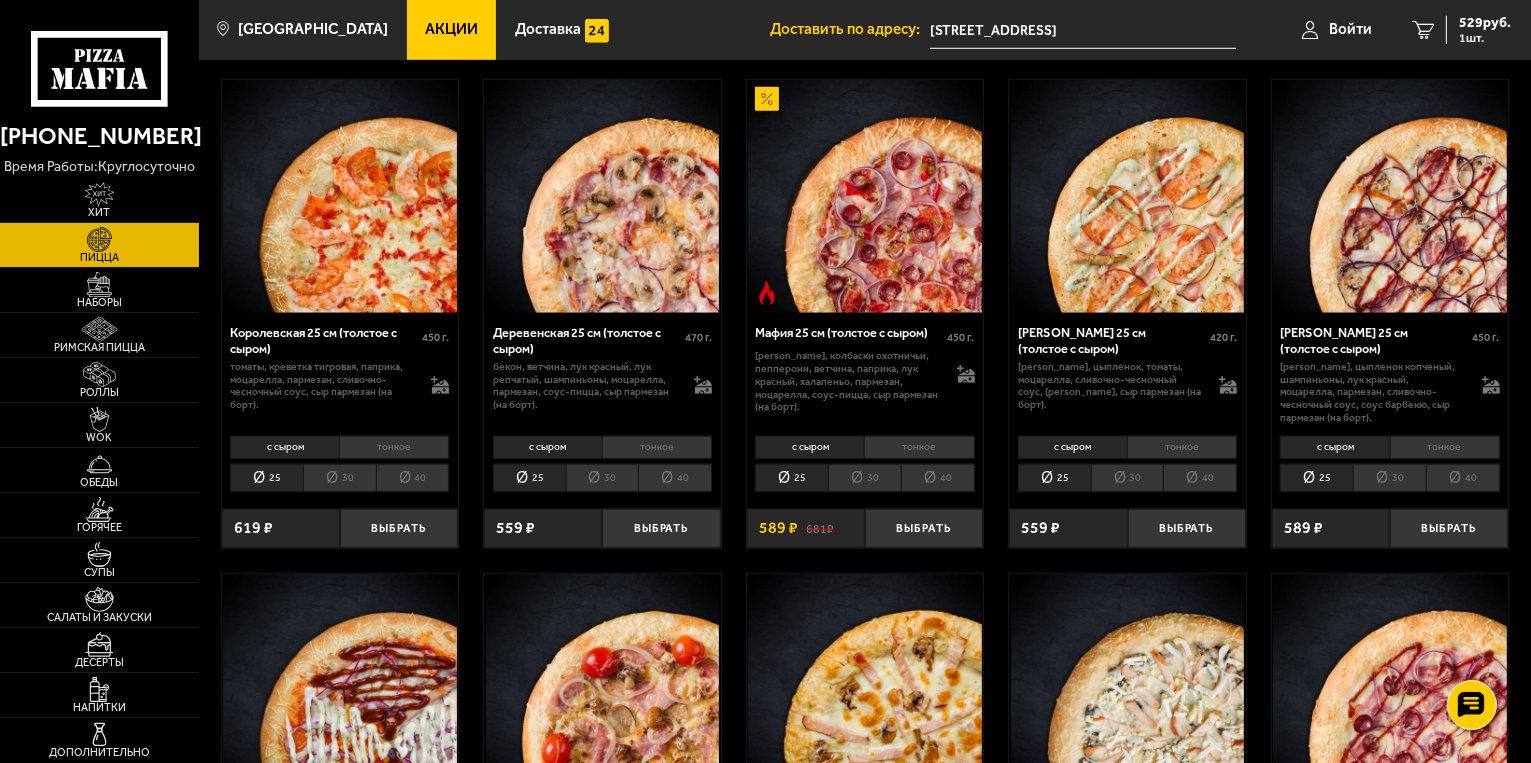 click on "тонкое" at bounding box center [1445, 447] 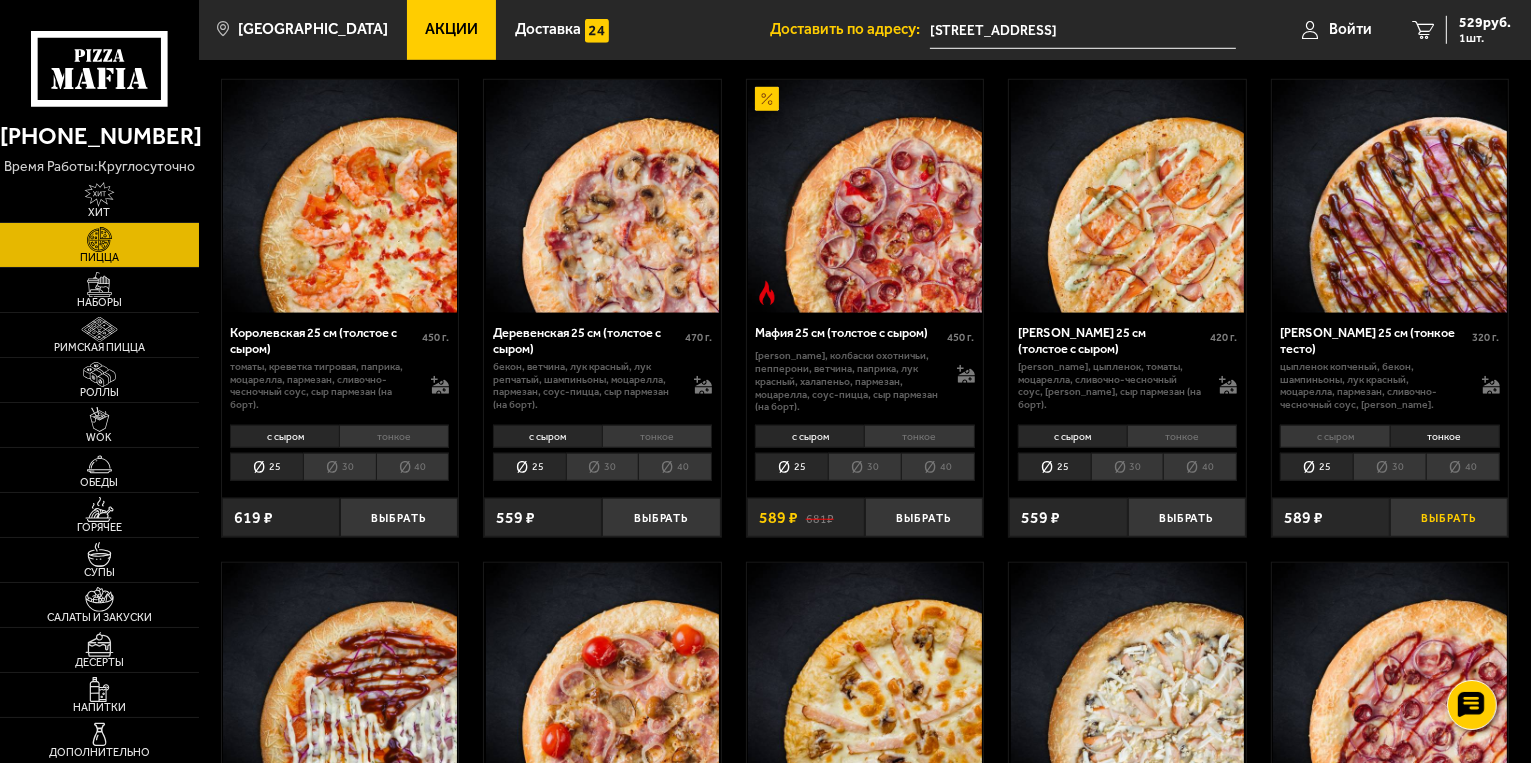 click on "Выбрать" at bounding box center (1449, 517) 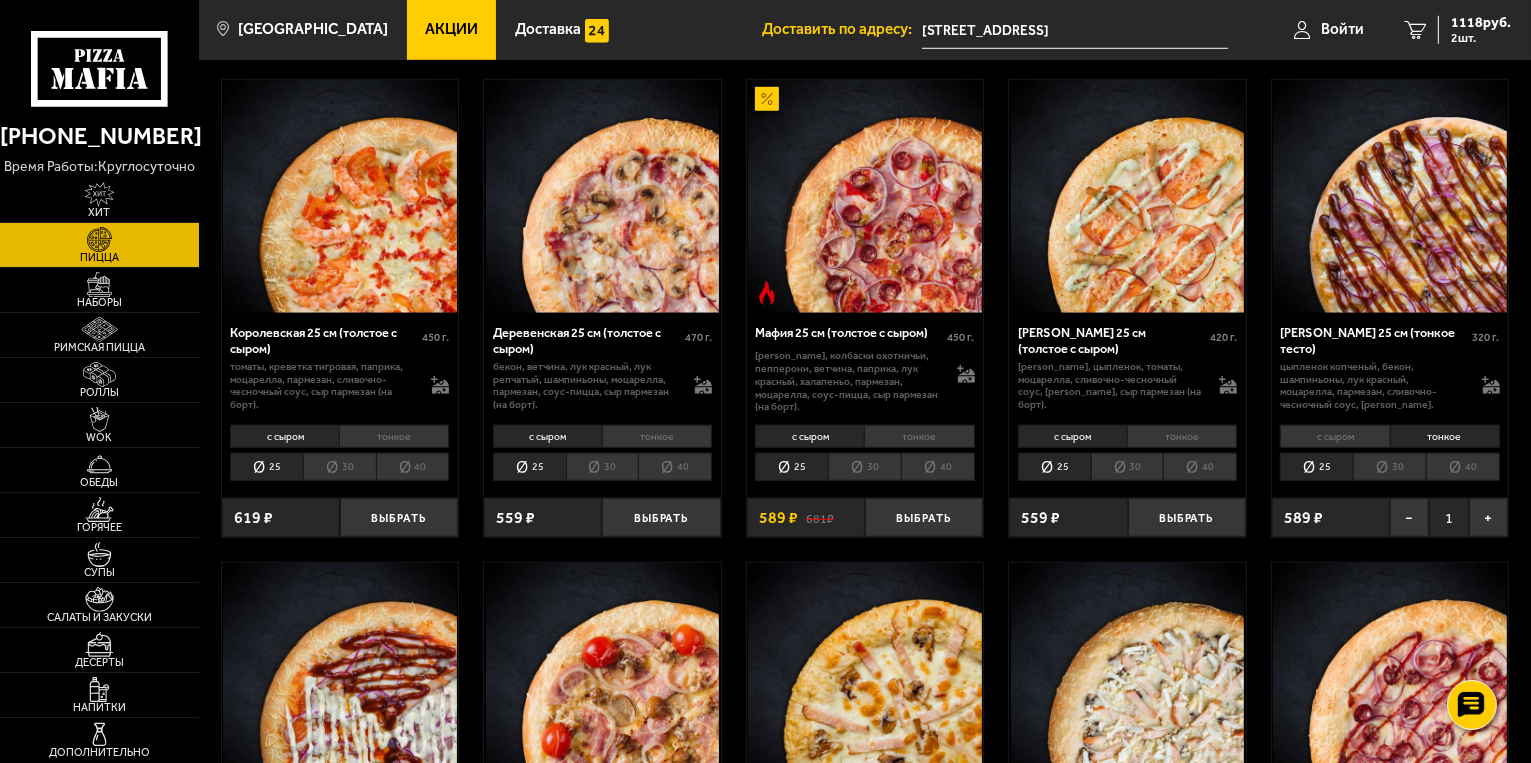 scroll, scrollTop: 1500, scrollLeft: 0, axis: vertical 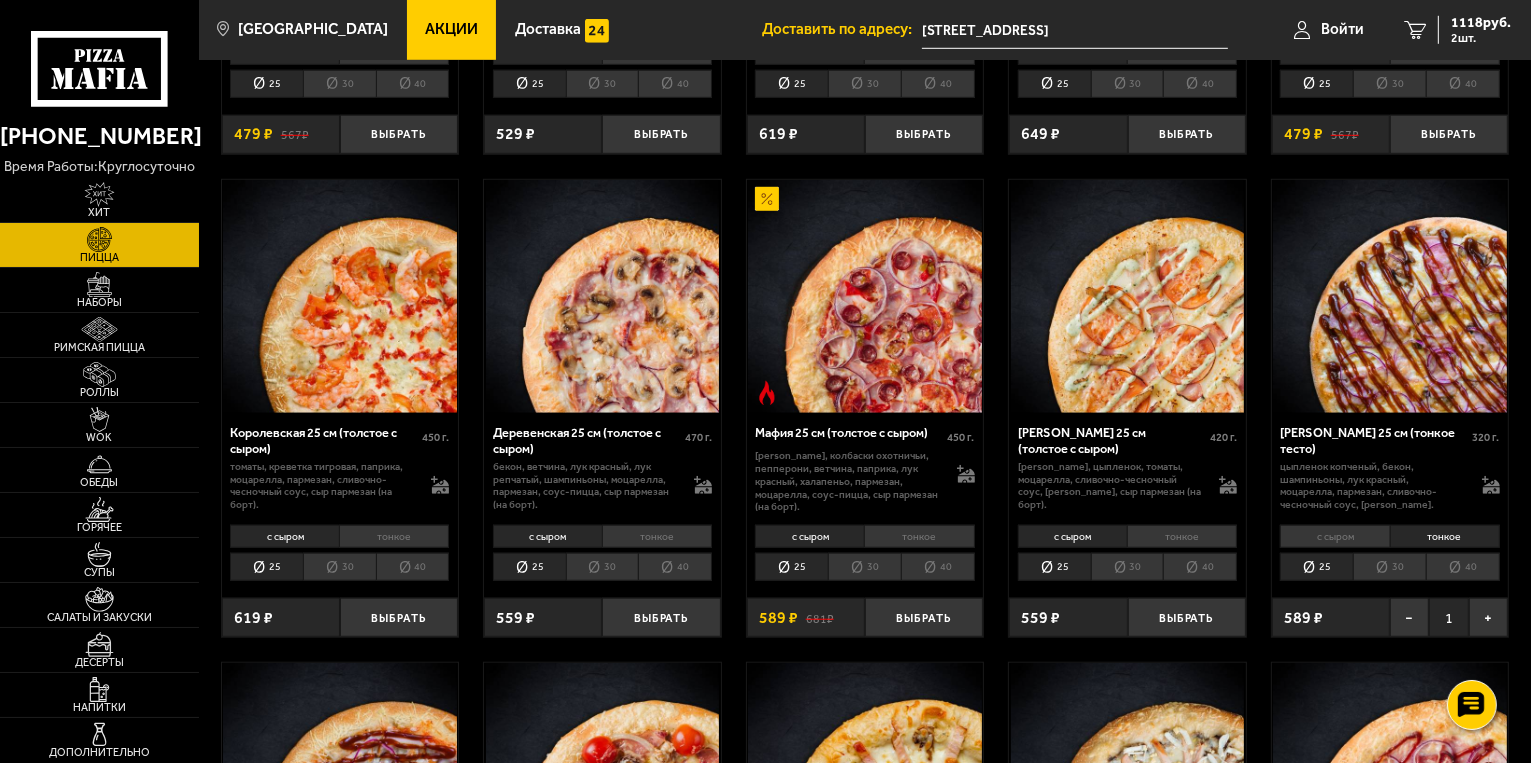 click on "тонкое" at bounding box center [1182, 536] 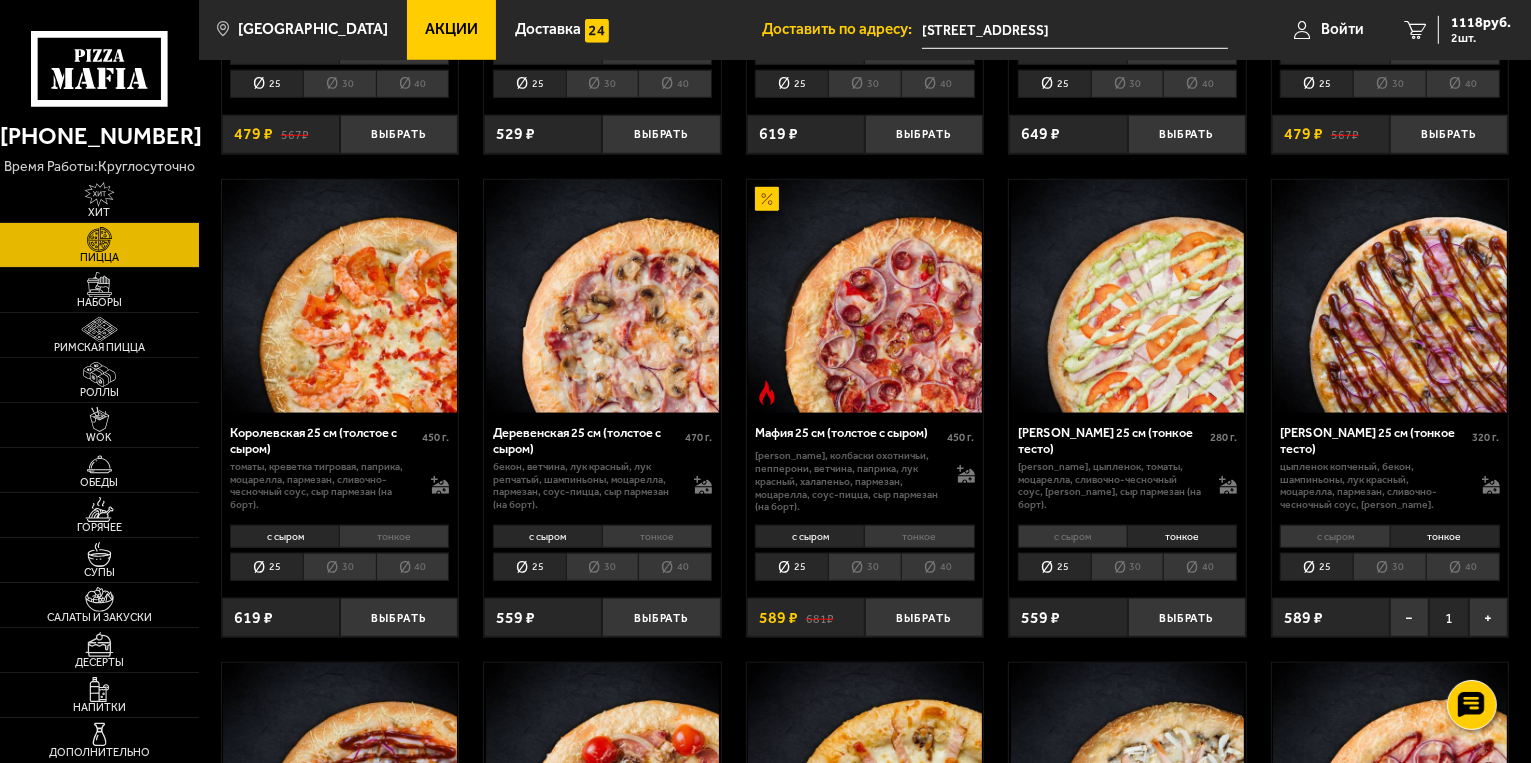 click on "тонкое" at bounding box center [657, 536] 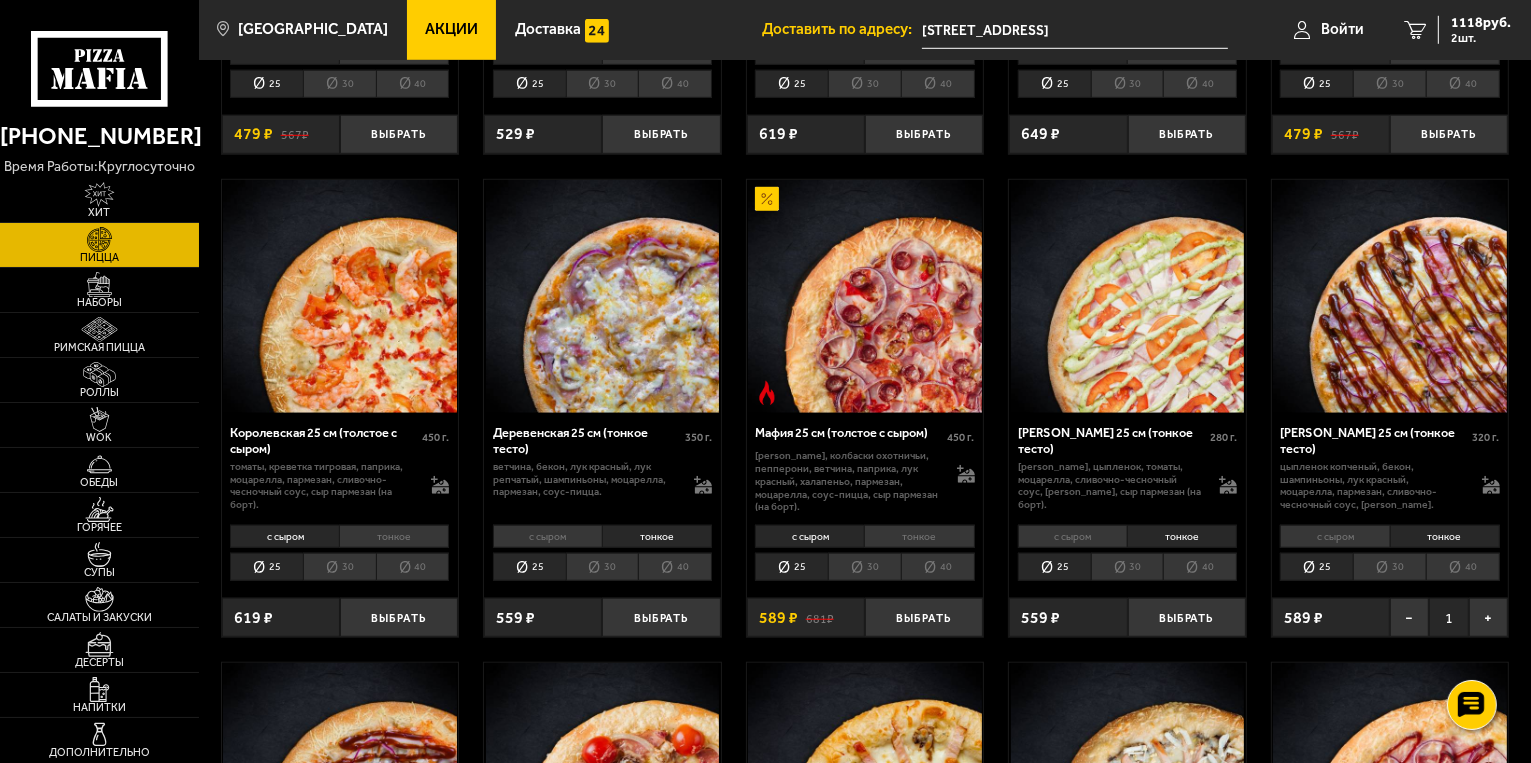 click on "тонкое" at bounding box center (394, 536) 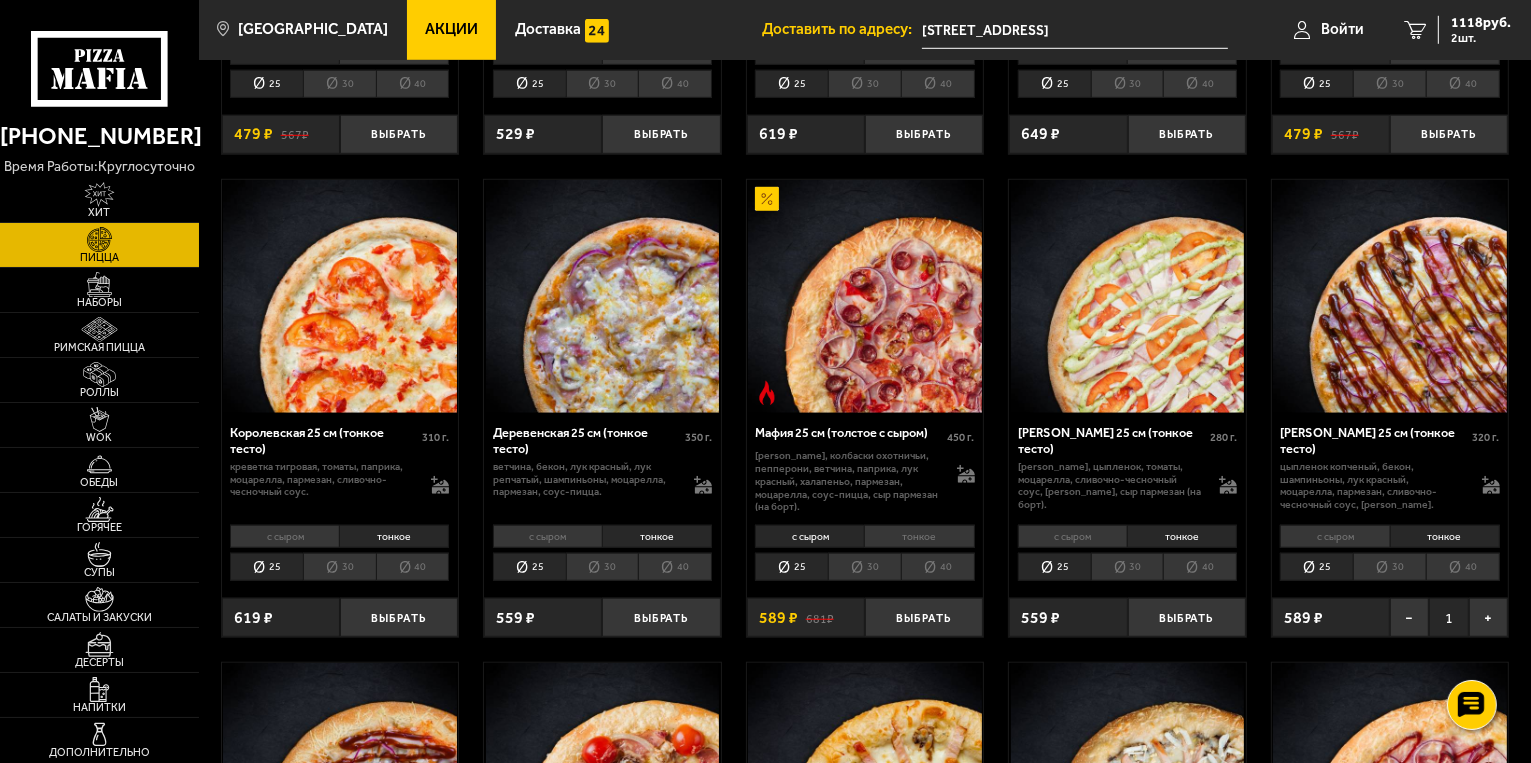 click on "с сыром" at bounding box center [284, 536] 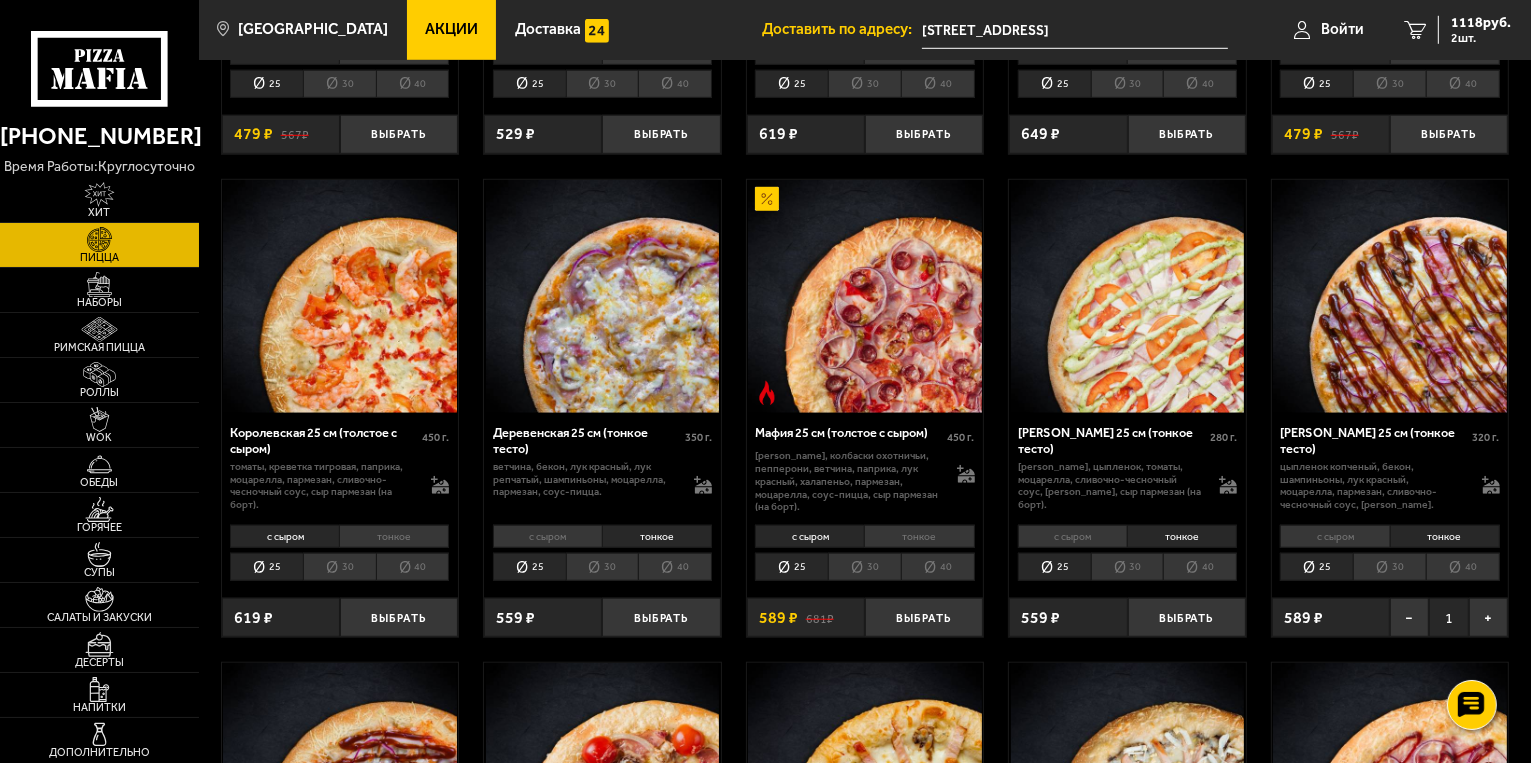 click on "тонкое" at bounding box center (394, 536) 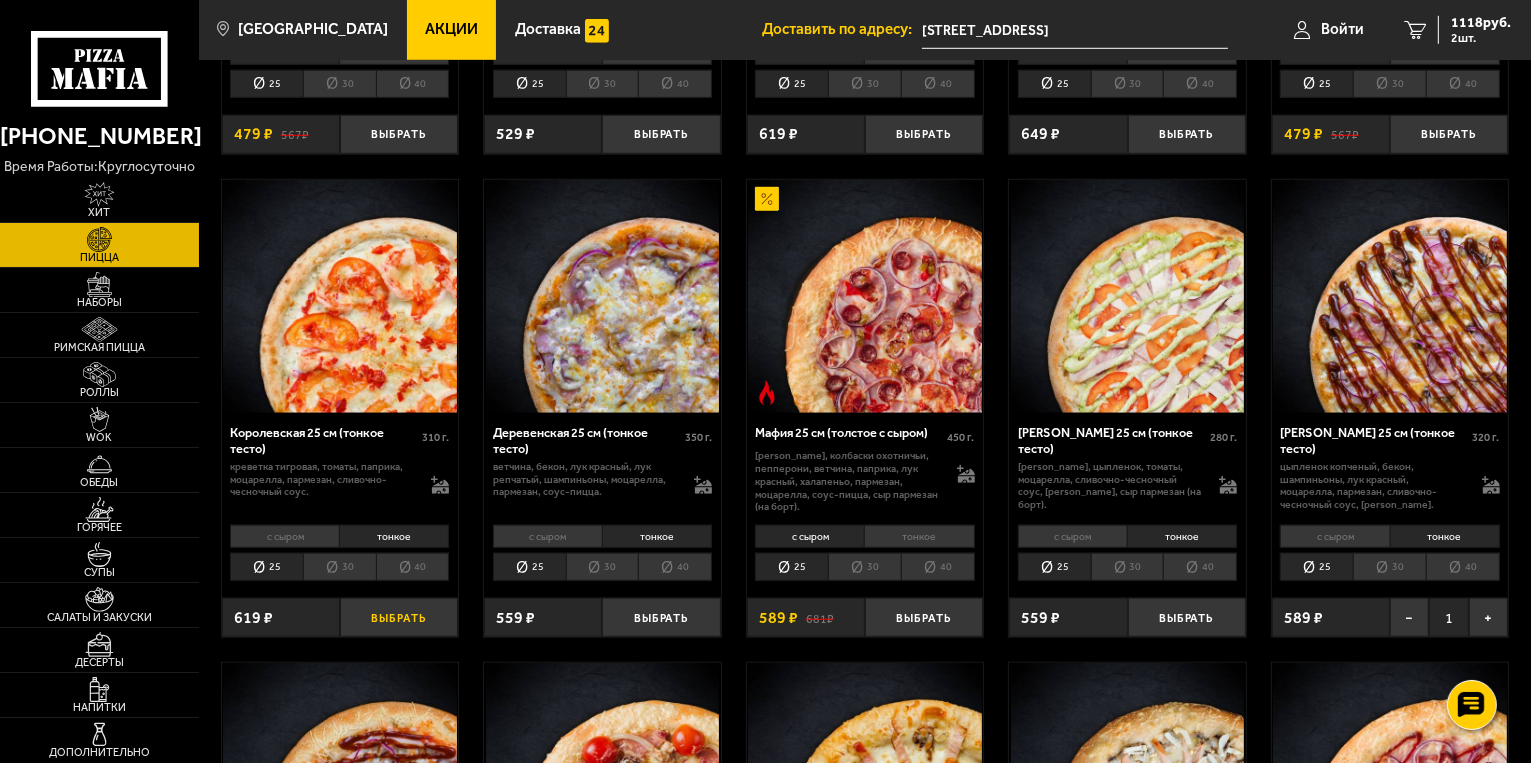 click on "Выбрать" at bounding box center [399, 617] 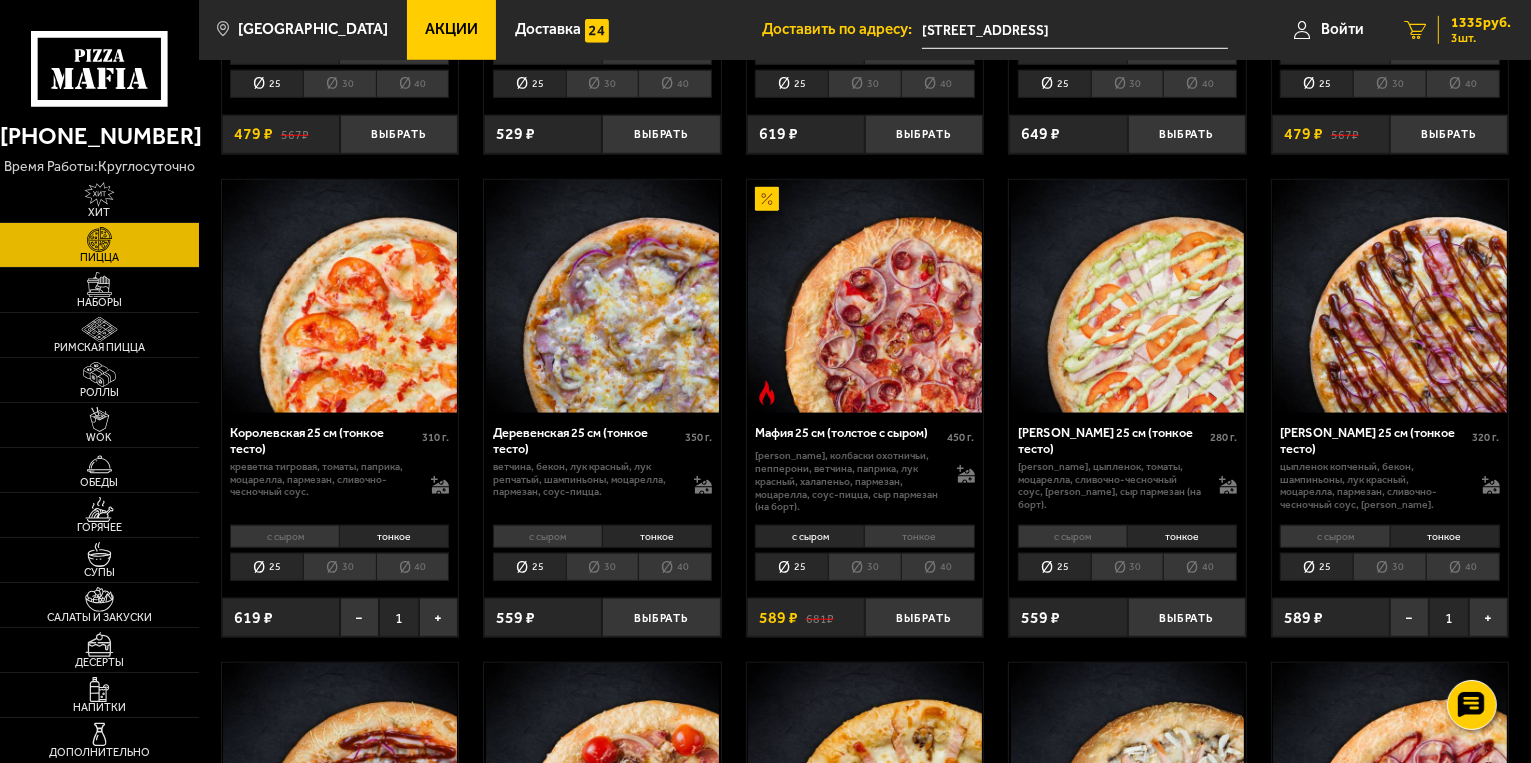 click on "3 1335  руб. 3  шт." at bounding box center (1457, 30) 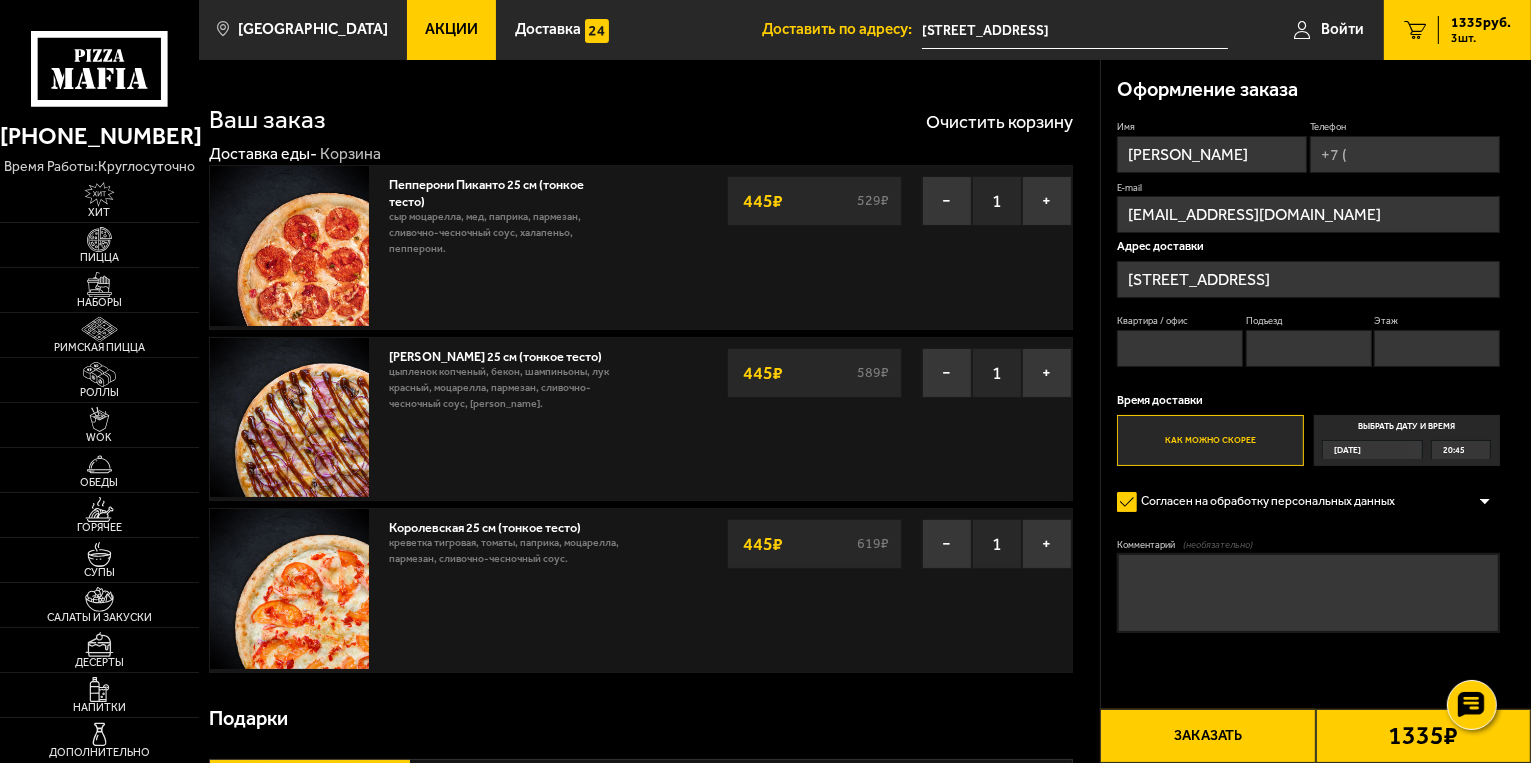 click on "Квартира / офис" at bounding box center [1180, 348] 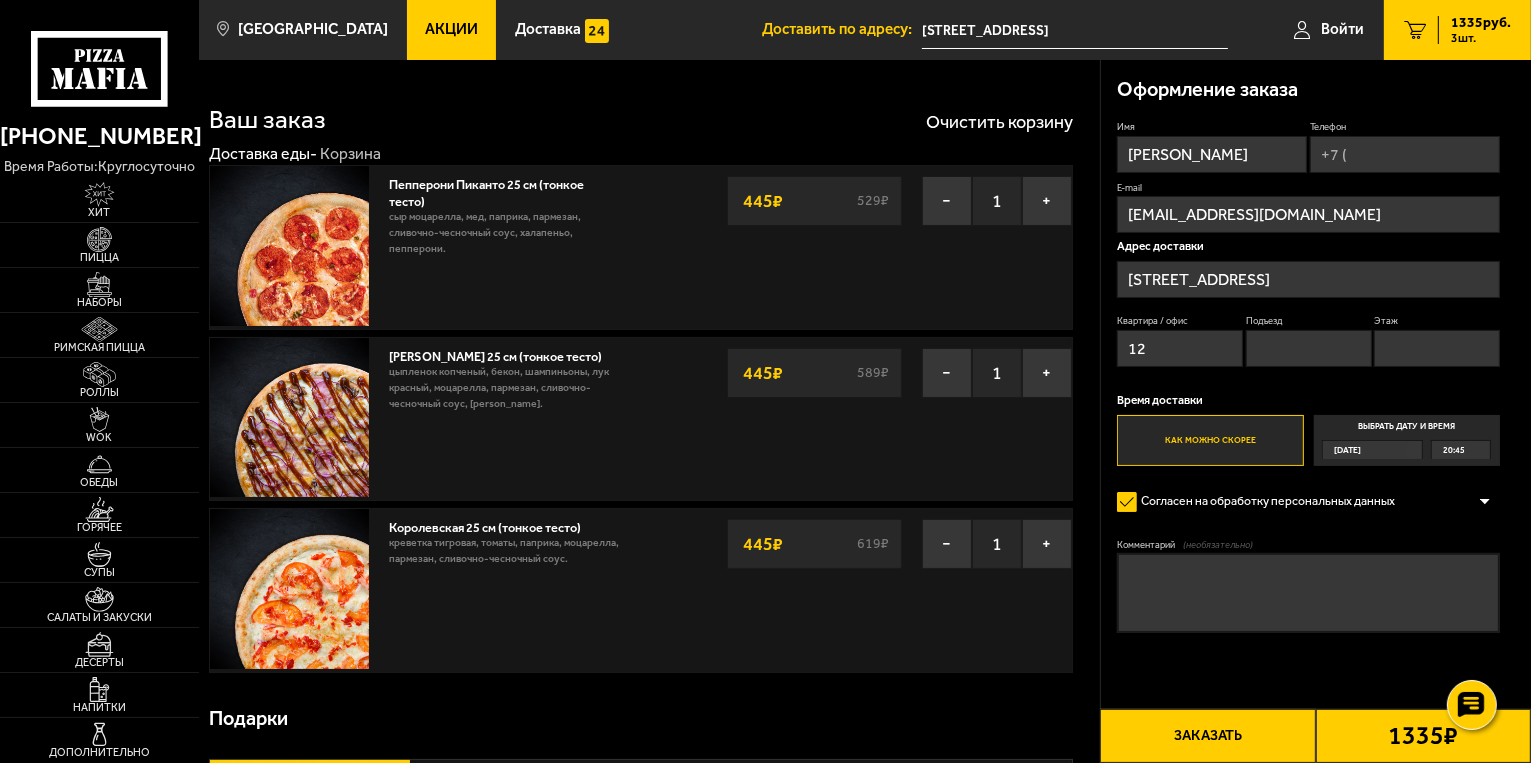 click on "Подъезд" at bounding box center [1309, 348] 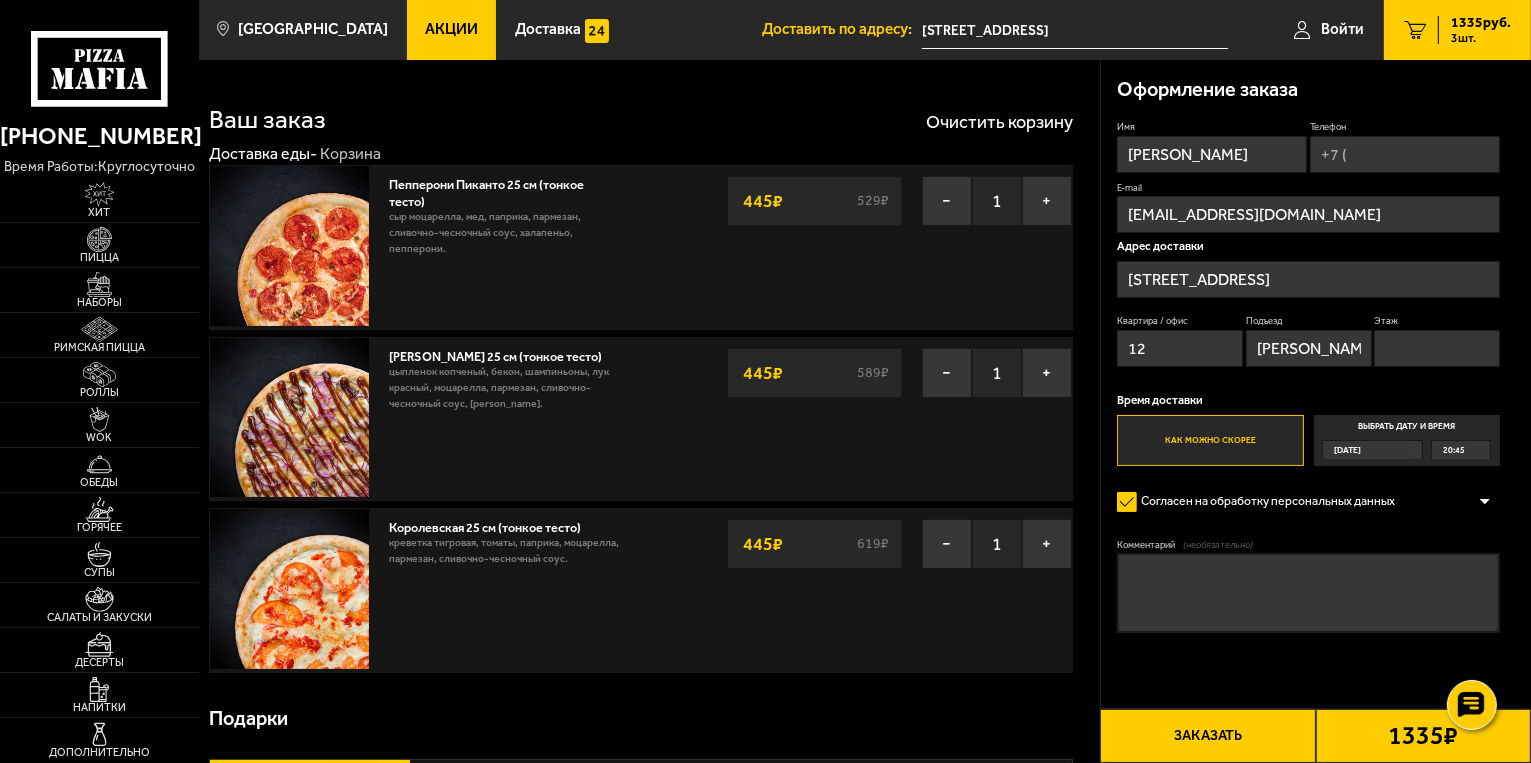 type on "[PERSON_NAME]" 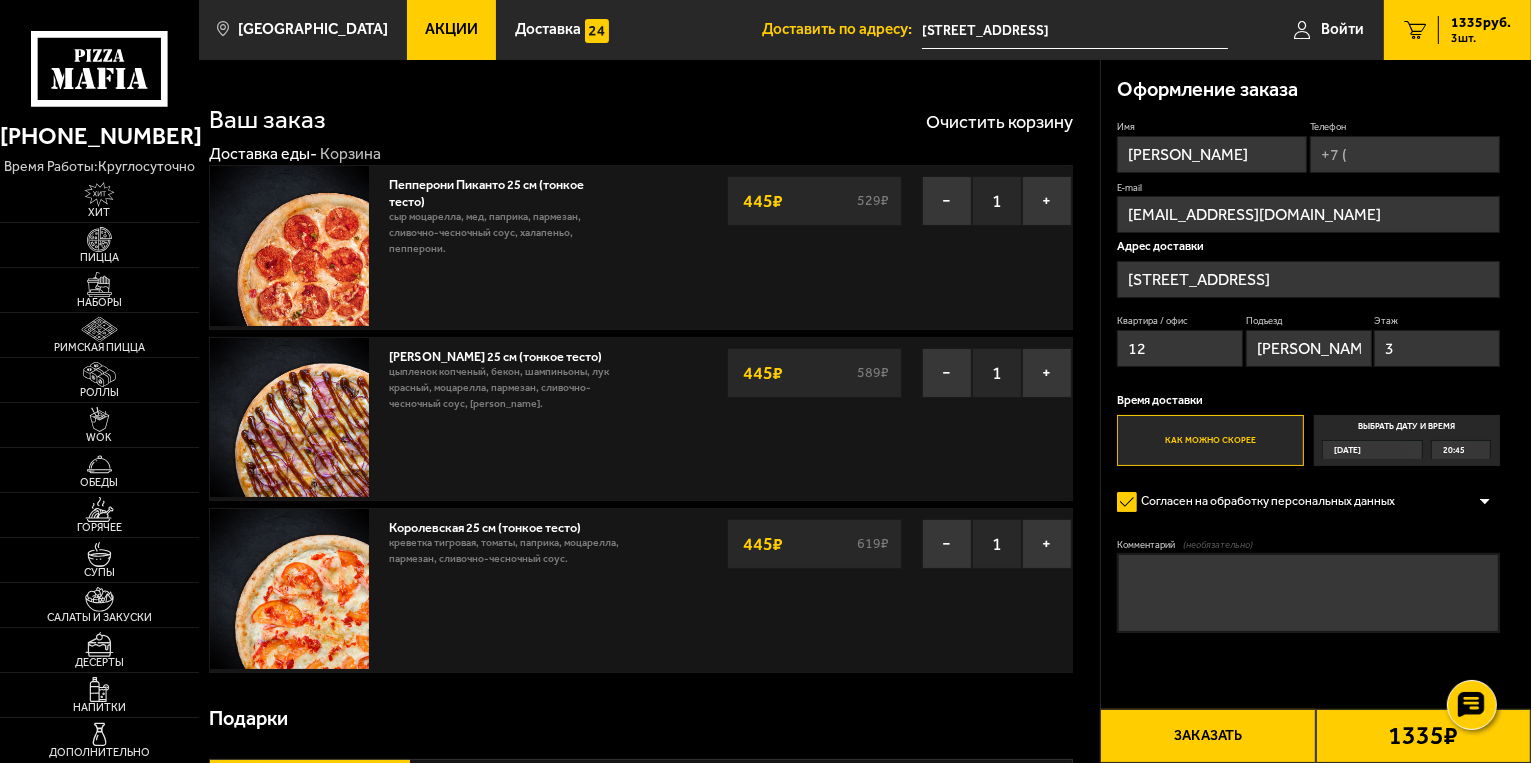 type on "3" 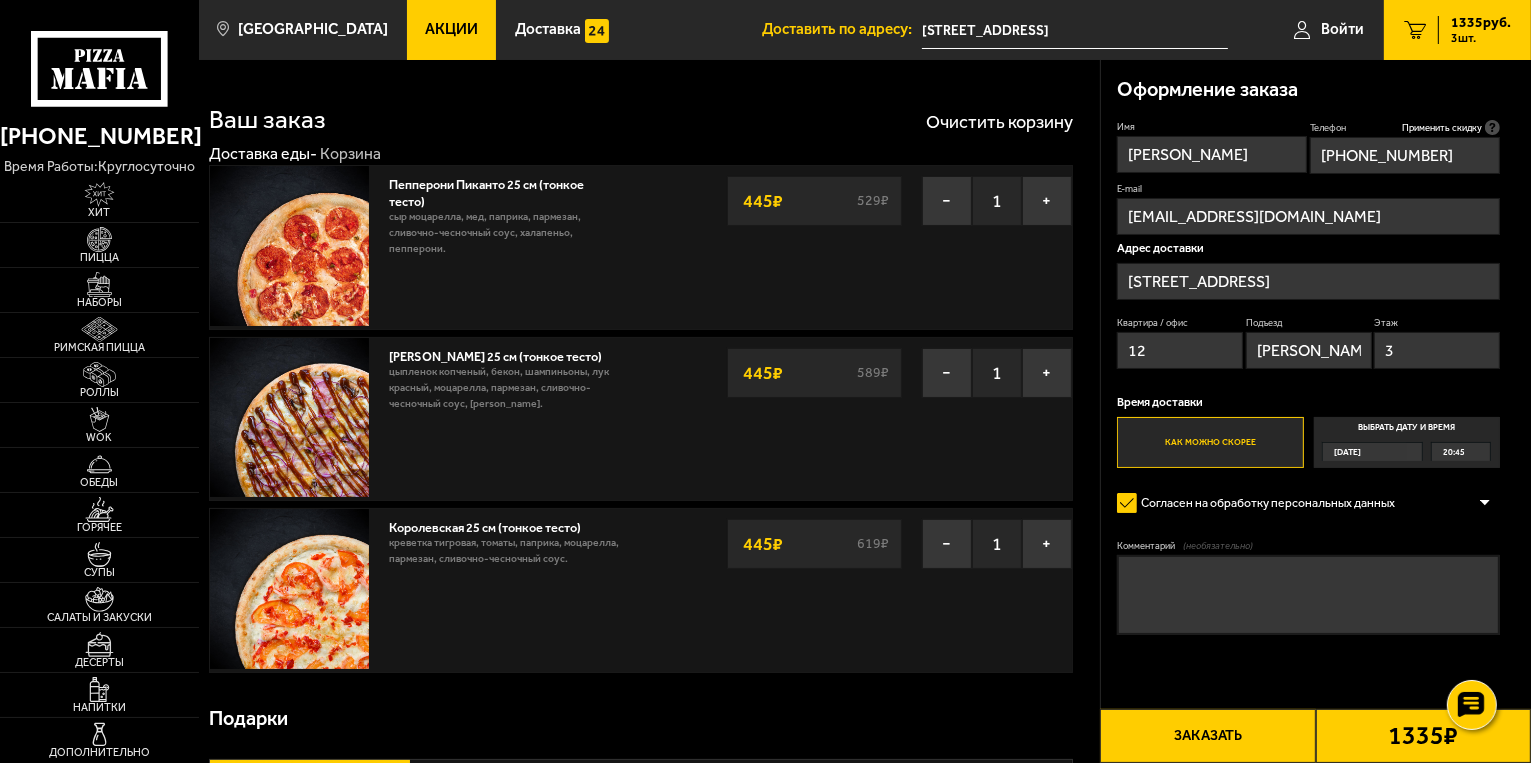 type on "[PHONE_NUMBER]" 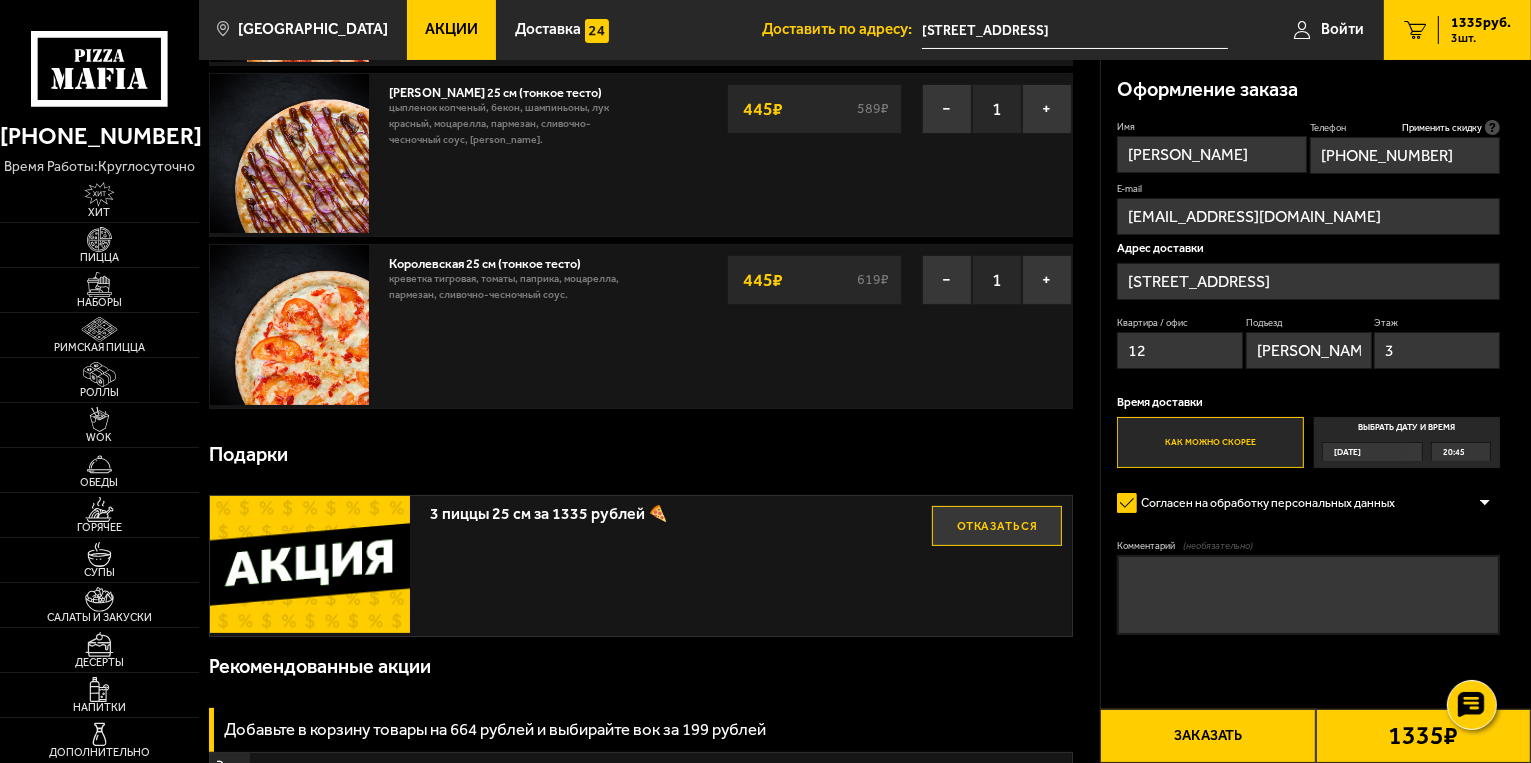 scroll, scrollTop: 100, scrollLeft: 0, axis: vertical 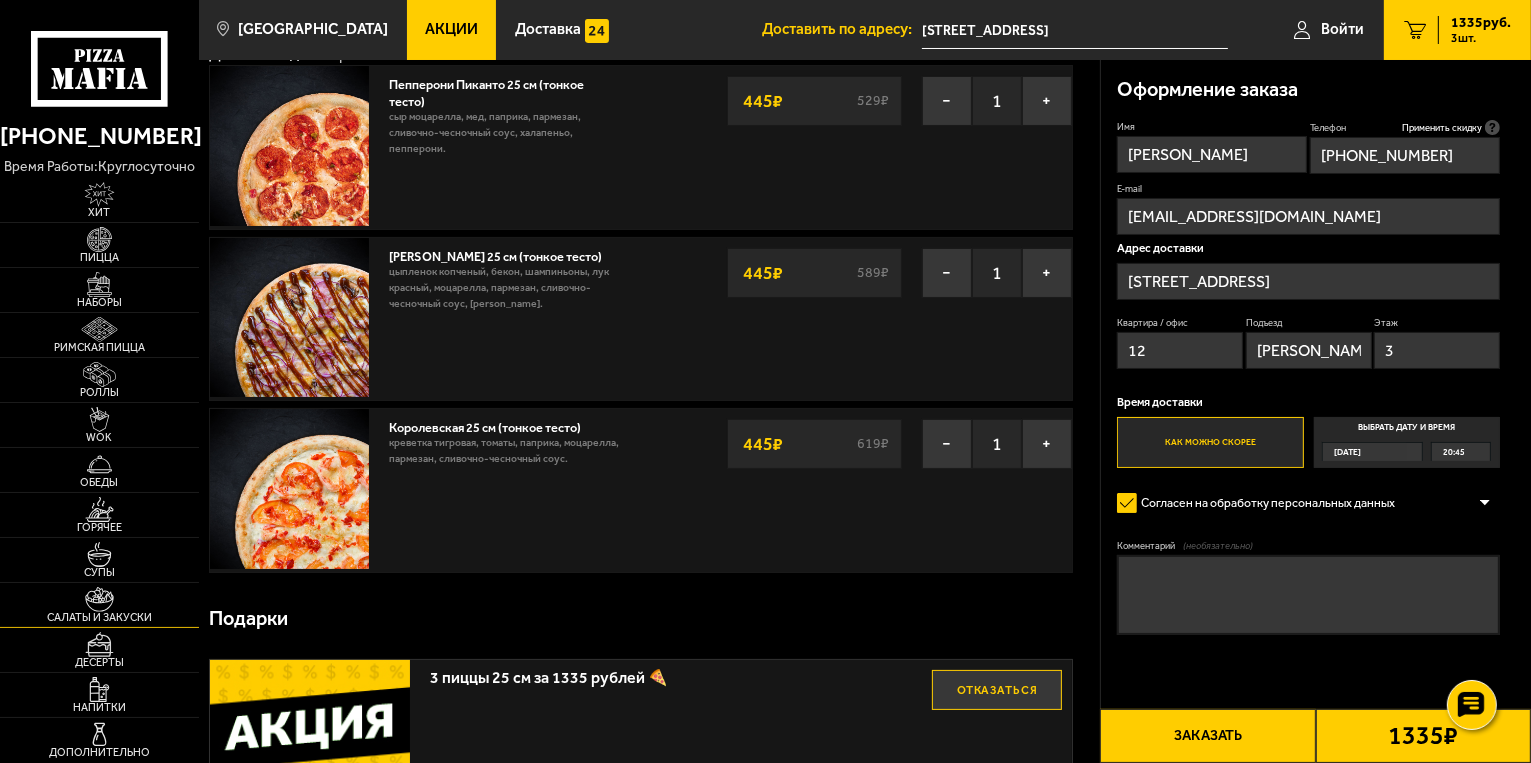 click at bounding box center (99, 599) 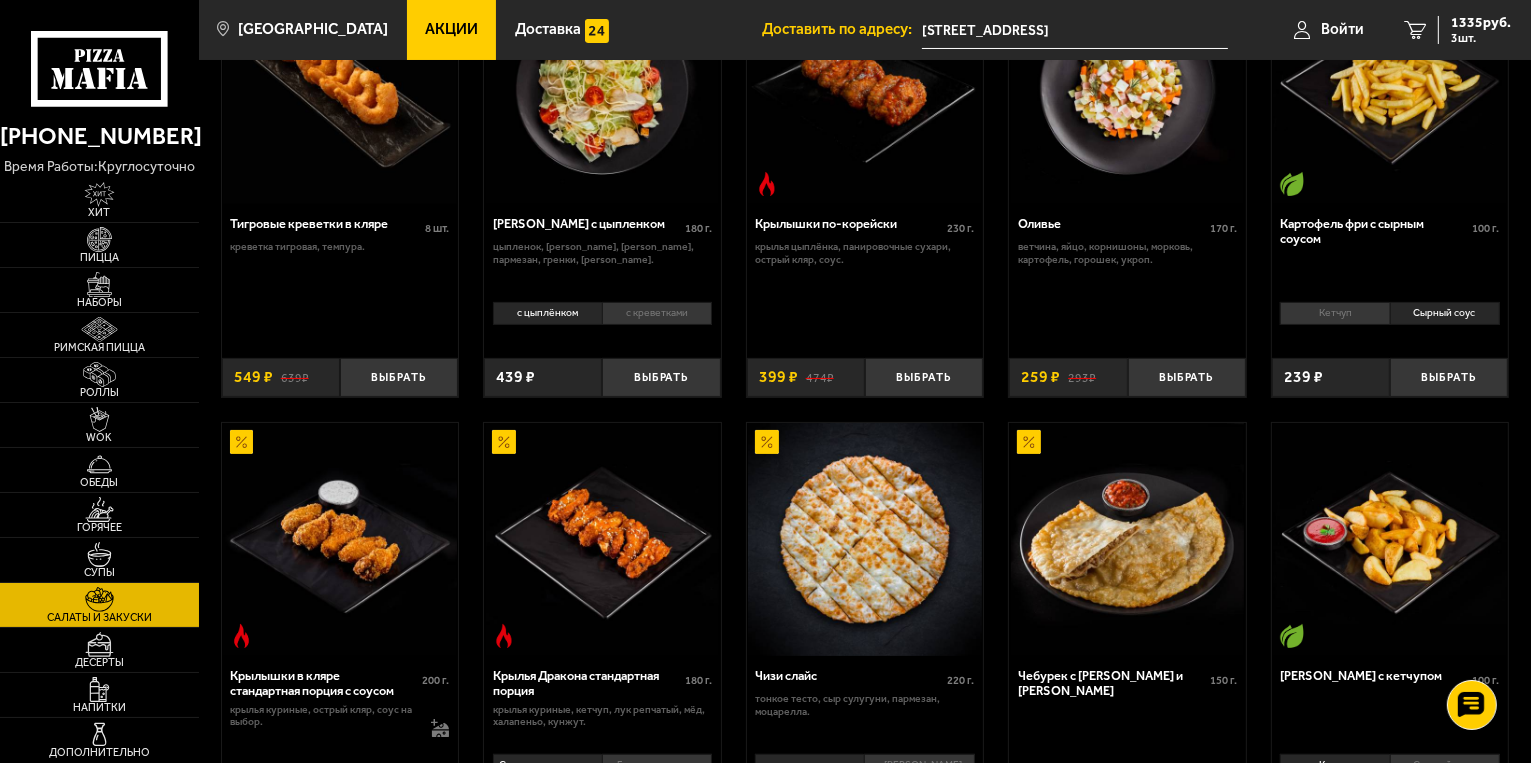 scroll, scrollTop: 100, scrollLeft: 0, axis: vertical 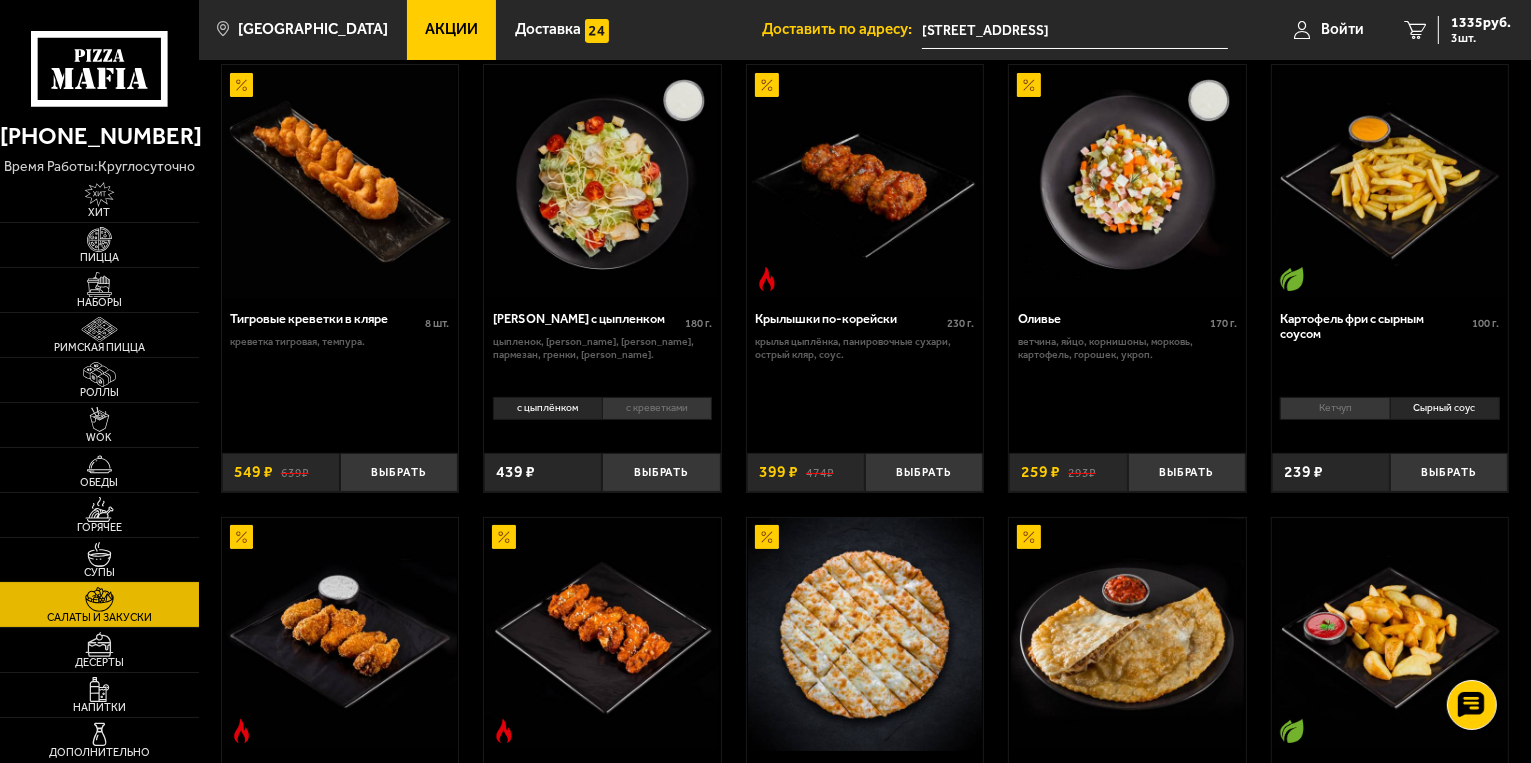 click at bounding box center [99, 554] 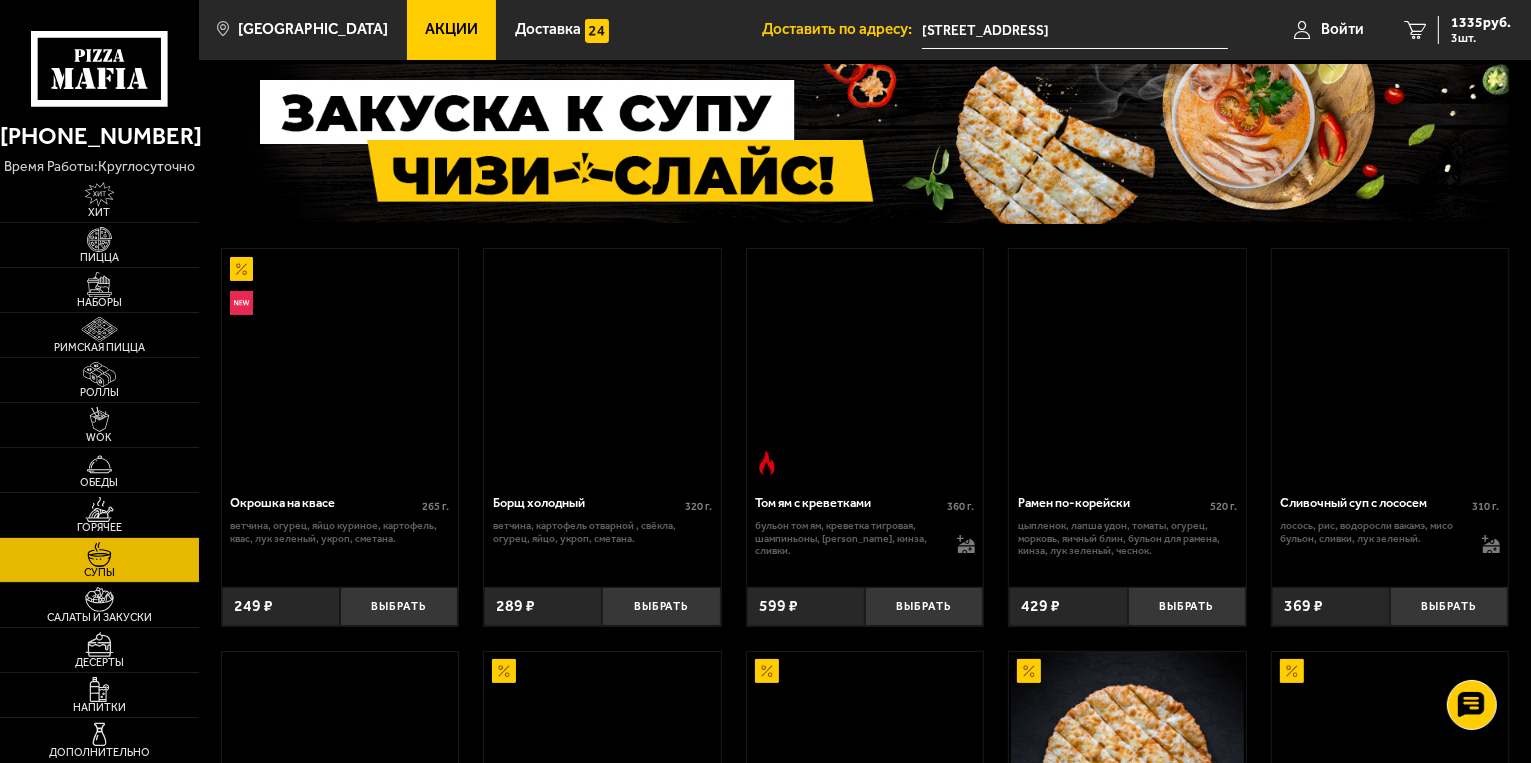 scroll, scrollTop: 0, scrollLeft: 0, axis: both 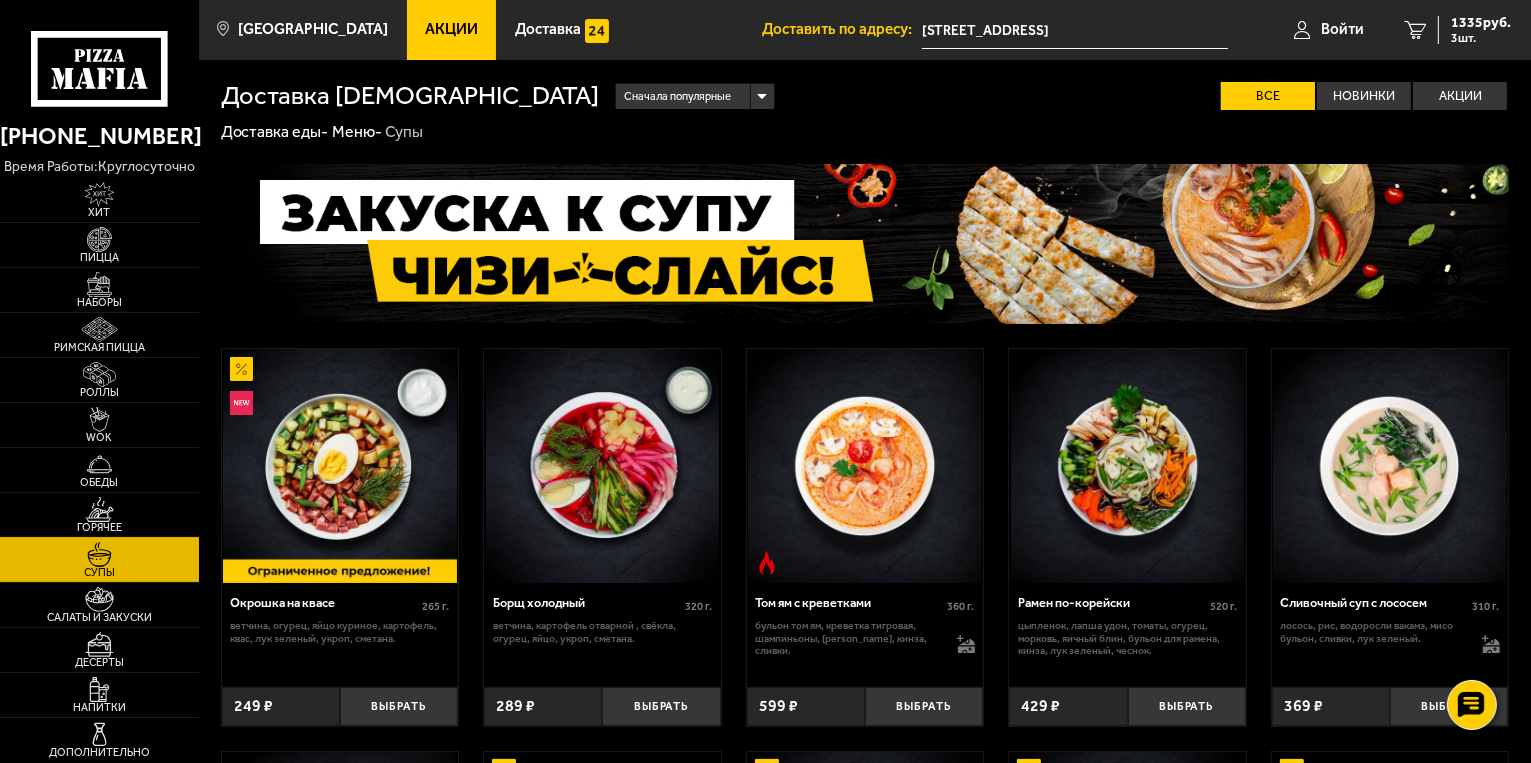 click on "Горячее" at bounding box center [99, 527] 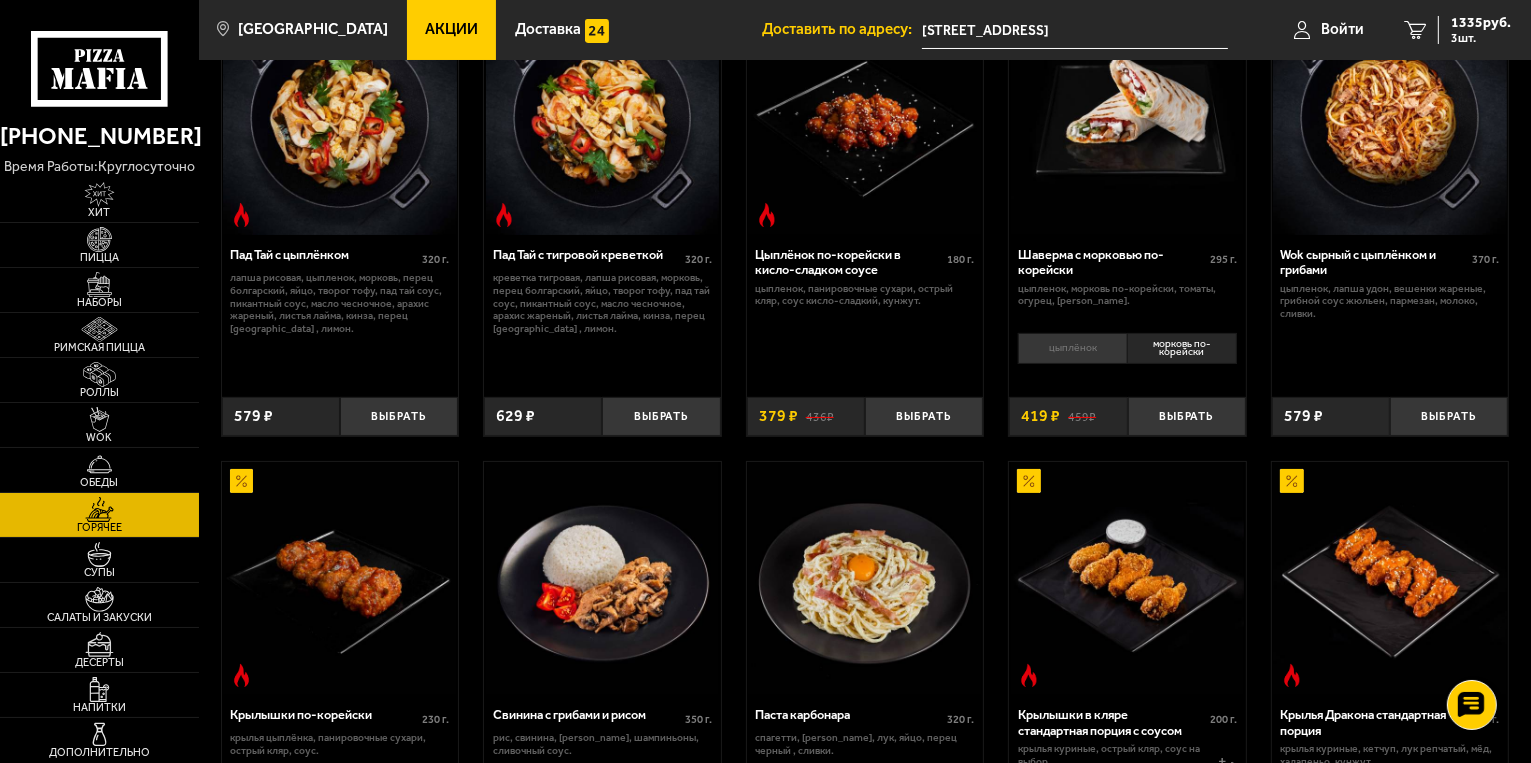 scroll, scrollTop: 200, scrollLeft: 0, axis: vertical 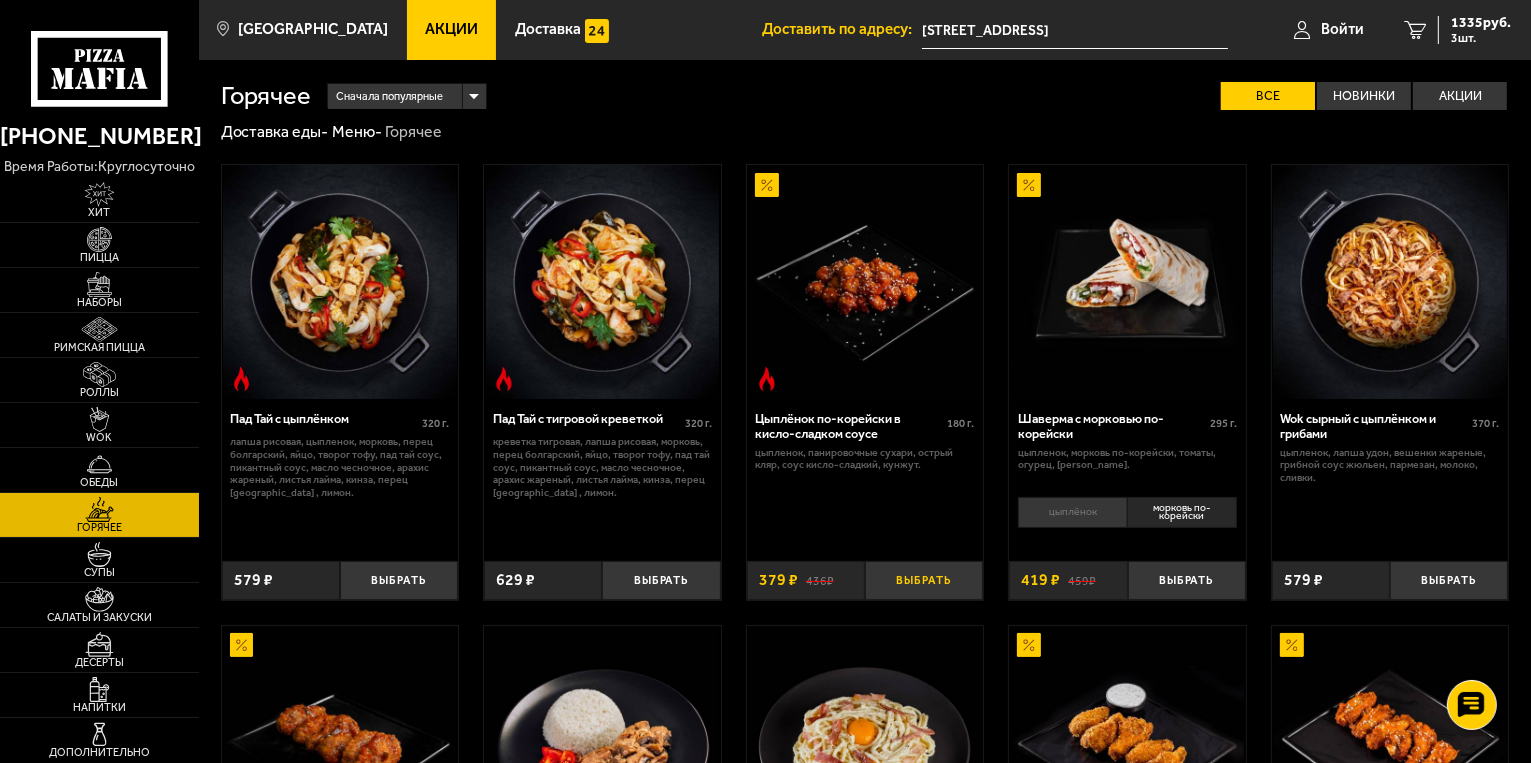 click on "Выбрать" at bounding box center [924, 580] 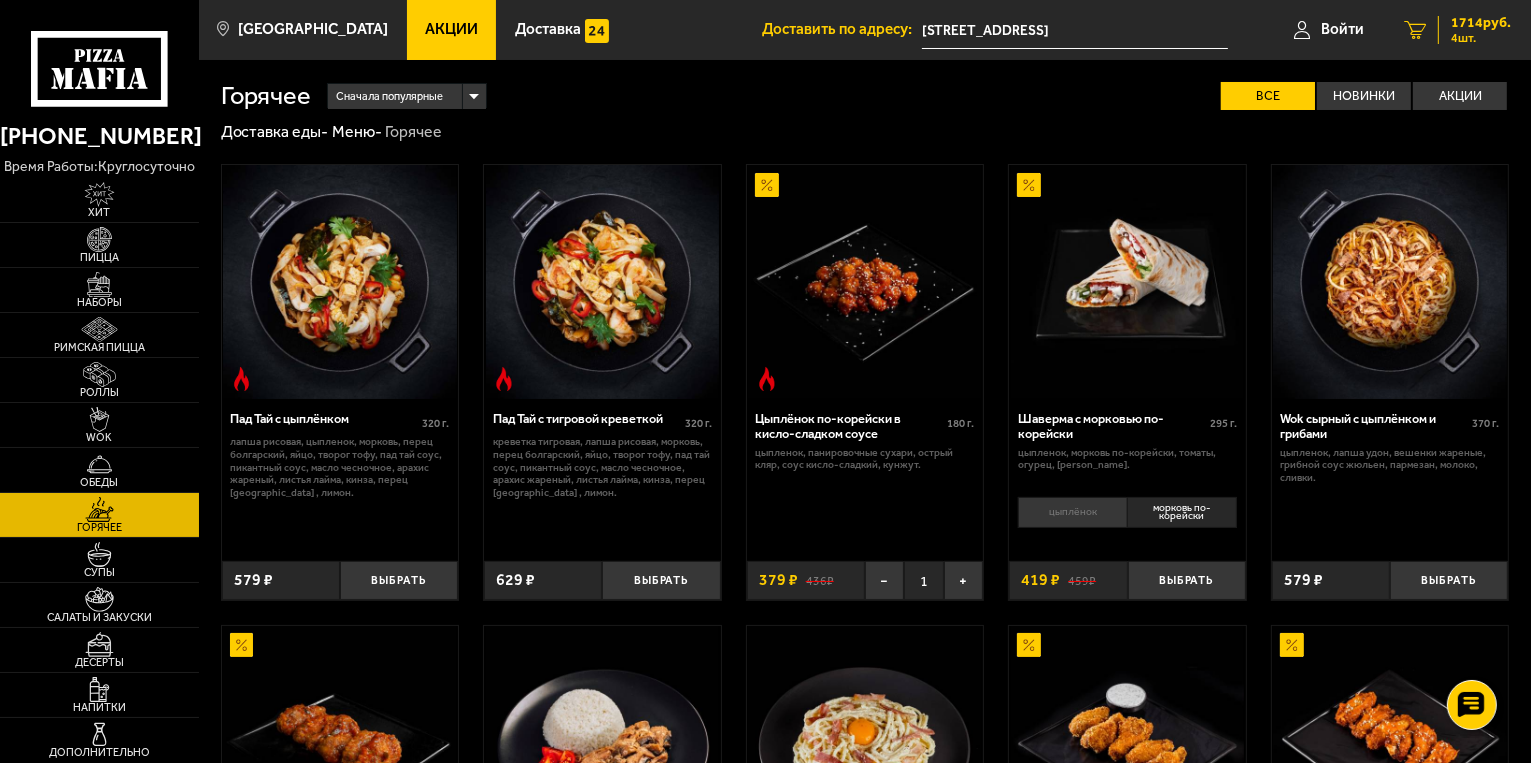 click on "1714  руб." at bounding box center (1481, 23) 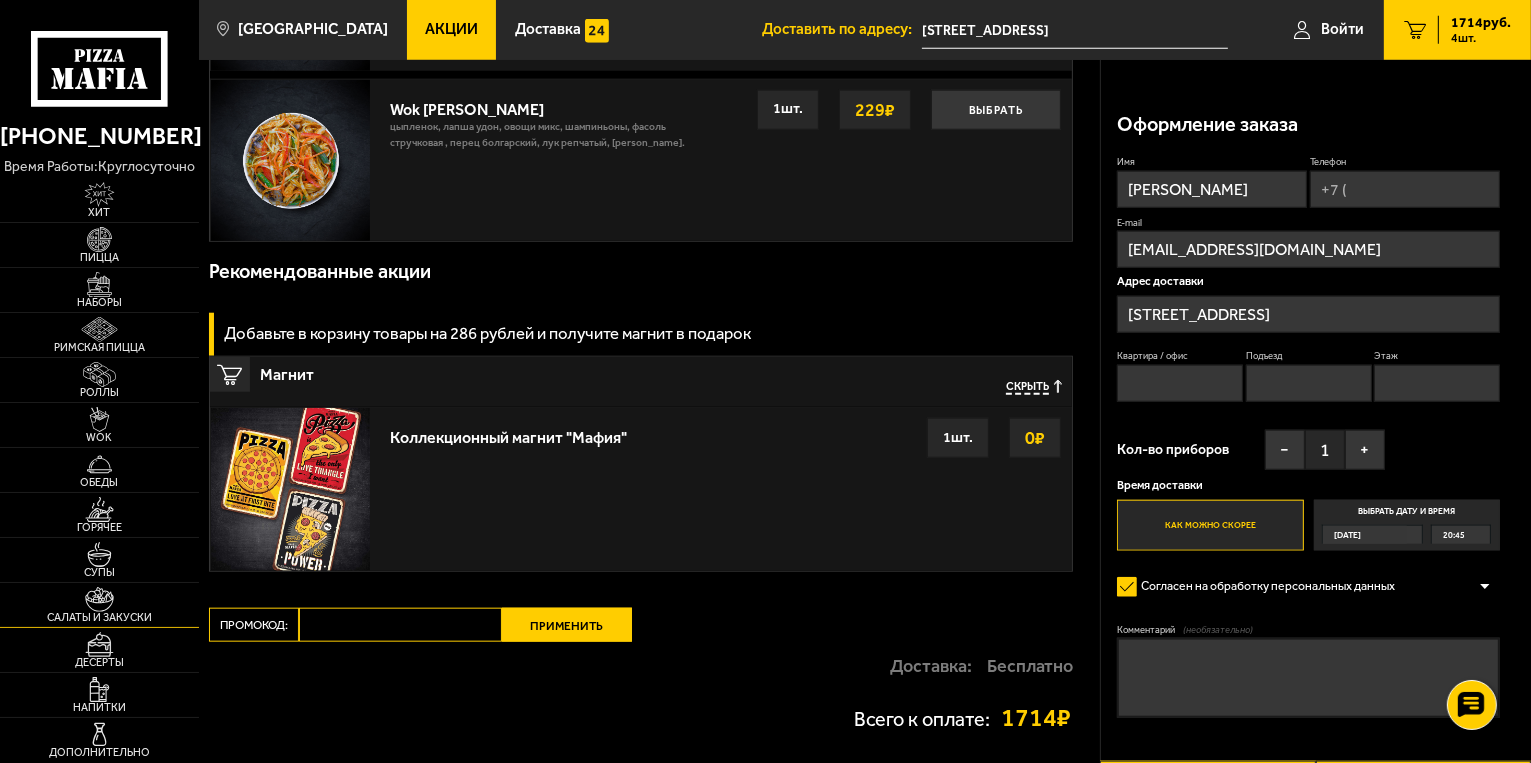 scroll, scrollTop: 2168, scrollLeft: 0, axis: vertical 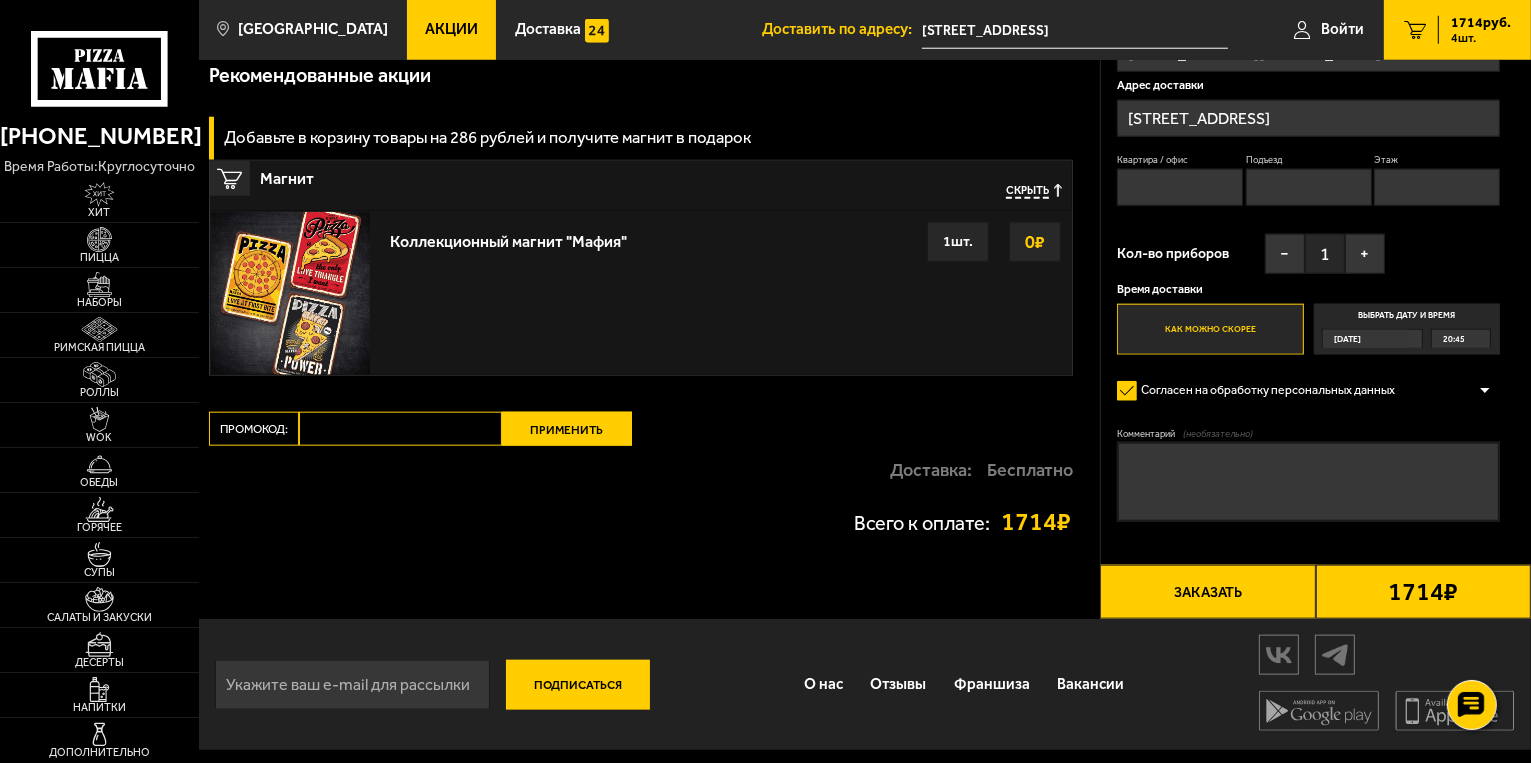 click on "Промокод:" at bounding box center [400, 429] 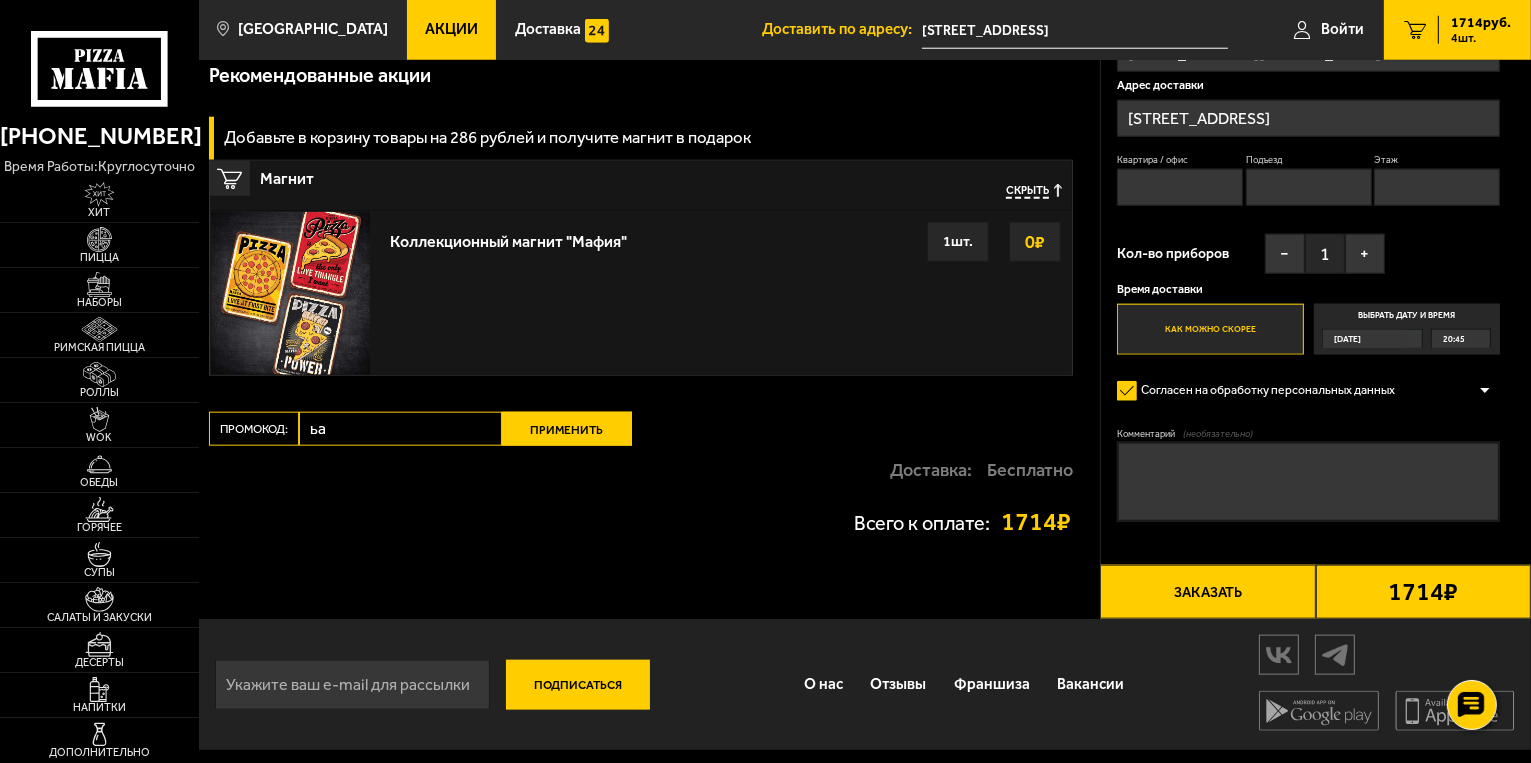 type on "ь" 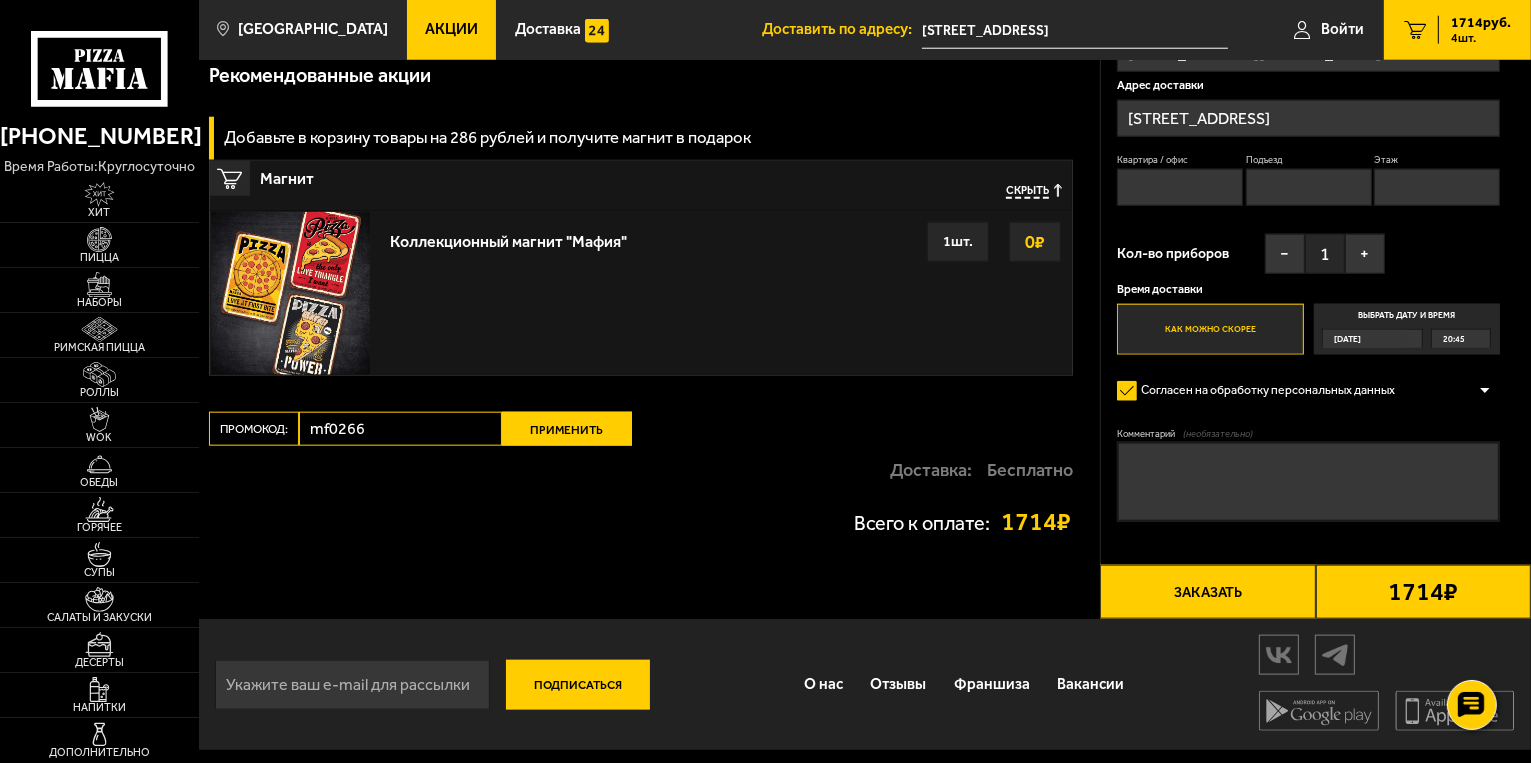 type on "mf0266" 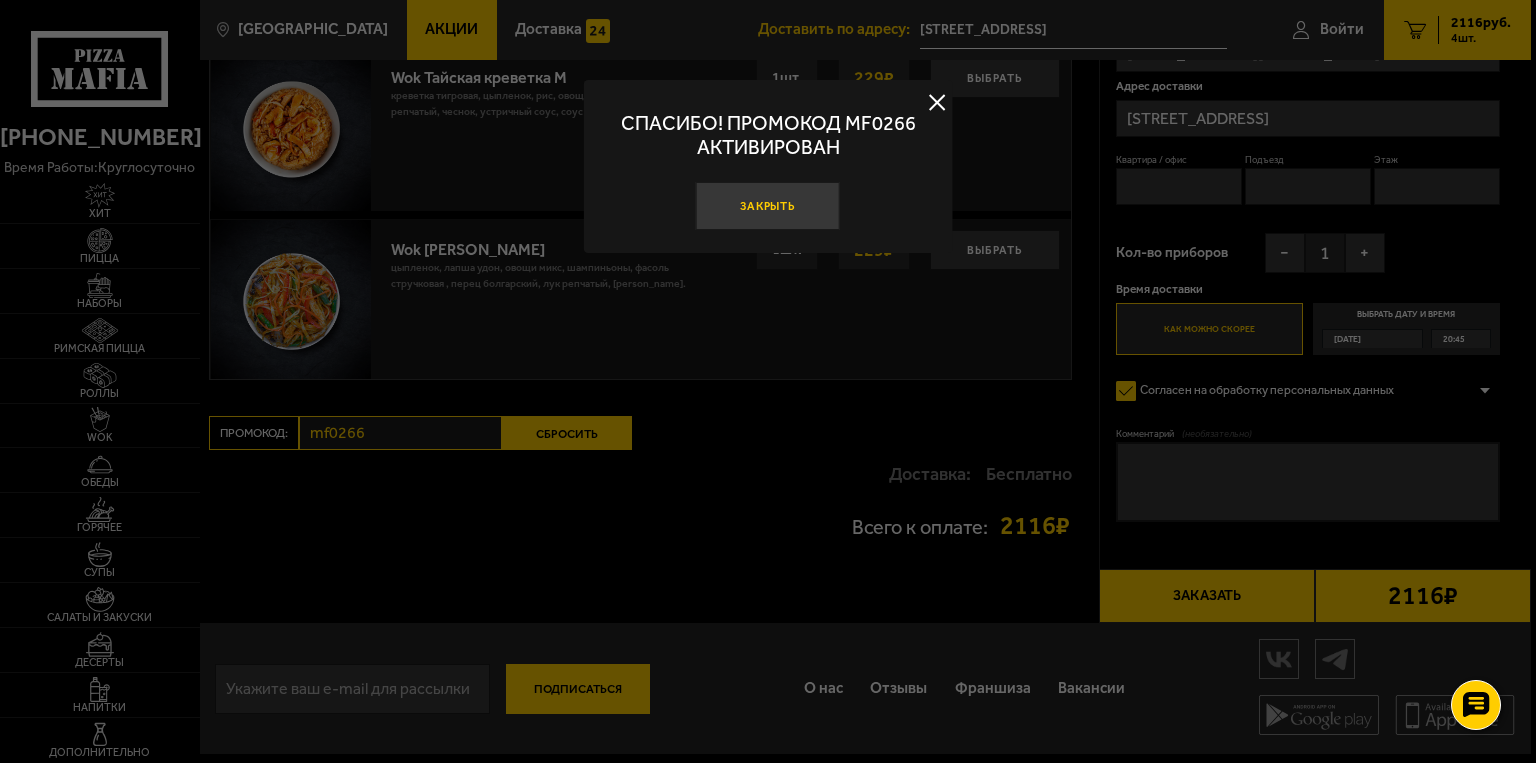click on "Закрыть" at bounding box center [768, 206] 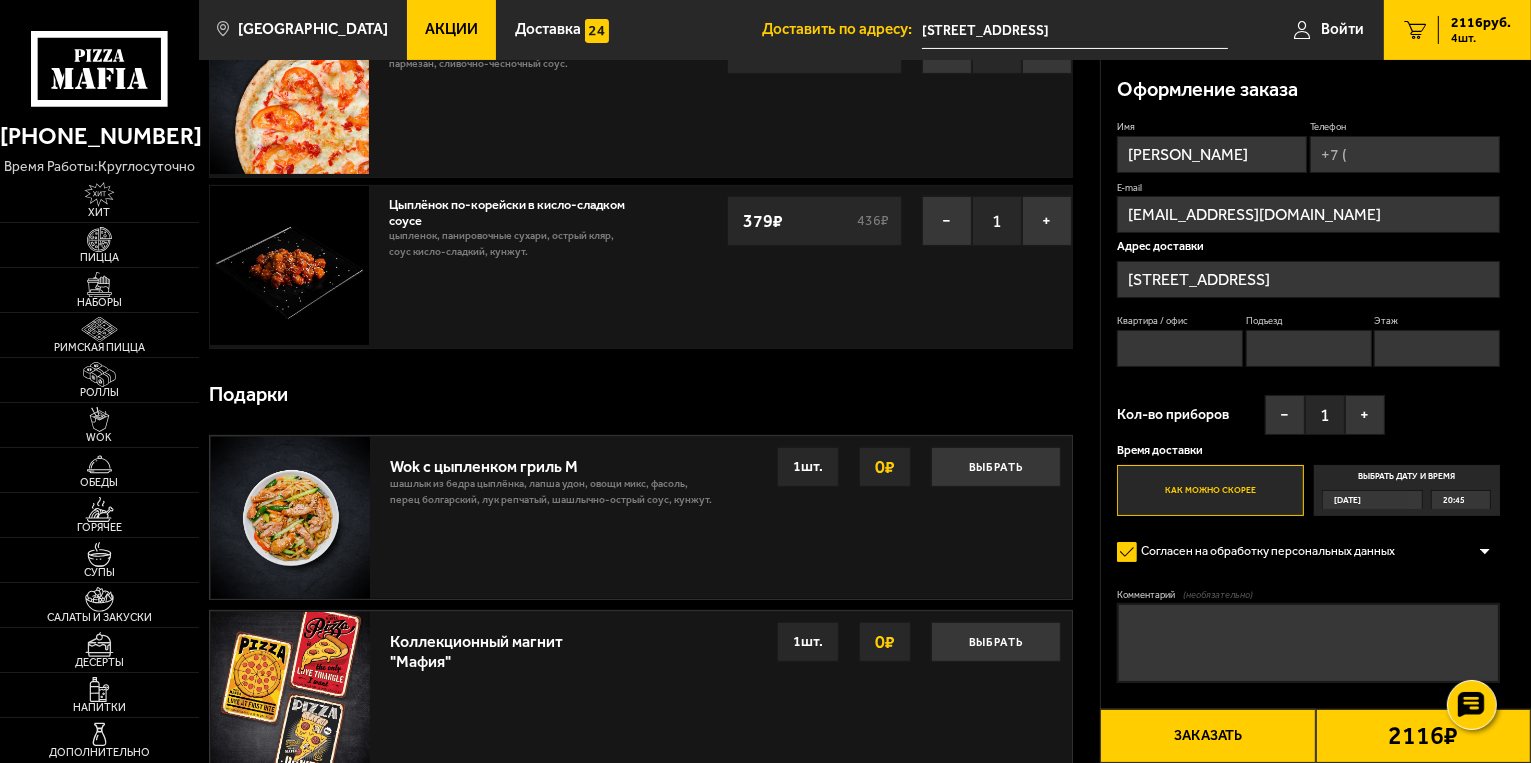 scroll, scrollTop: 436, scrollLeft: 0, axis: vertical 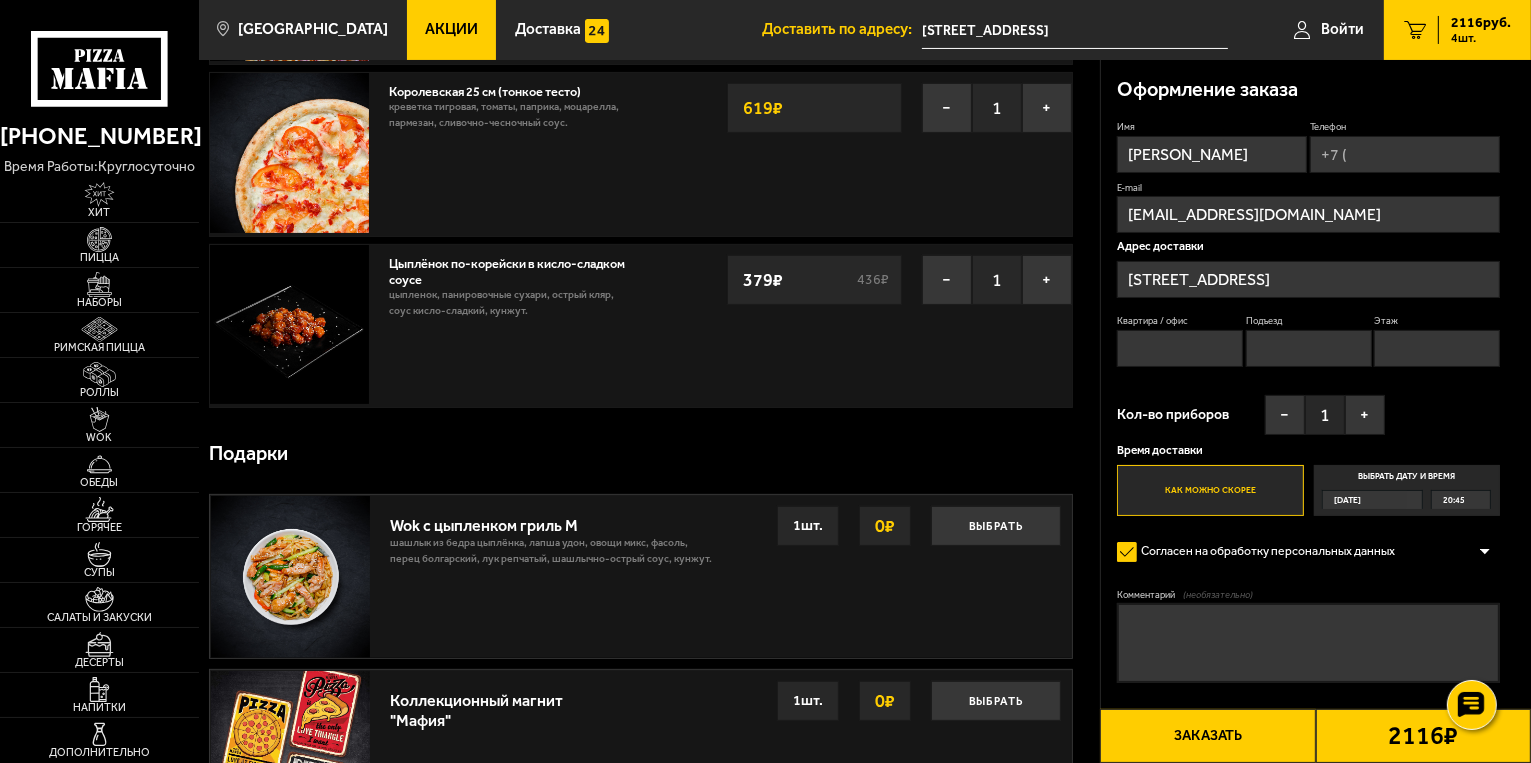 click on "Телефон" at bounding box center [1405, 154] 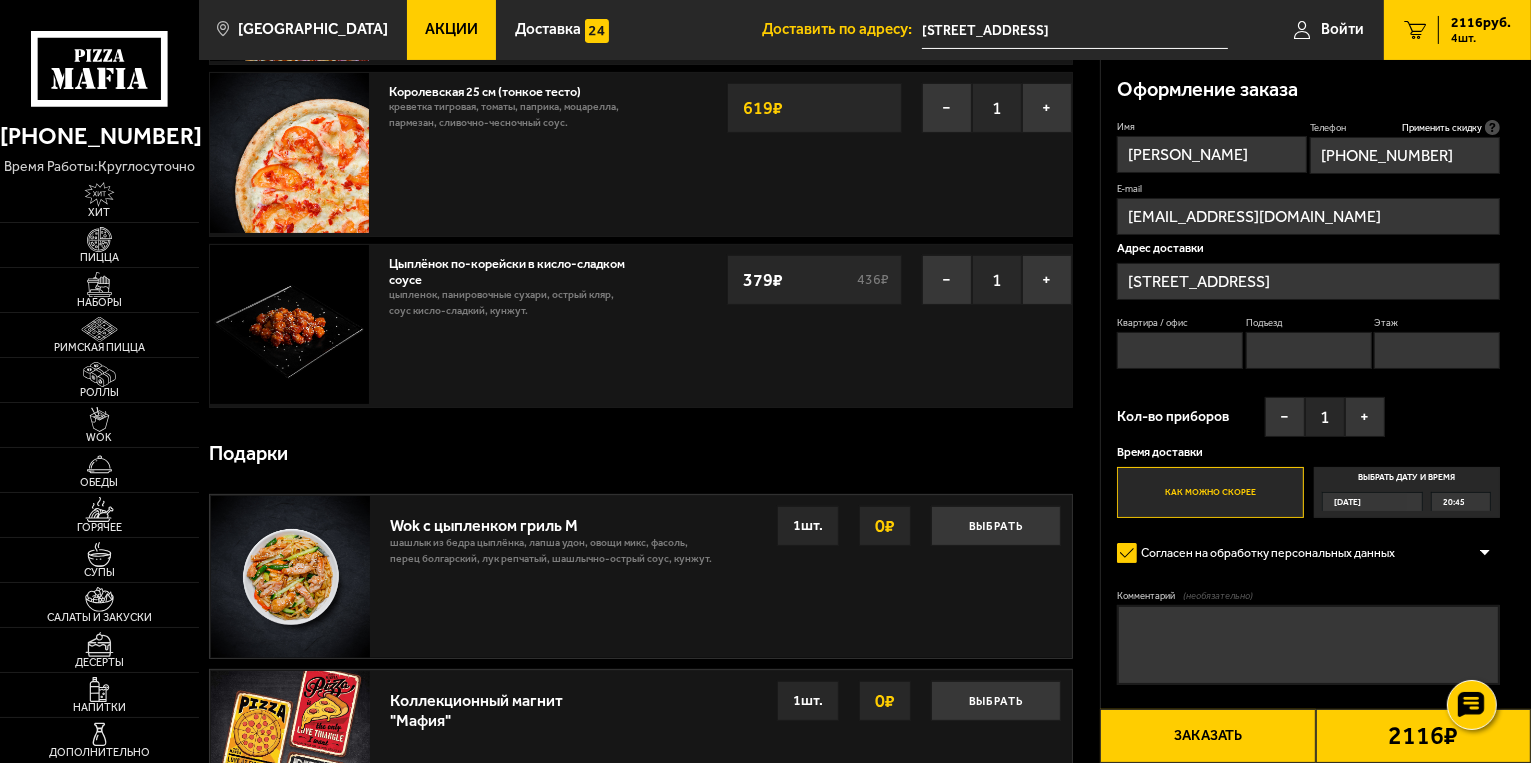 type on "[PHONE_NUMBER]" 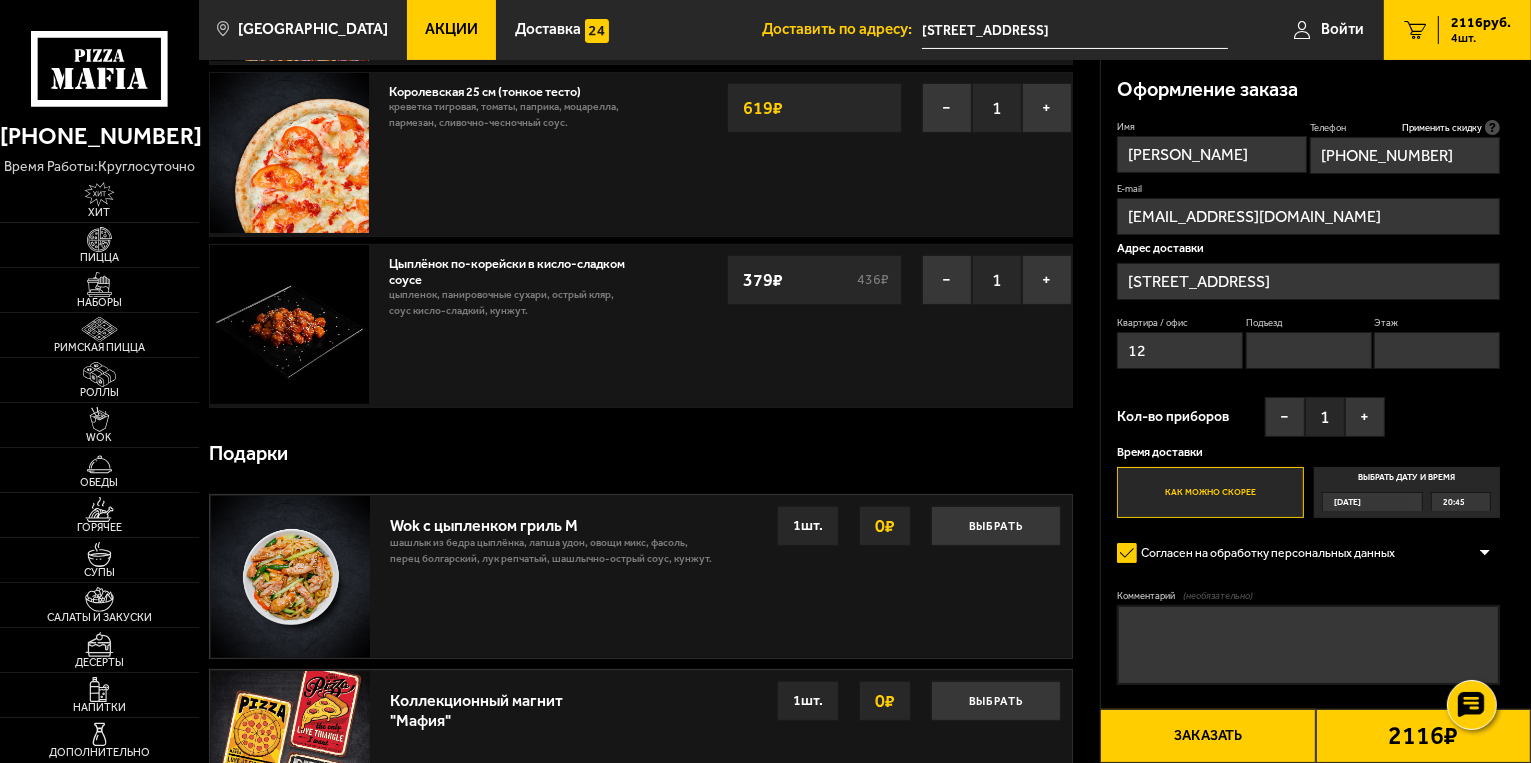 click on "Подъезд" at bounding box center [1309, 350] 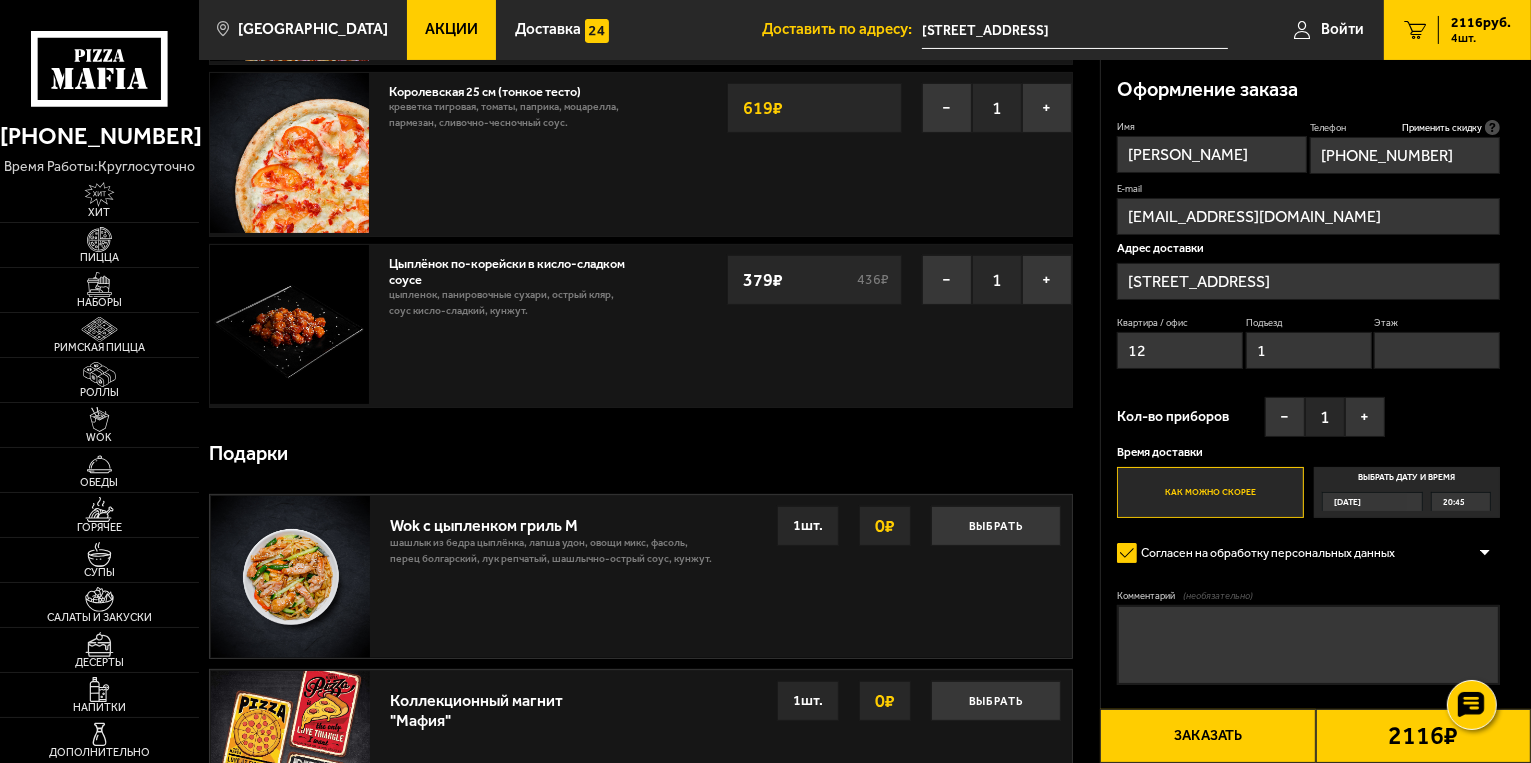 type on "1" 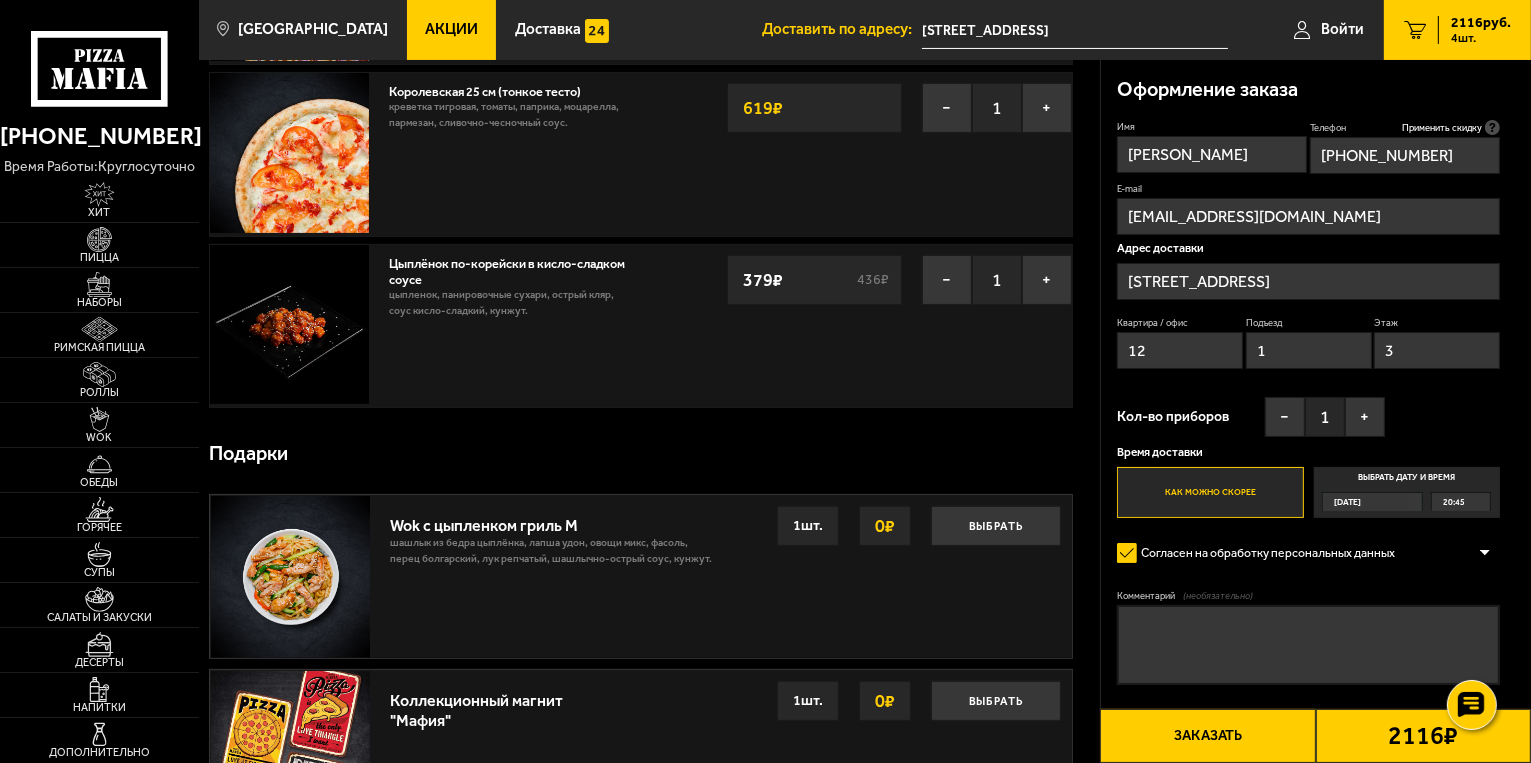 type on "3" 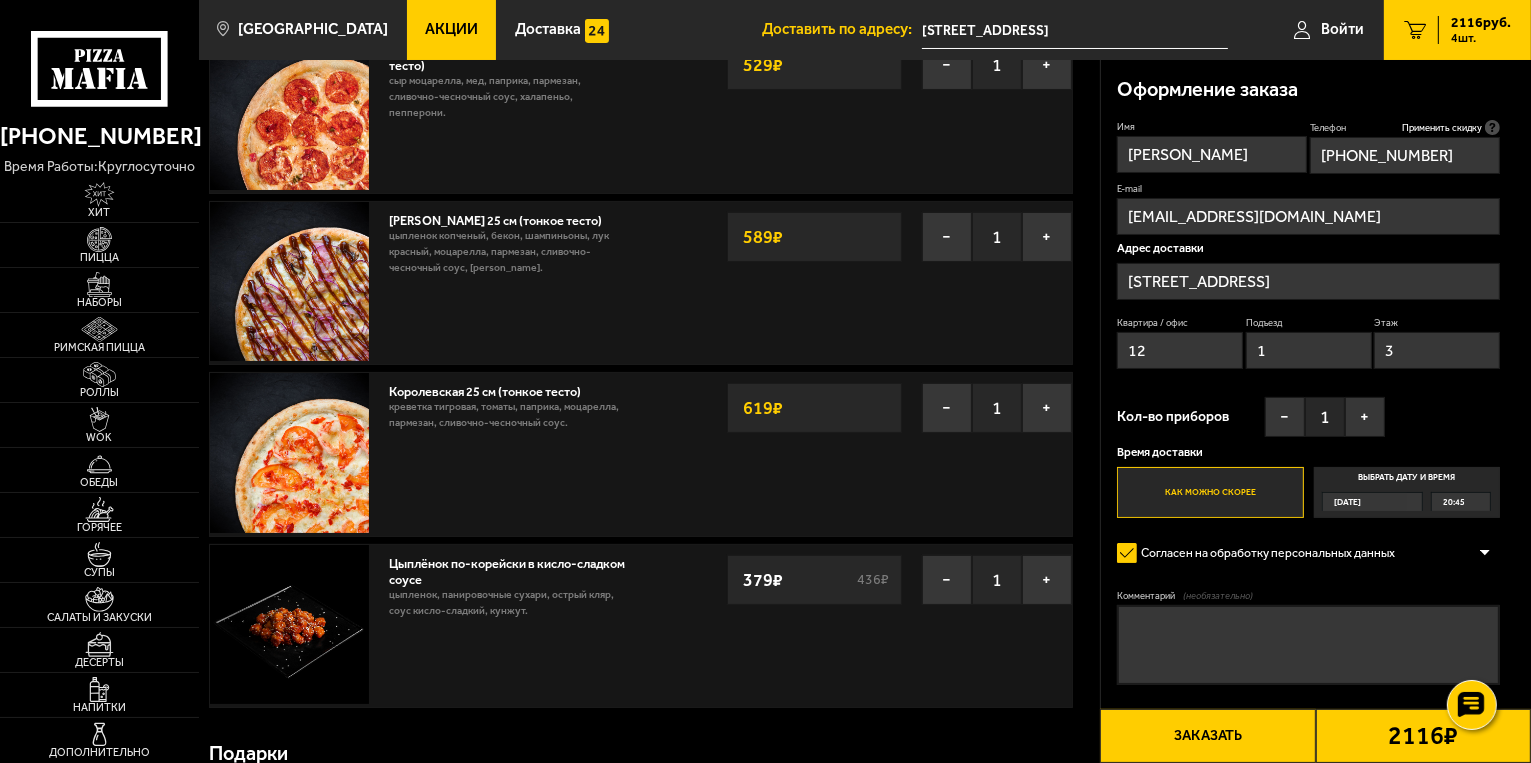 scroll, scrollTop: 536, scrollLeft: 0, axis: vertical 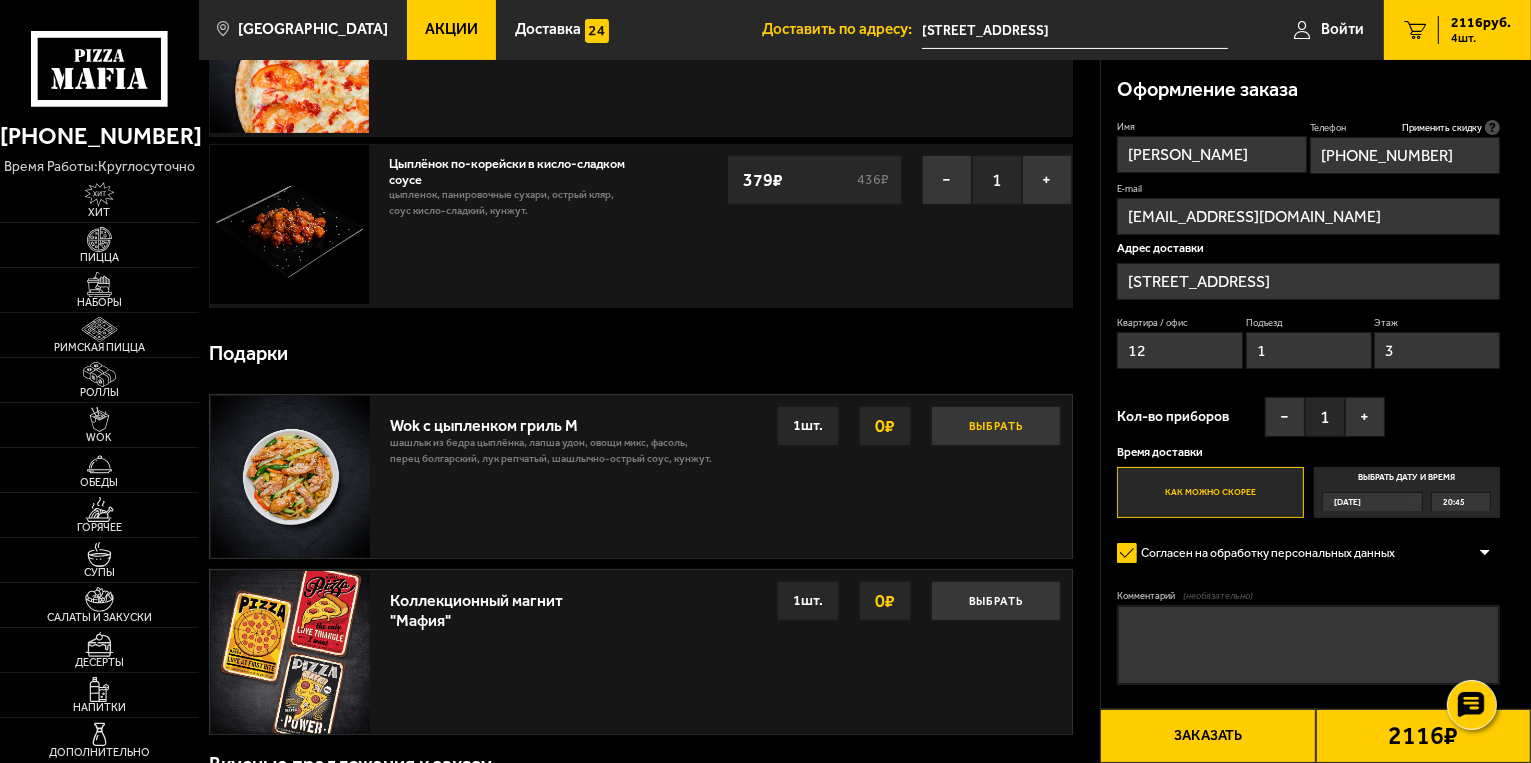 click on "Выбрать" at bounding box center (996, 426) 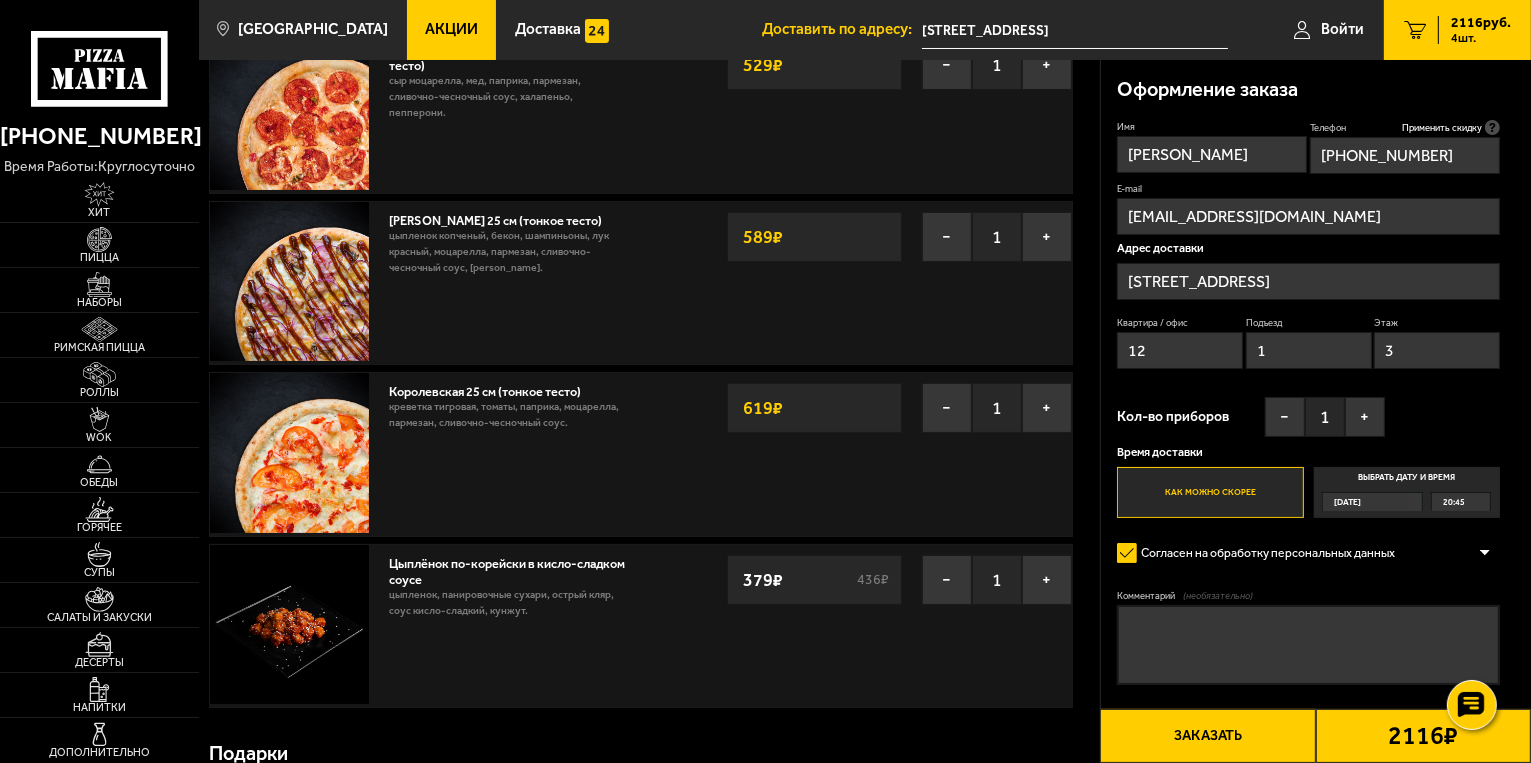 scroll, scrollTop: 0, scrollLeft: 0, axis: both 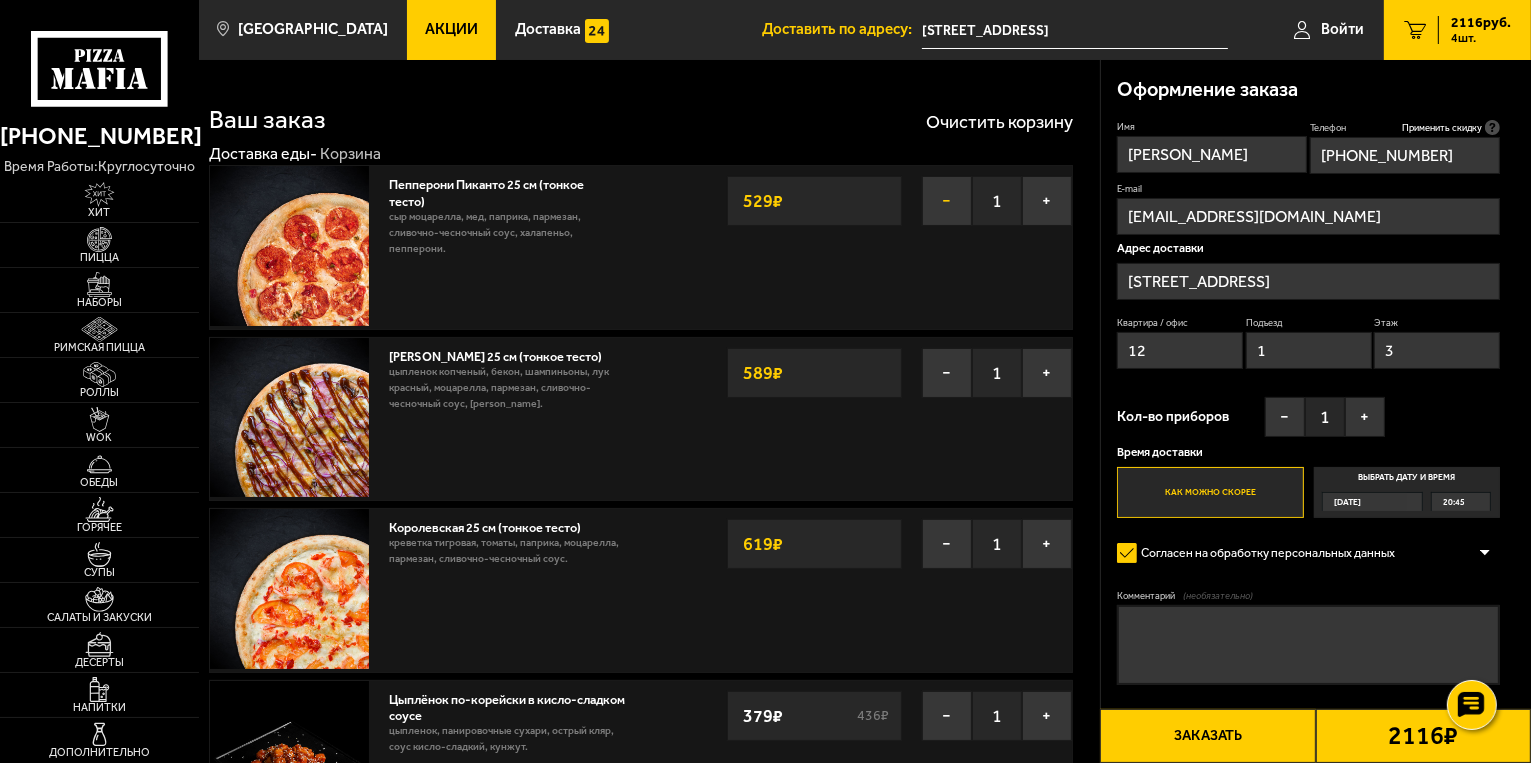 click on "−" at bounding box center (947, 201) 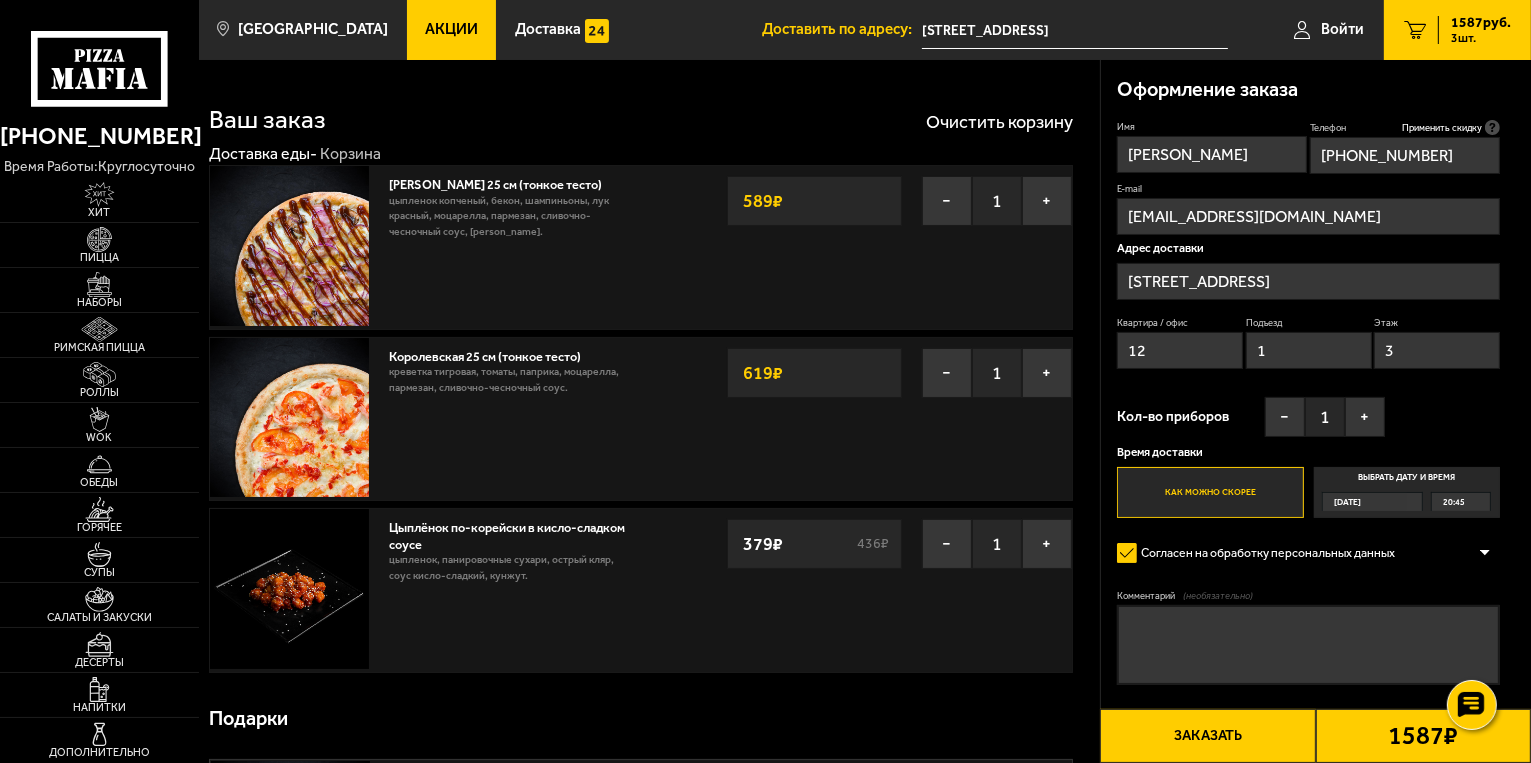 click on "−" at bounding box center (947, 201) 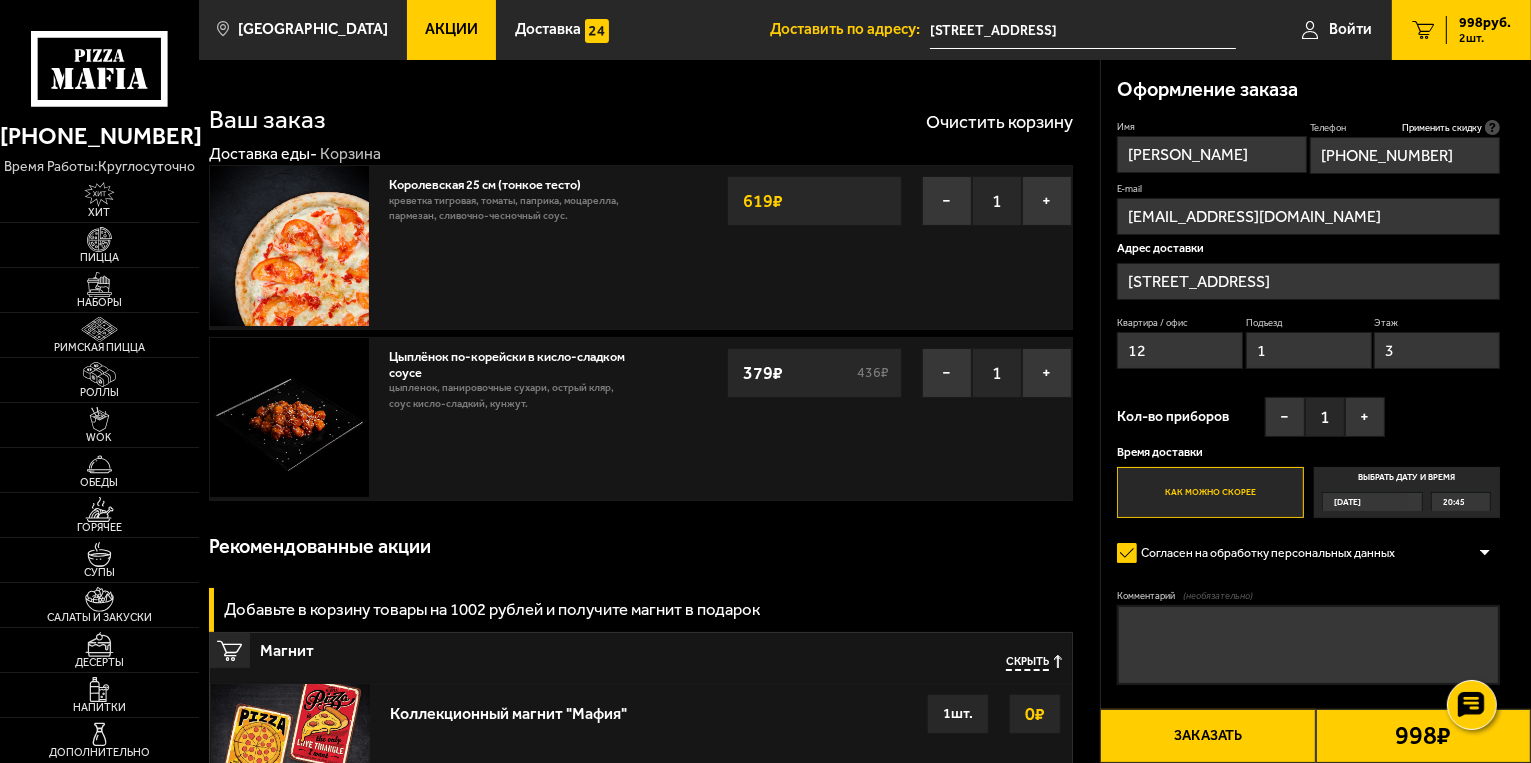 click on "−" at bounding box center (947, 201) 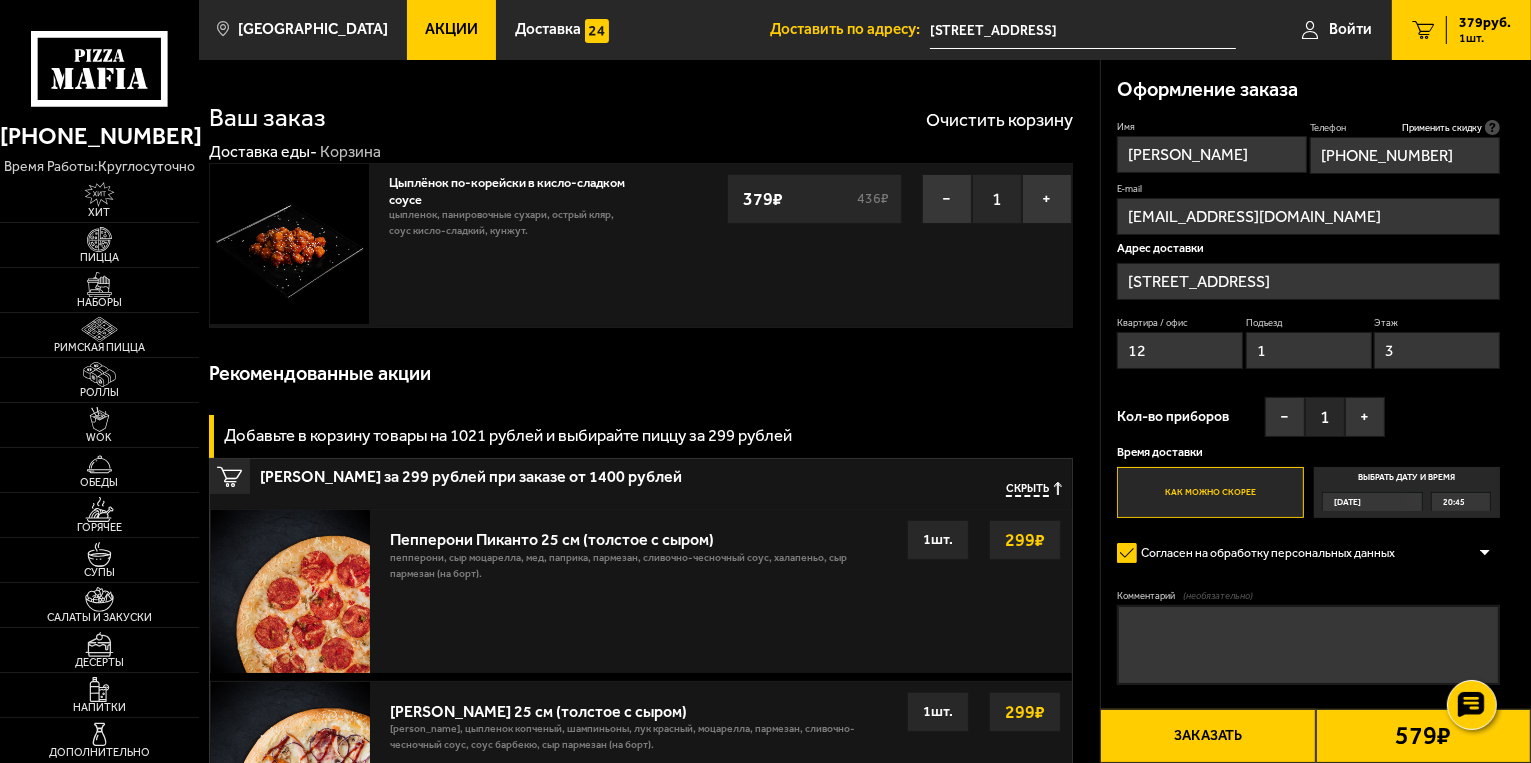 scroll, scrollTop: 0, scrollLeft: 0, axis: both 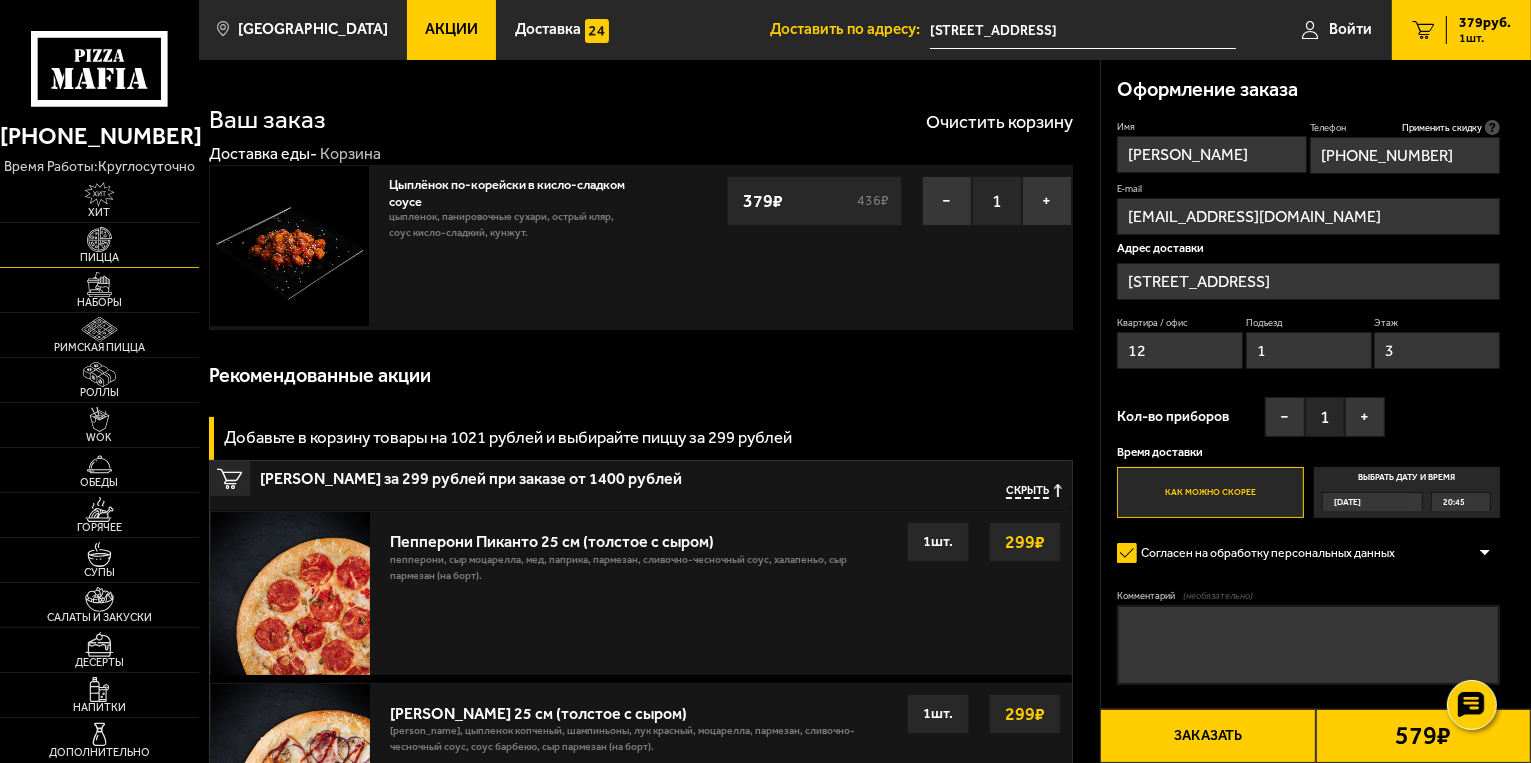 click on "Пицца" at bounding box center [99, 257] 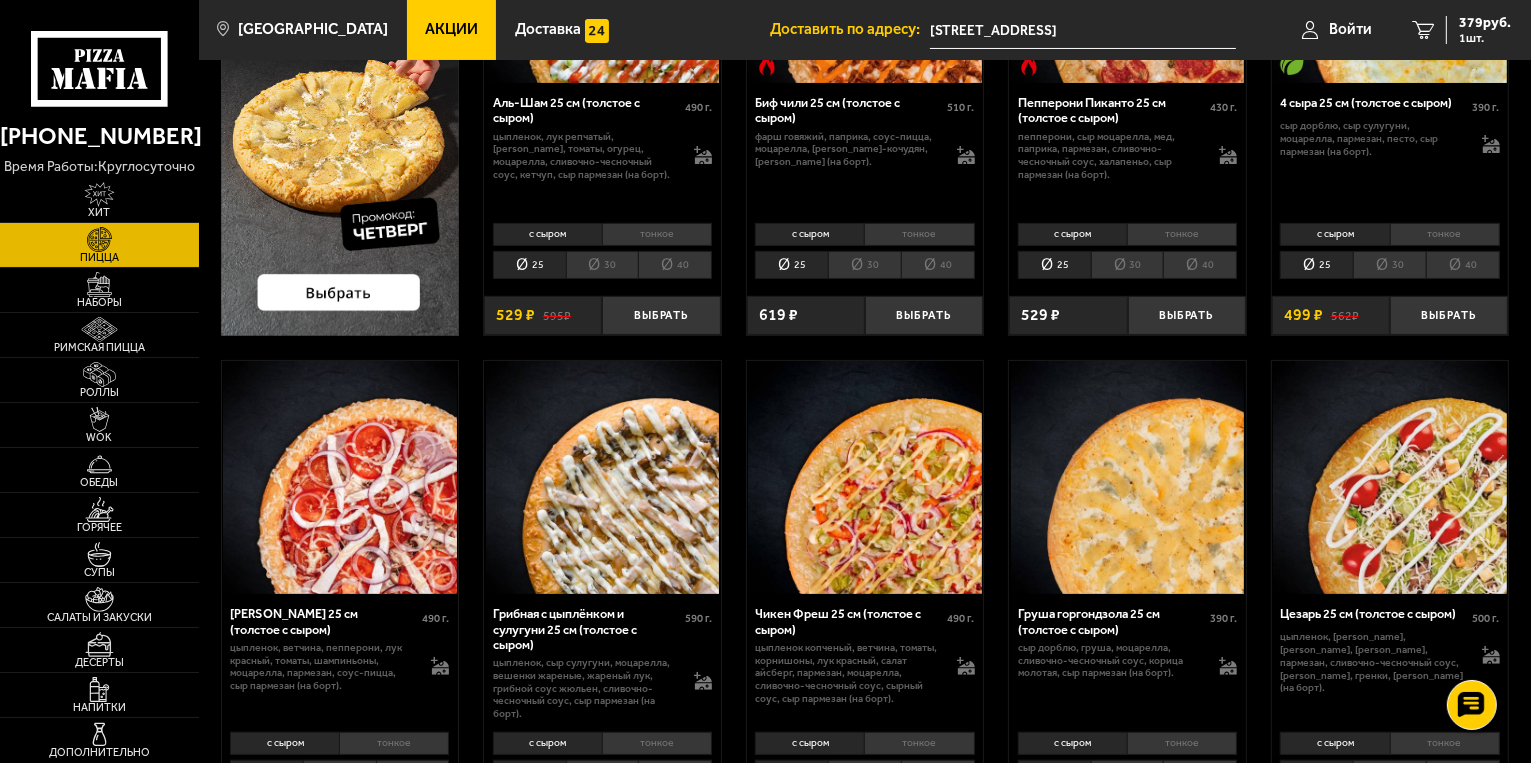scroll, scrollTop: 200, scrollLeft: 0, axis: vertical 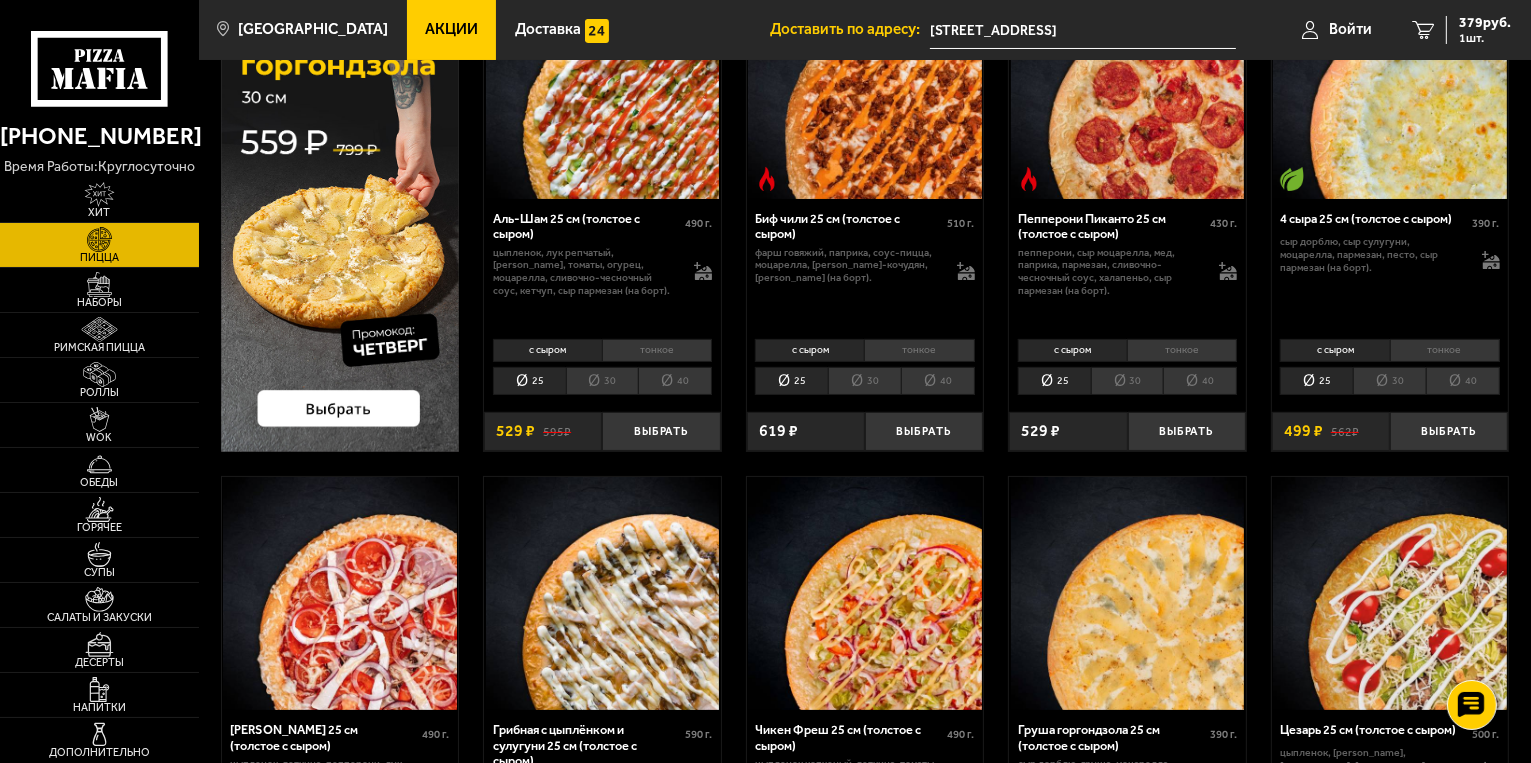 click on "тонкое" at bounding box center (1182, 350) 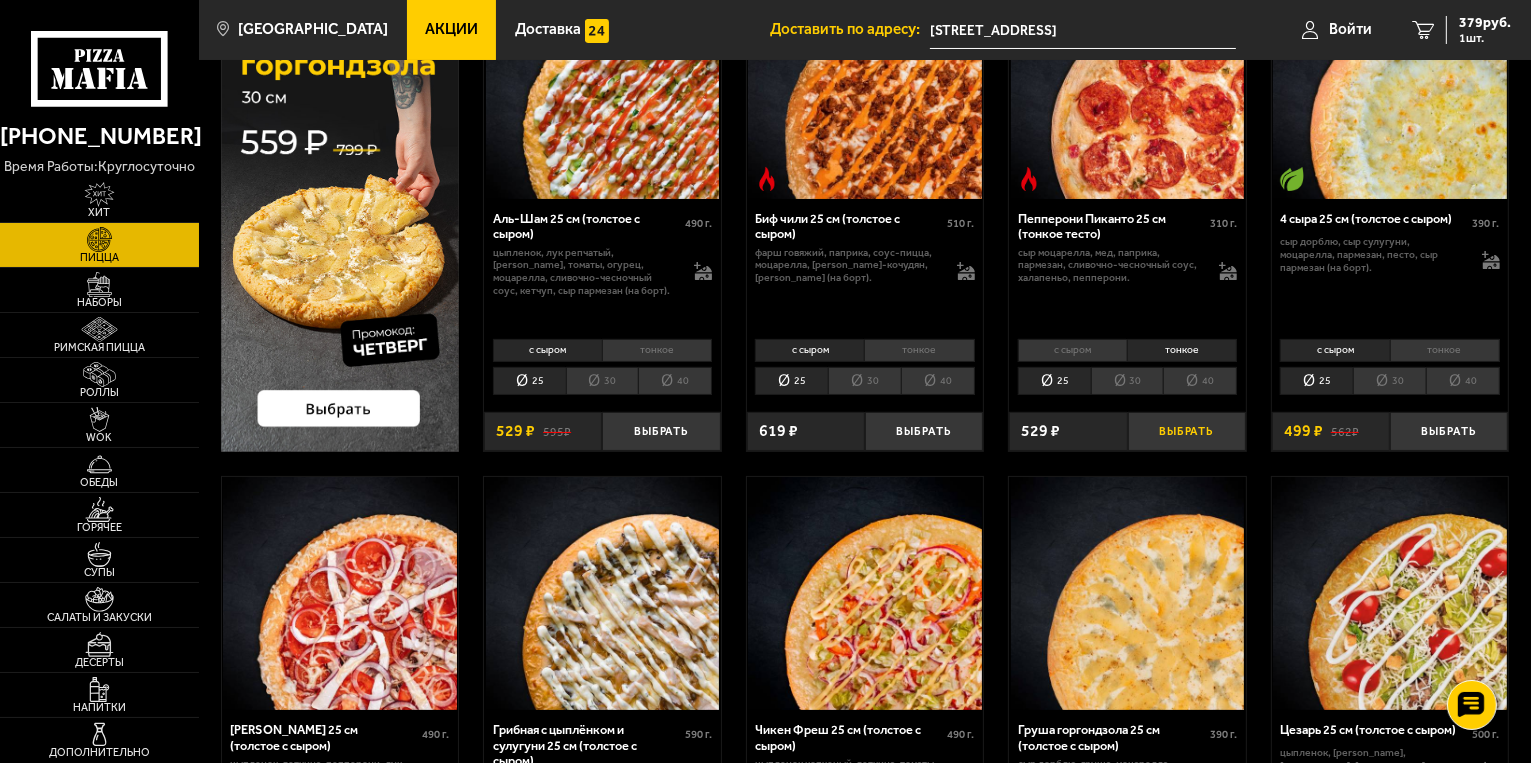 click on "Выбрать" at bounding box center (1187, 431) 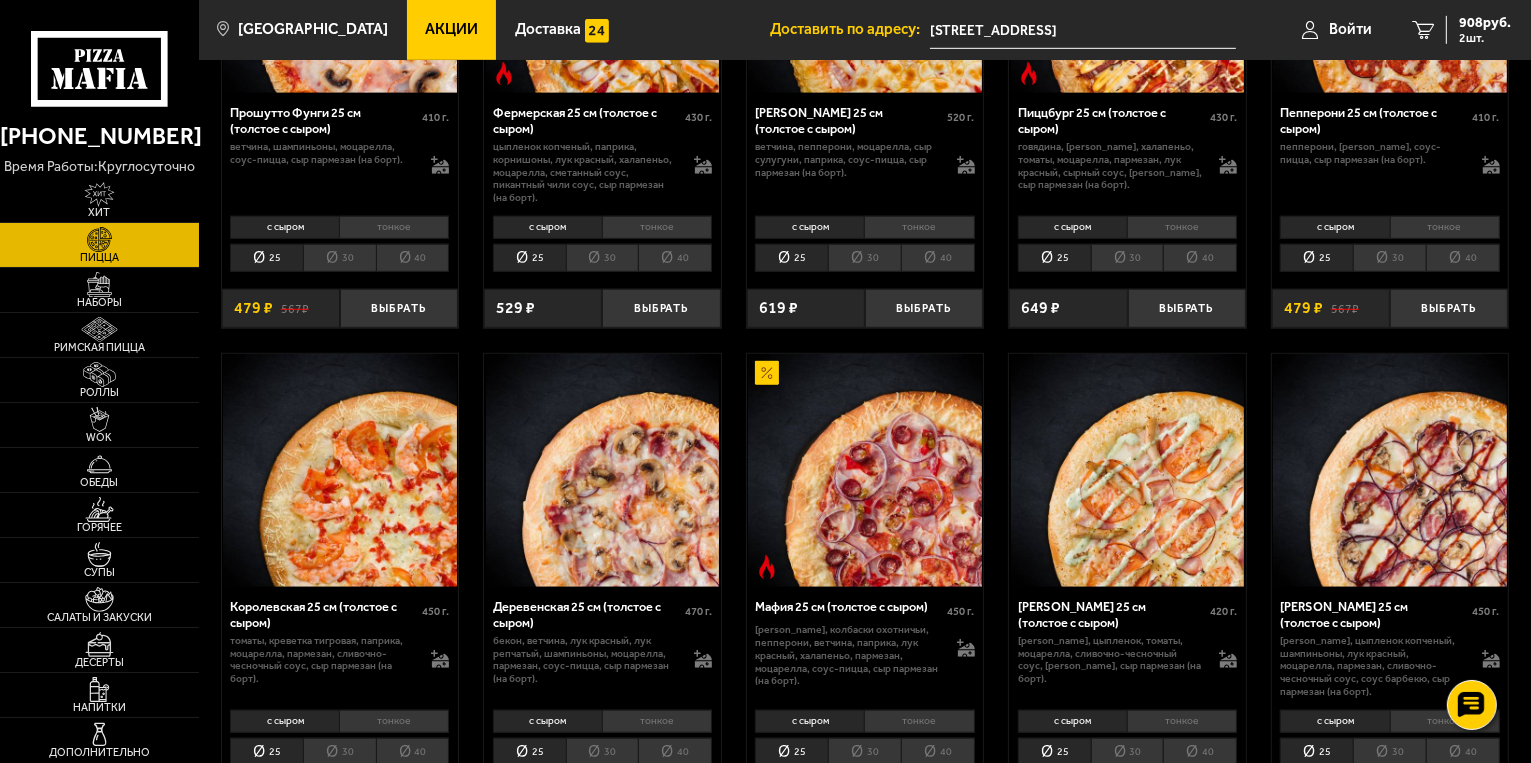 scroll, scrollTop: 1500, scrollLeft: 0, axis: vertical 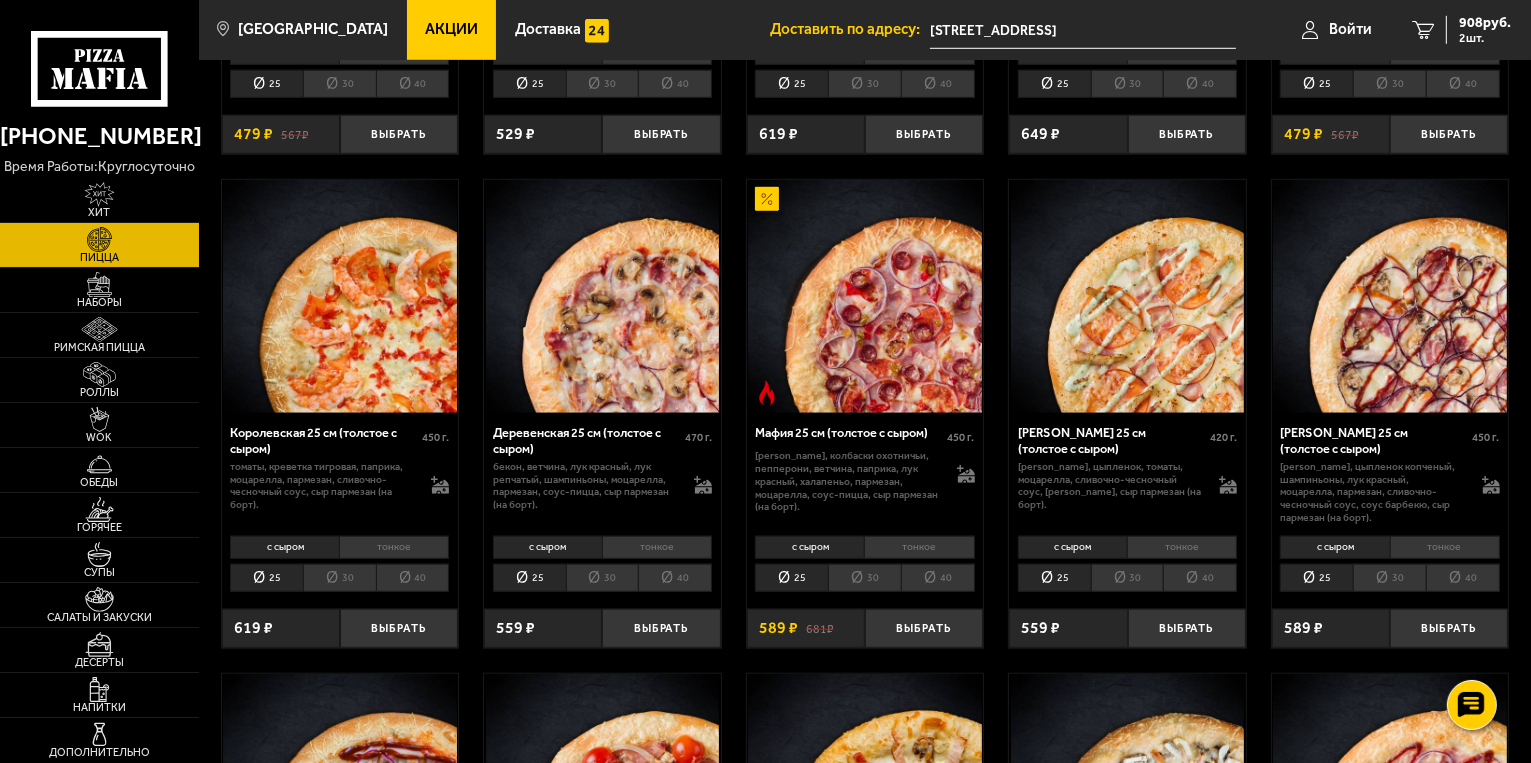 click on "тонкое" at bounding box center (394, 547) 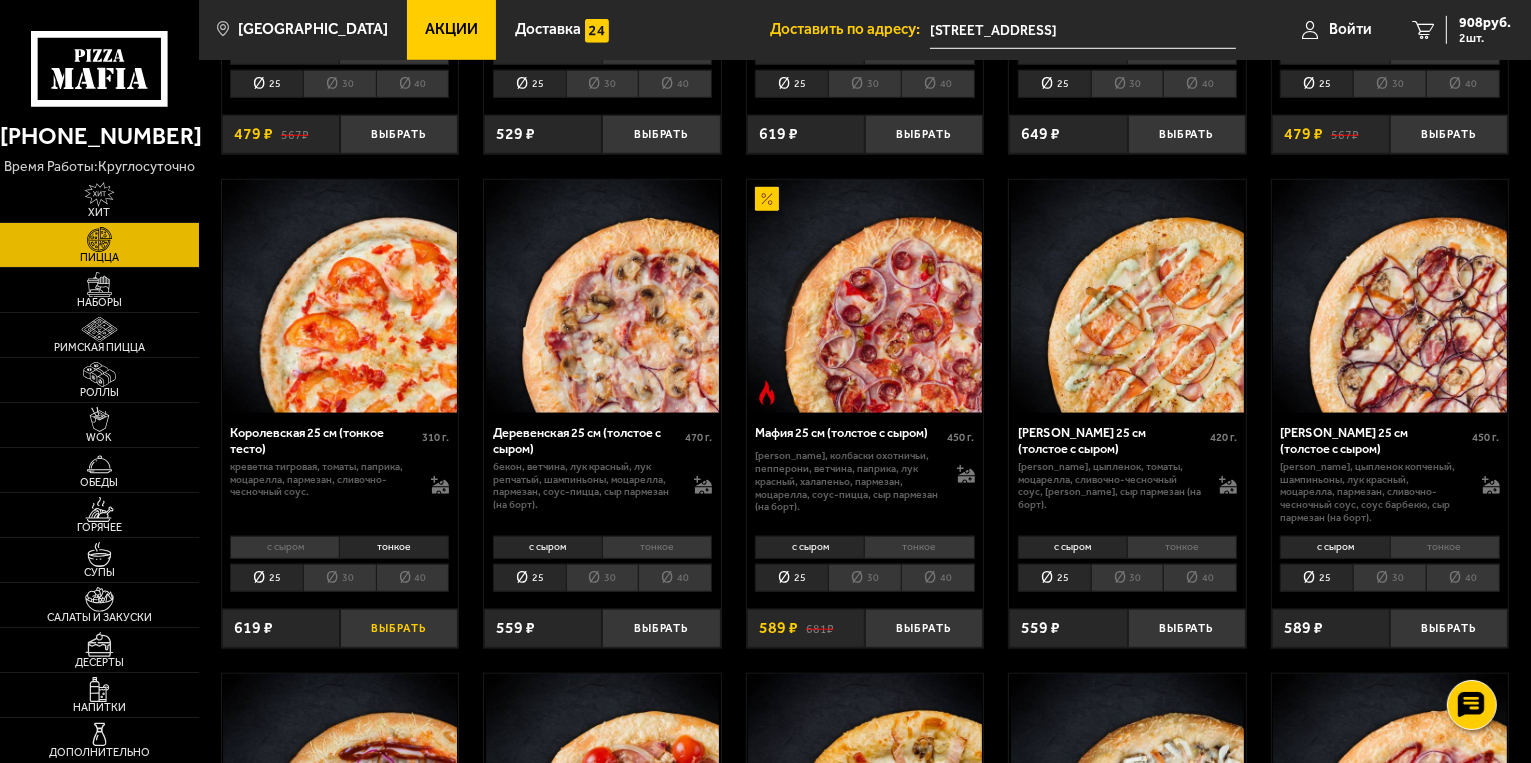 click on "Выбрать" at bounding box center (399, 628) 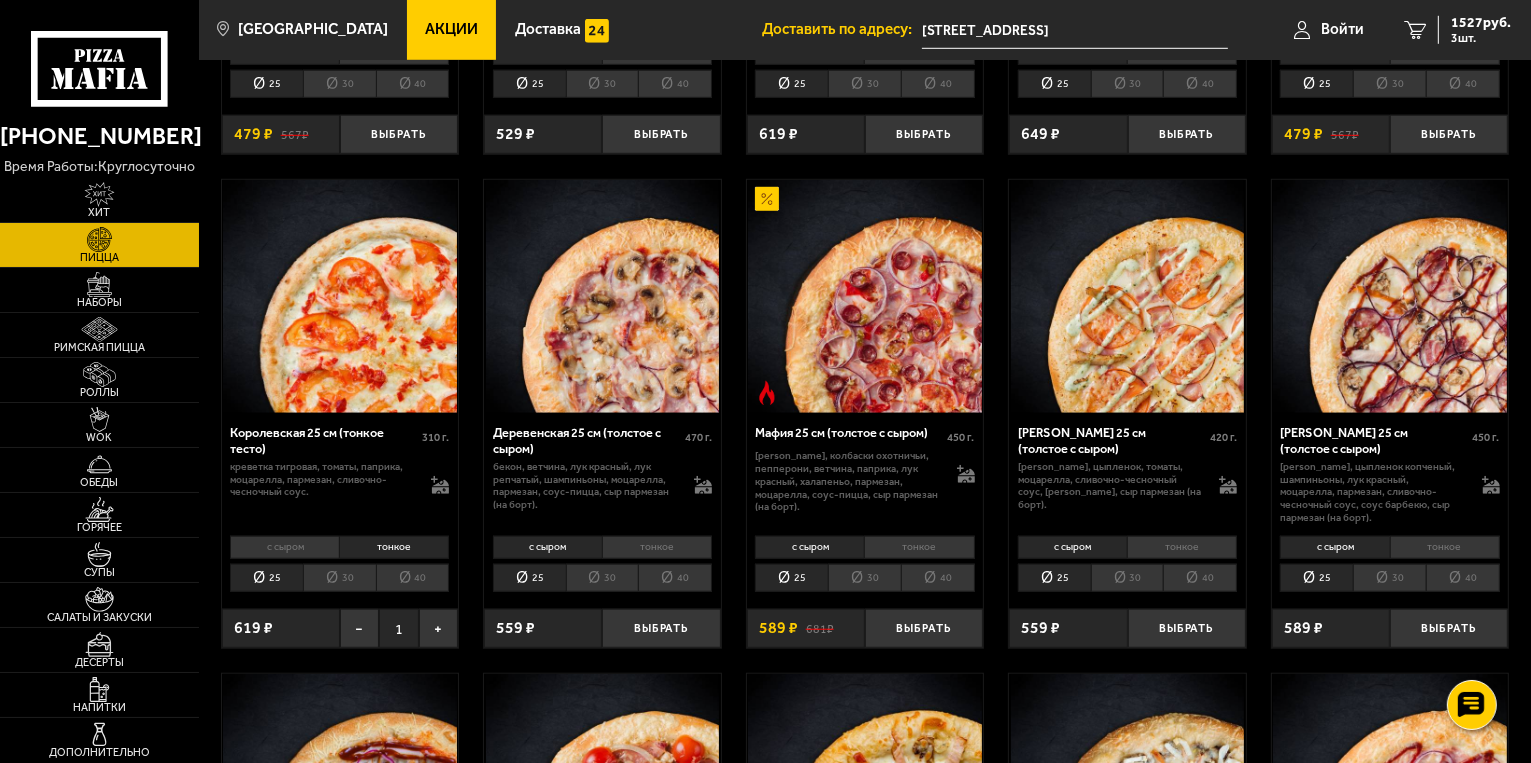 click on "тонкое" at bounding box center [1445, 547] 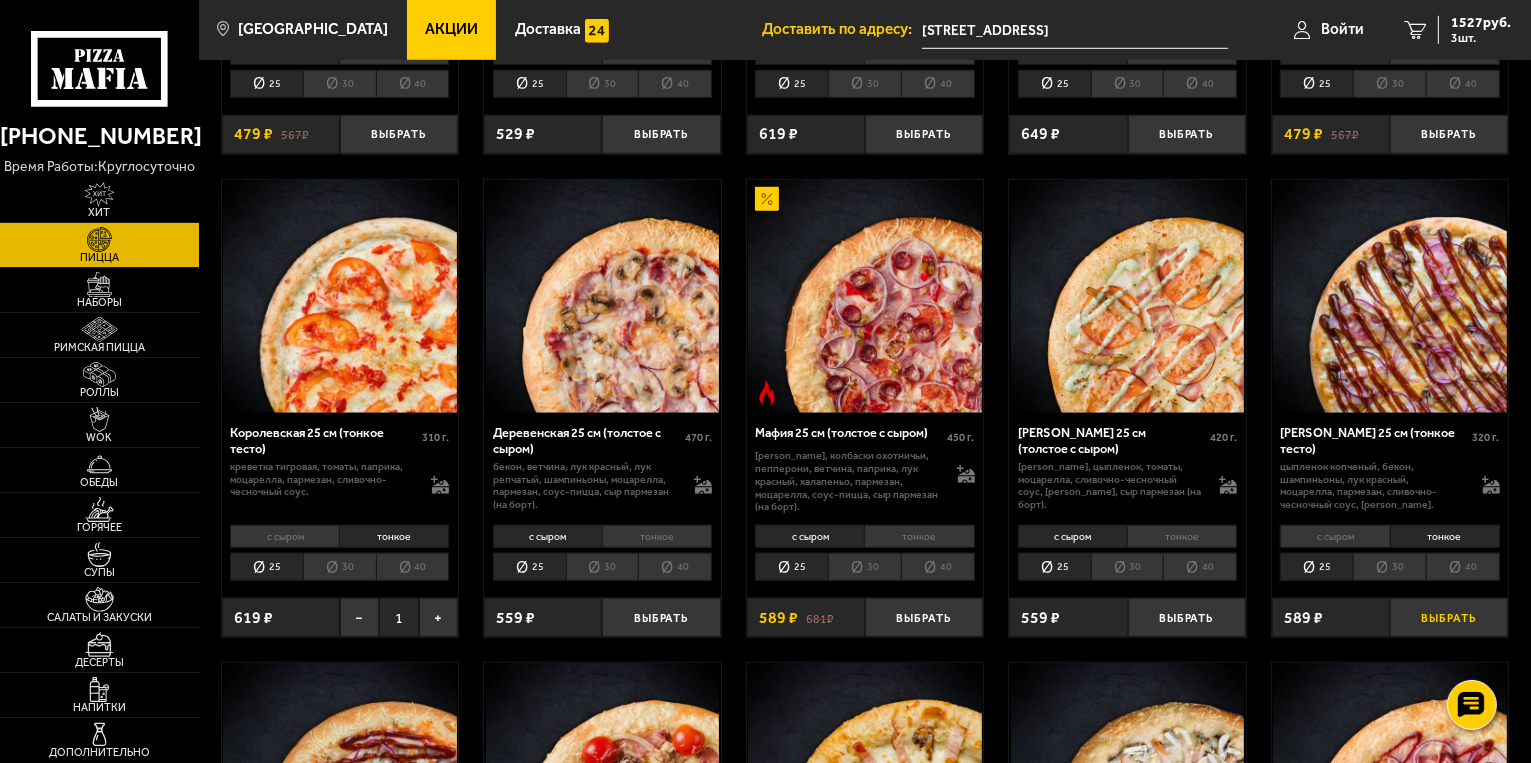 click on "Выбрать" at bounding box center (1449, 617) 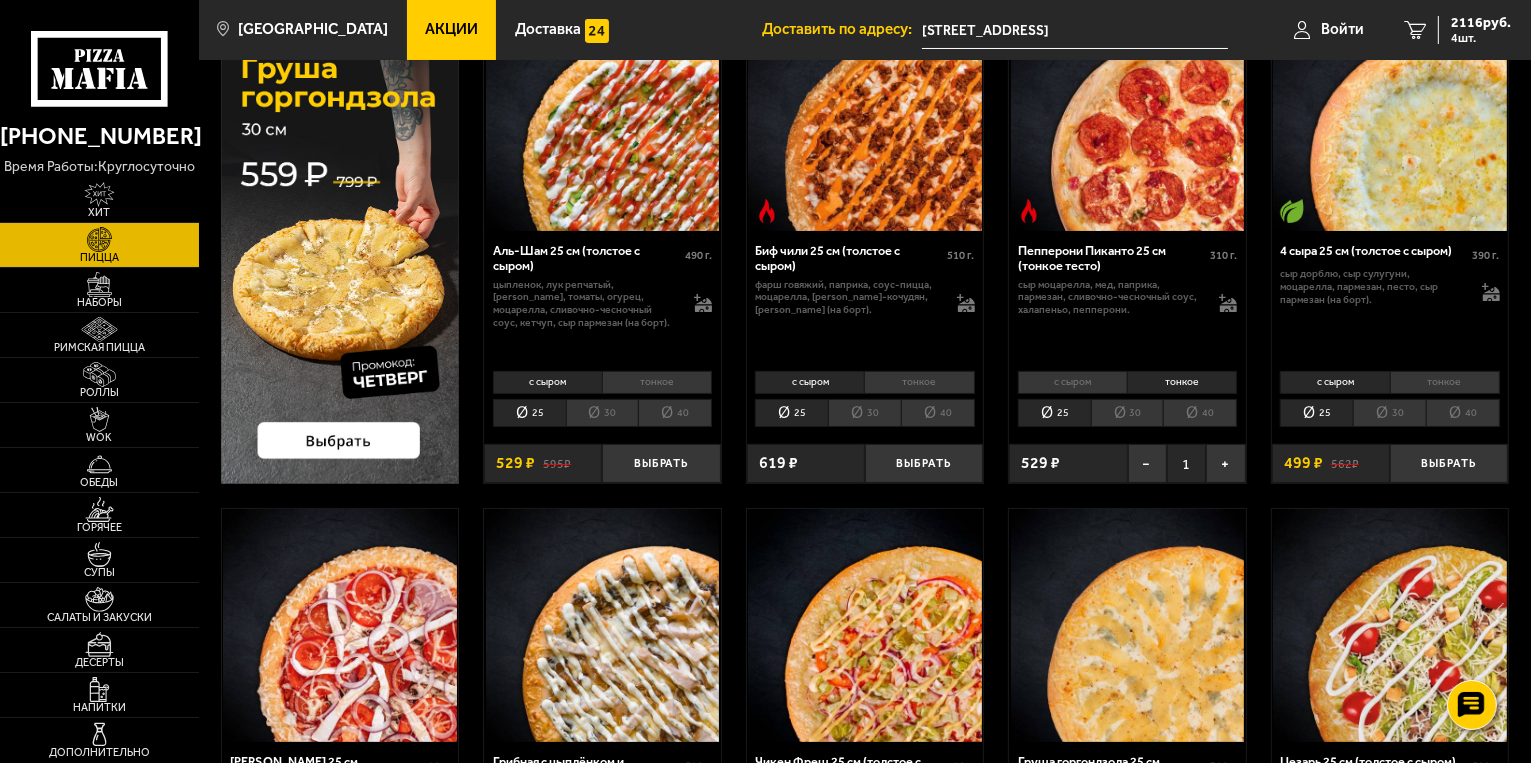 scroll, scrollTop: 0, scrollLeft: 0, axis: both 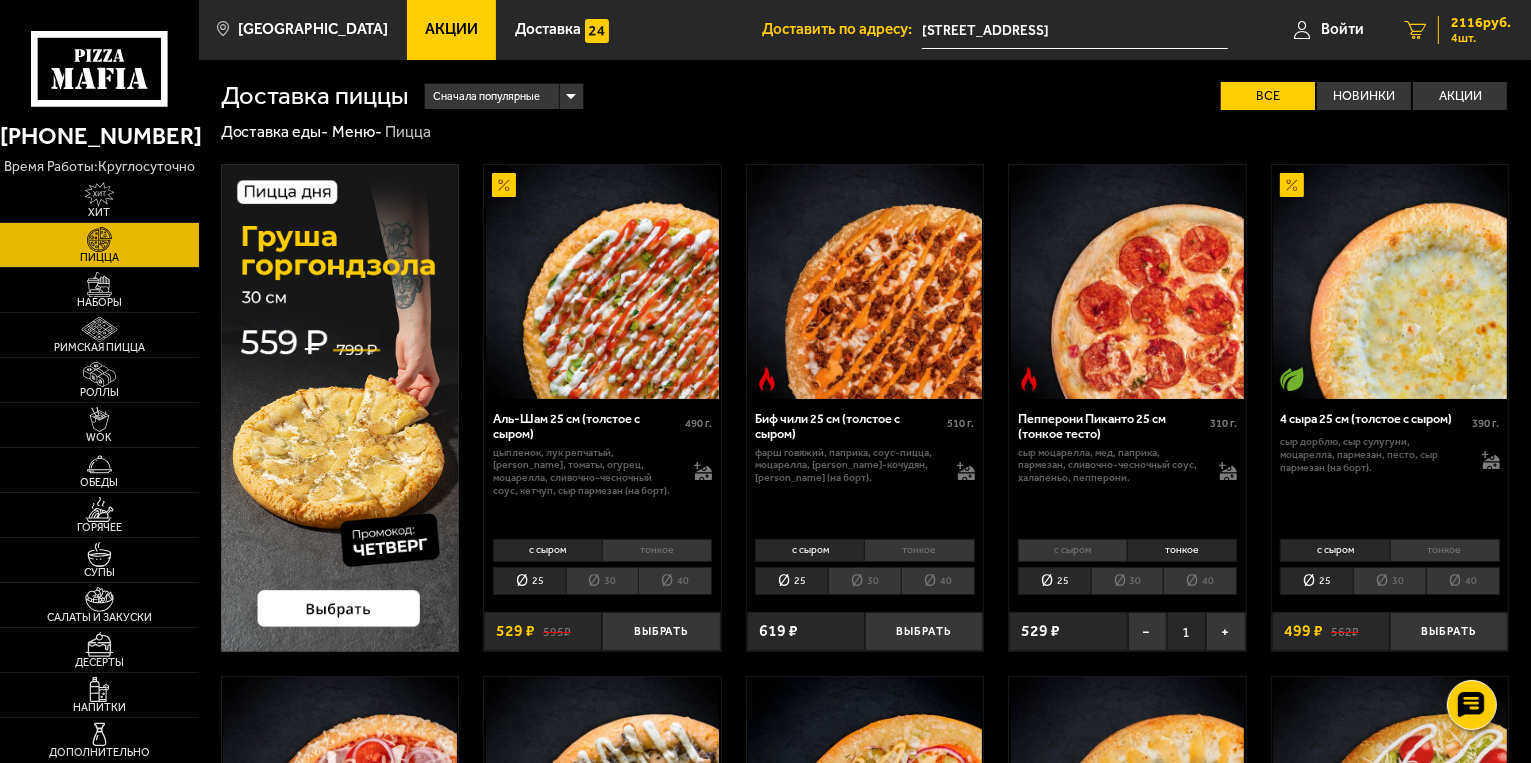 click on "4  шт." at bounding box center (1481, 38) 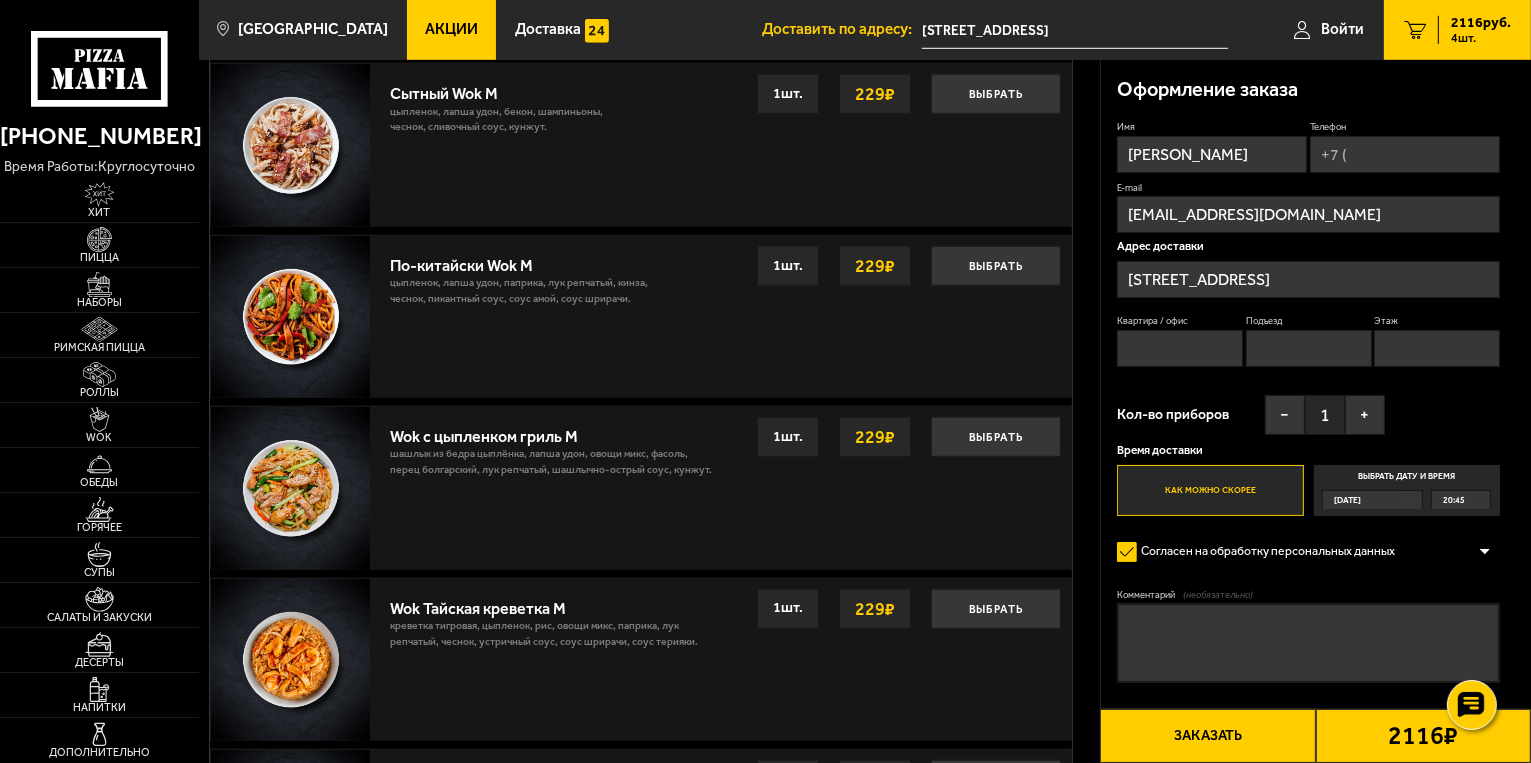 scroll, scrollTop: 1900, scrollLeft: 0, axis: vertical 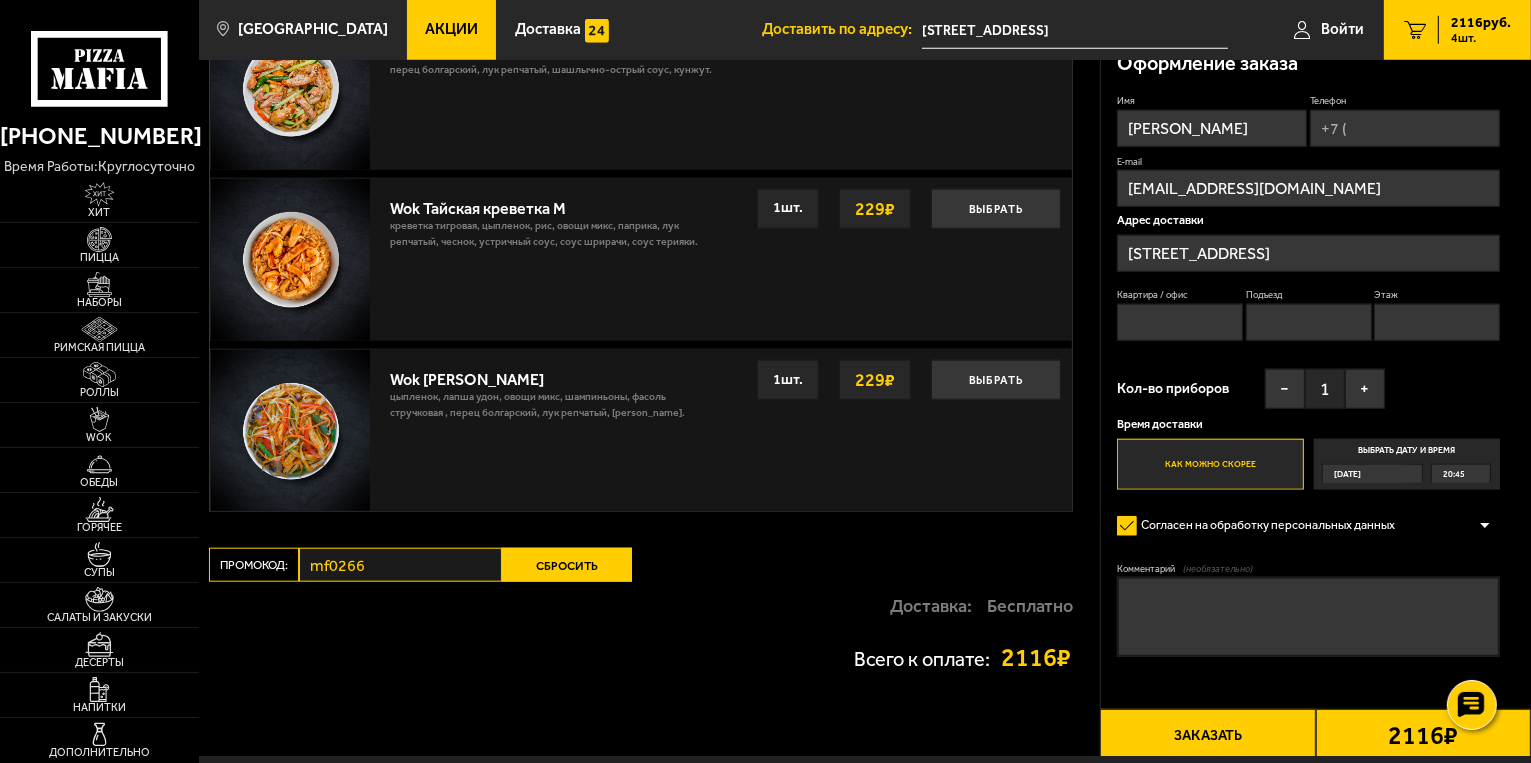 click on "Сбросить" at bounding box center (567, 565) 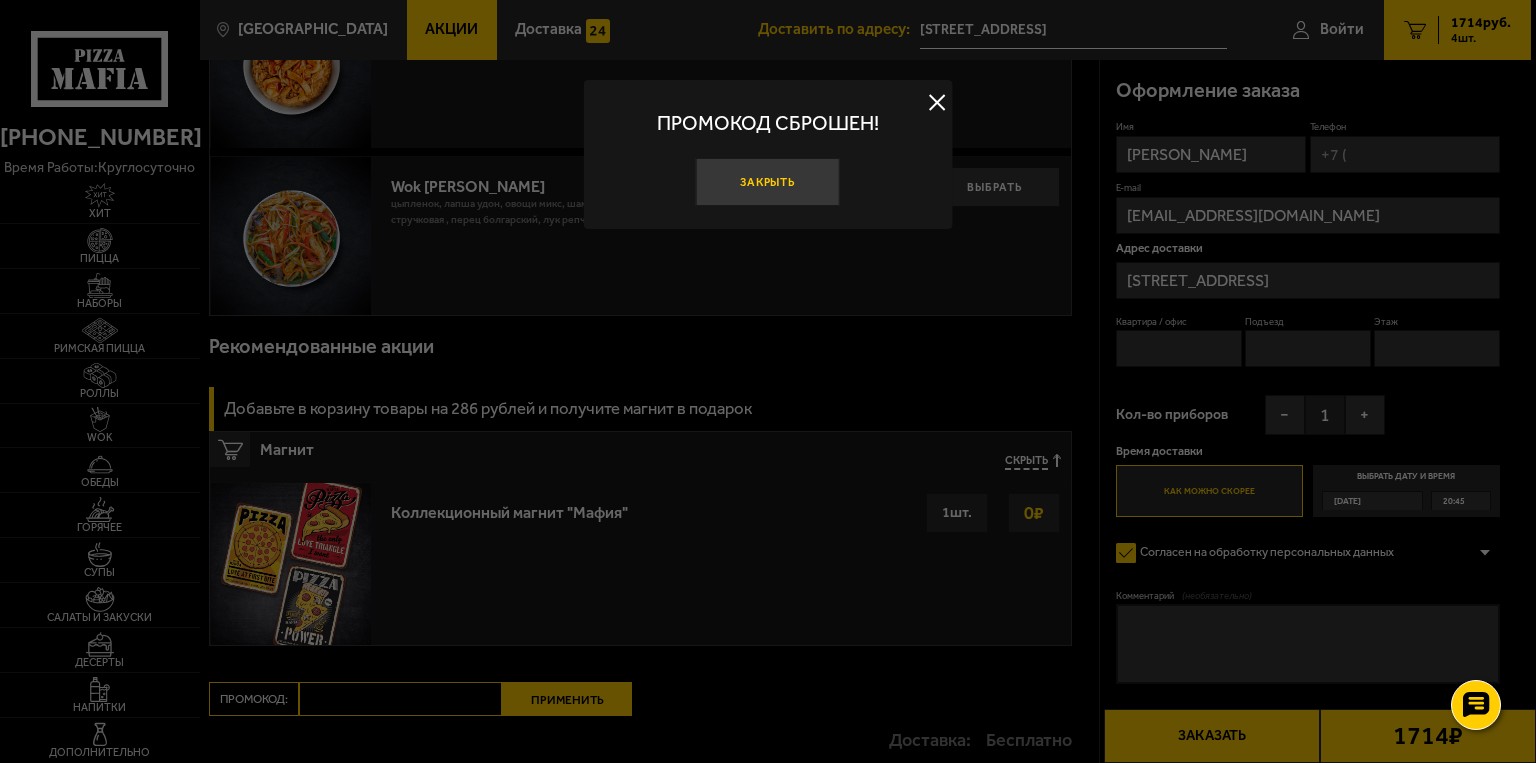 click on "Закрыть" at bounding box center (768, 182) 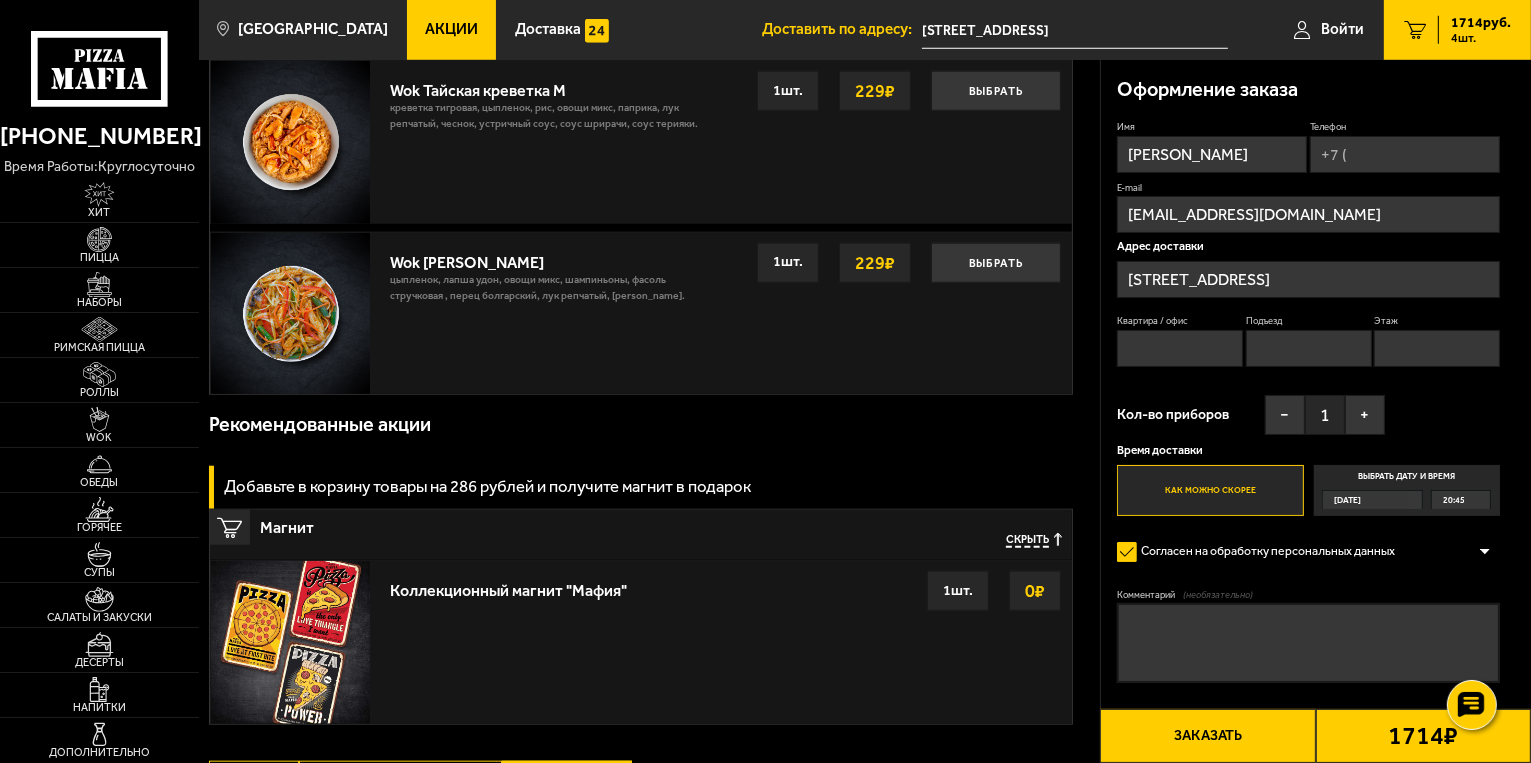 scroll, scrollTop: 1900, scrollLeft: 0, axis: vertical 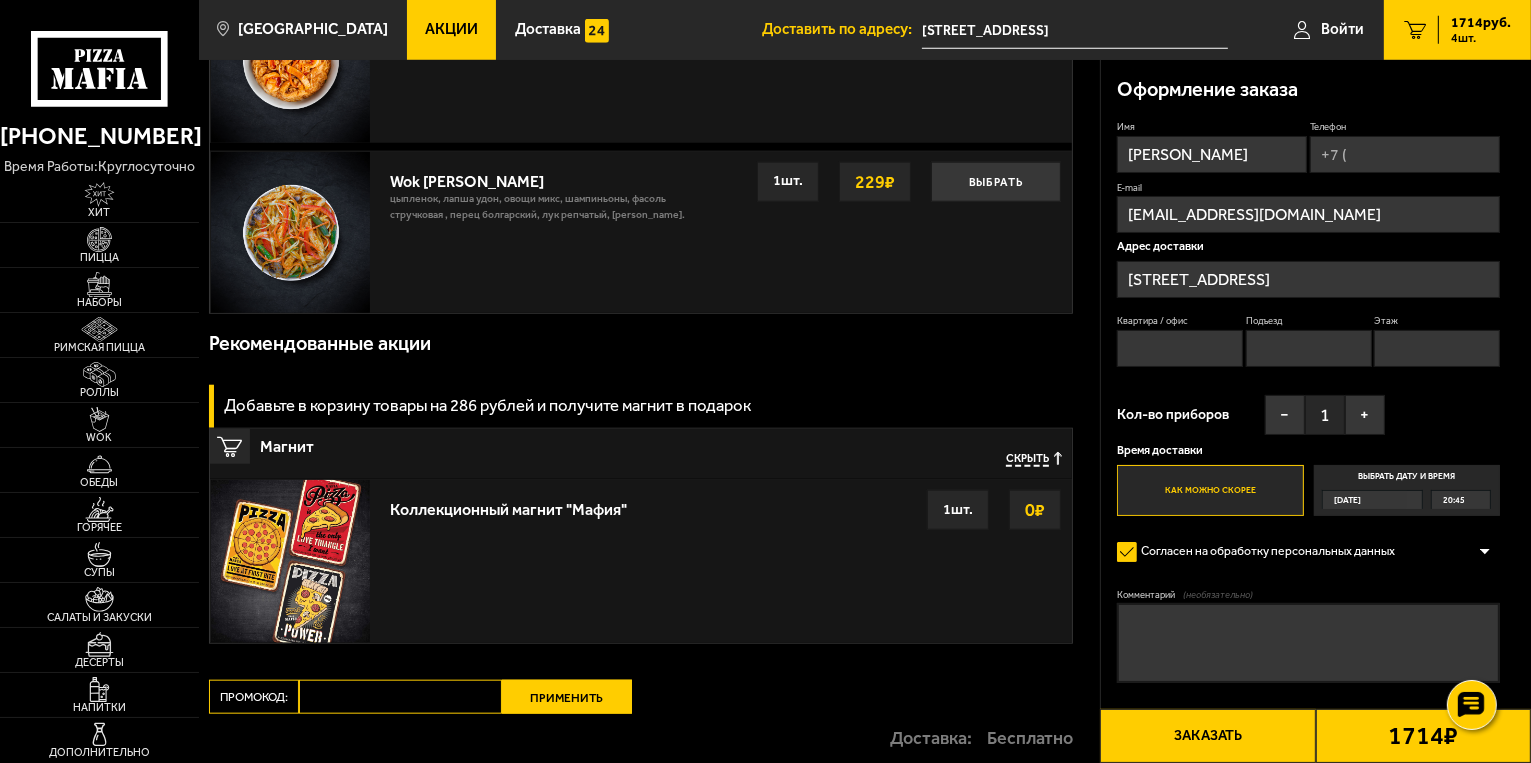 click on "Промокод:" at bounding box center [400, 697] 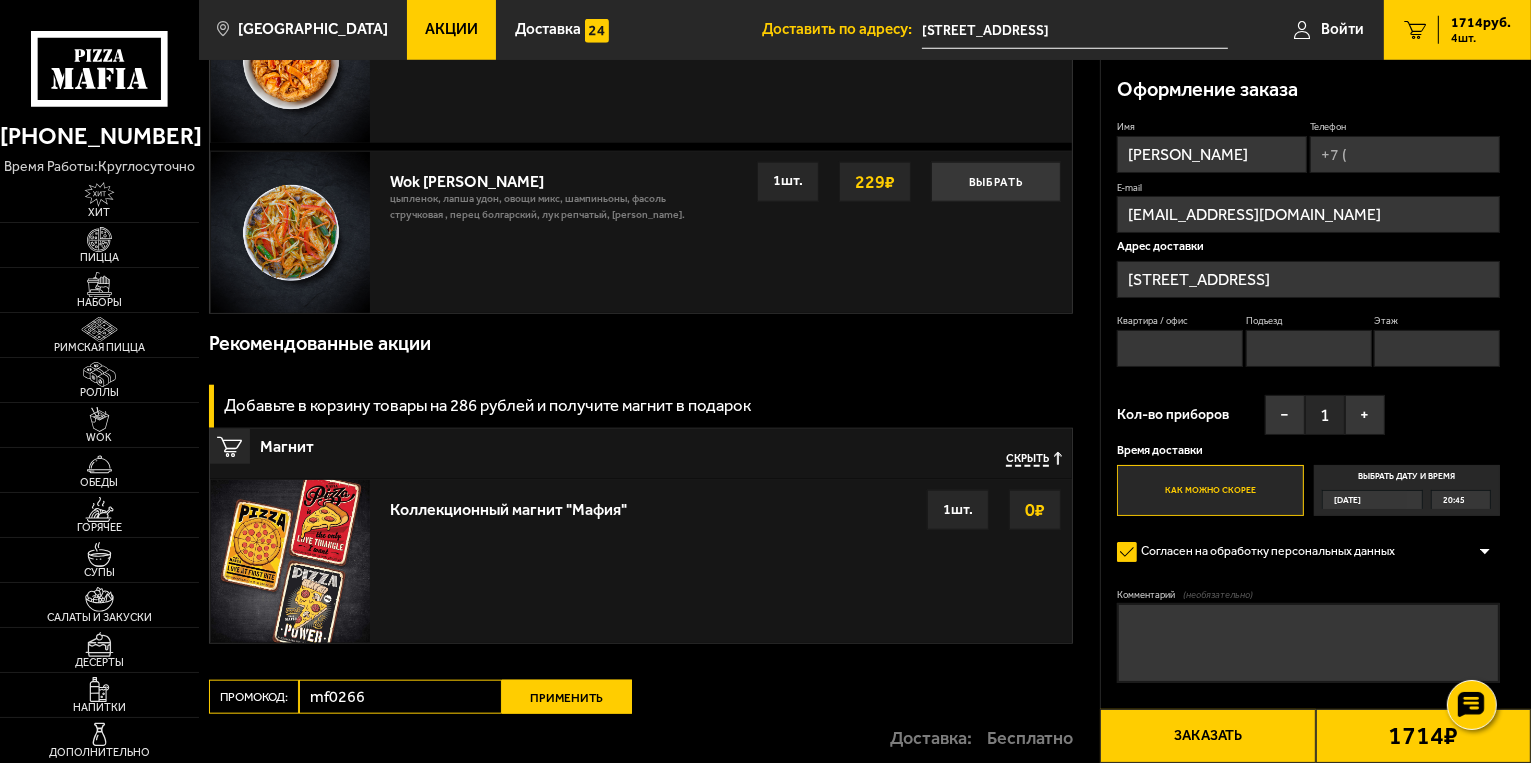 type on "mf0266" 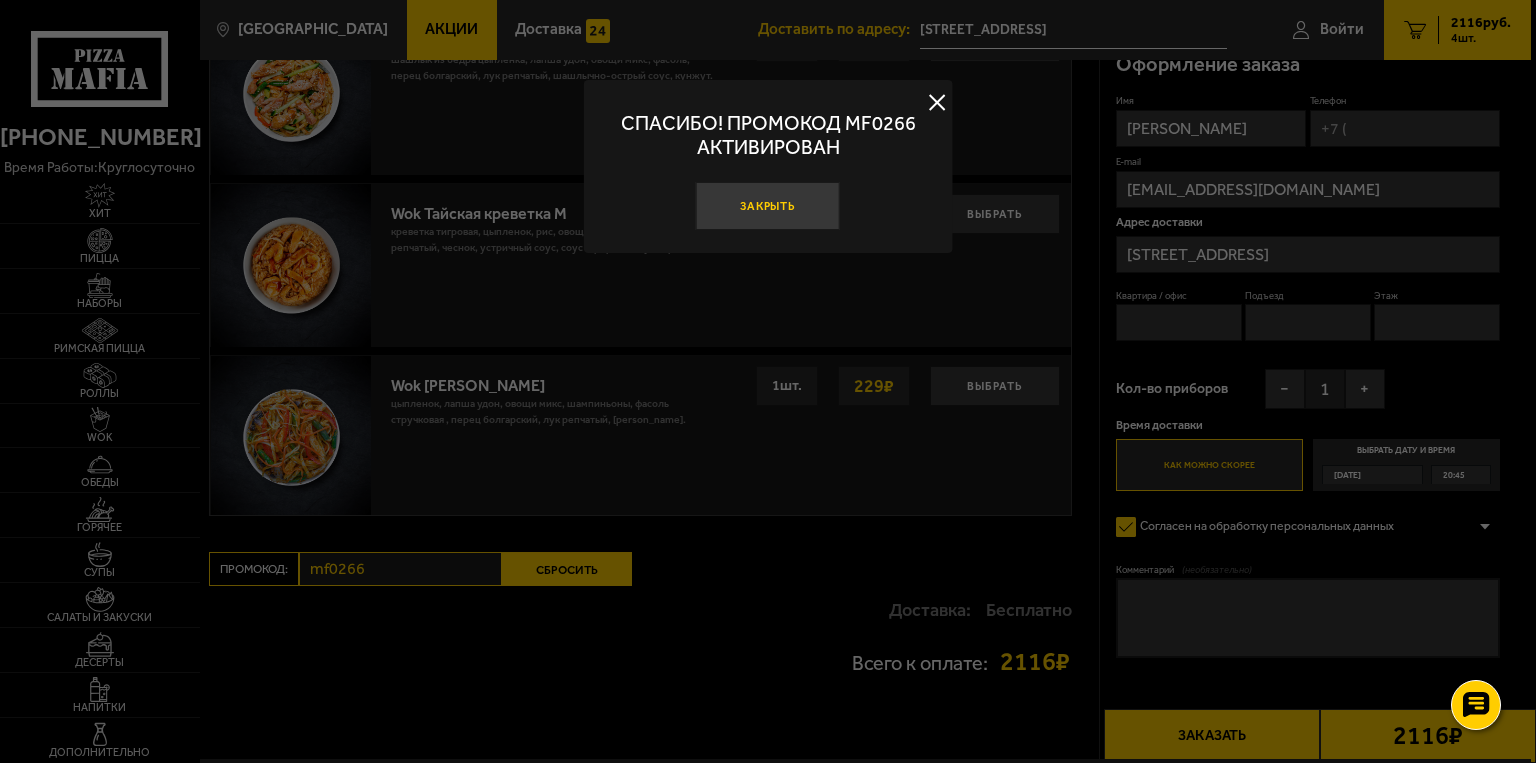 click on "Закрыть" at bounding box center [768, 206] 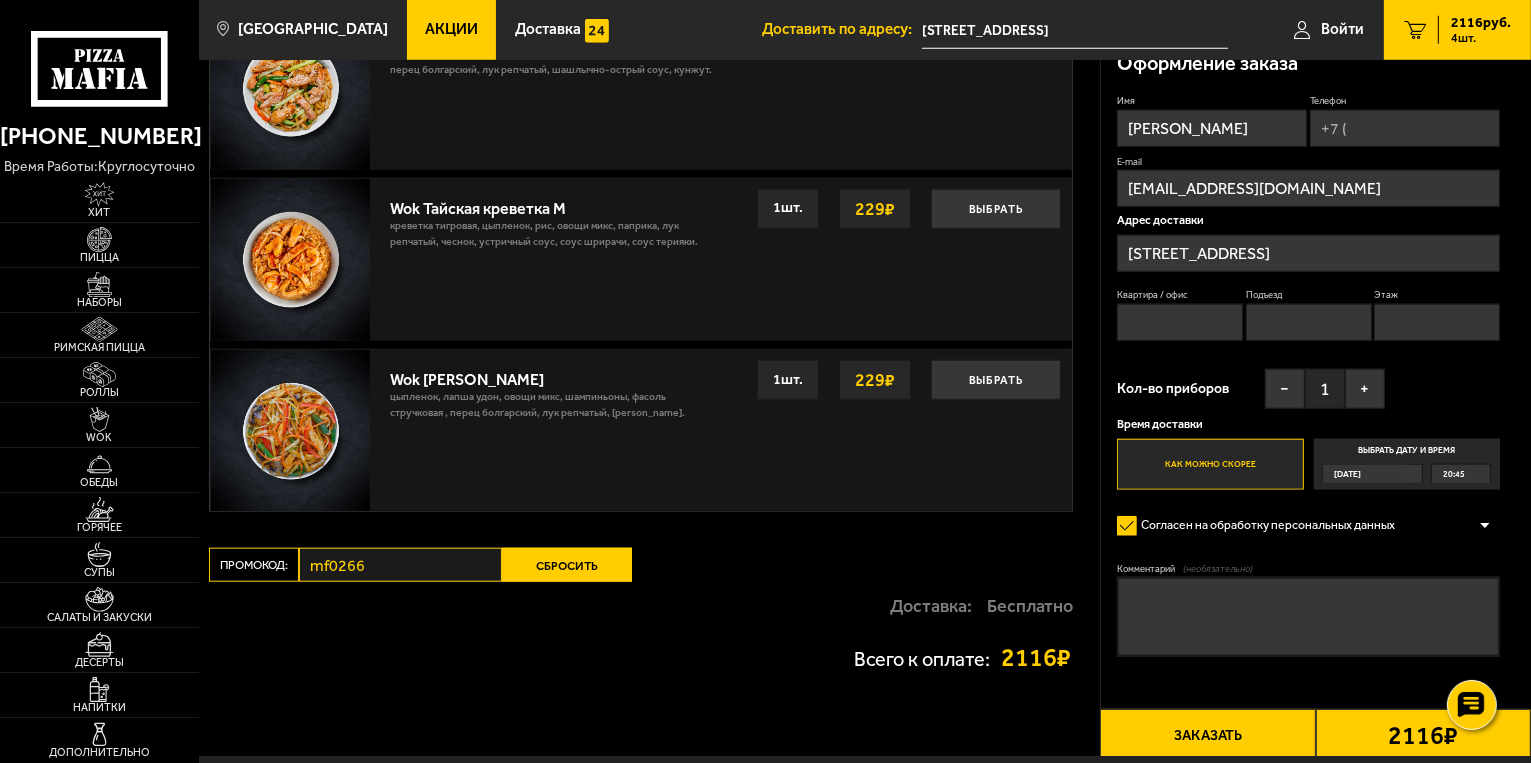 click on "Сбросить" at bounding box center [567, 565] 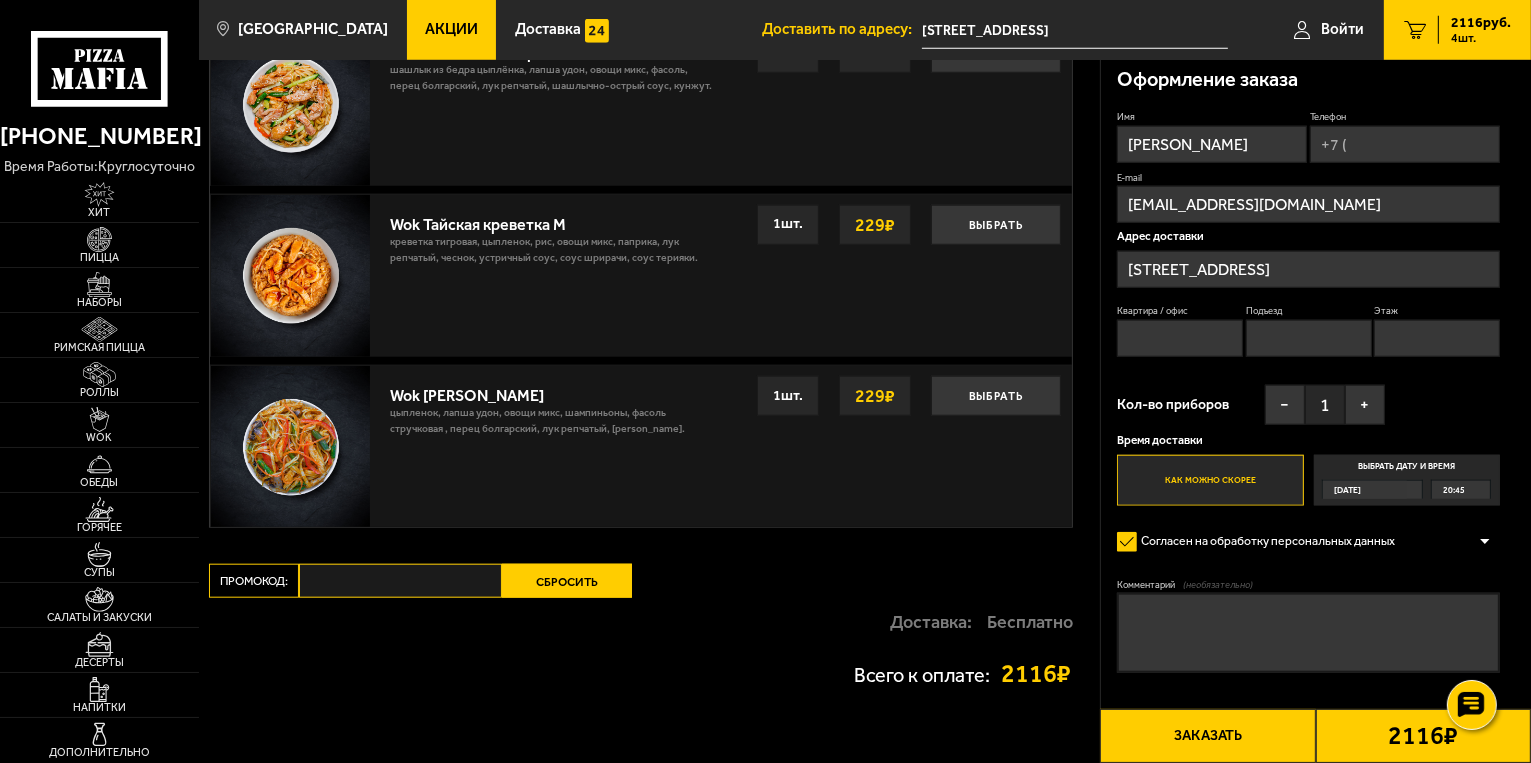 scroll, scrollTop: 1300, scrollLeft: 0, axis: vertical 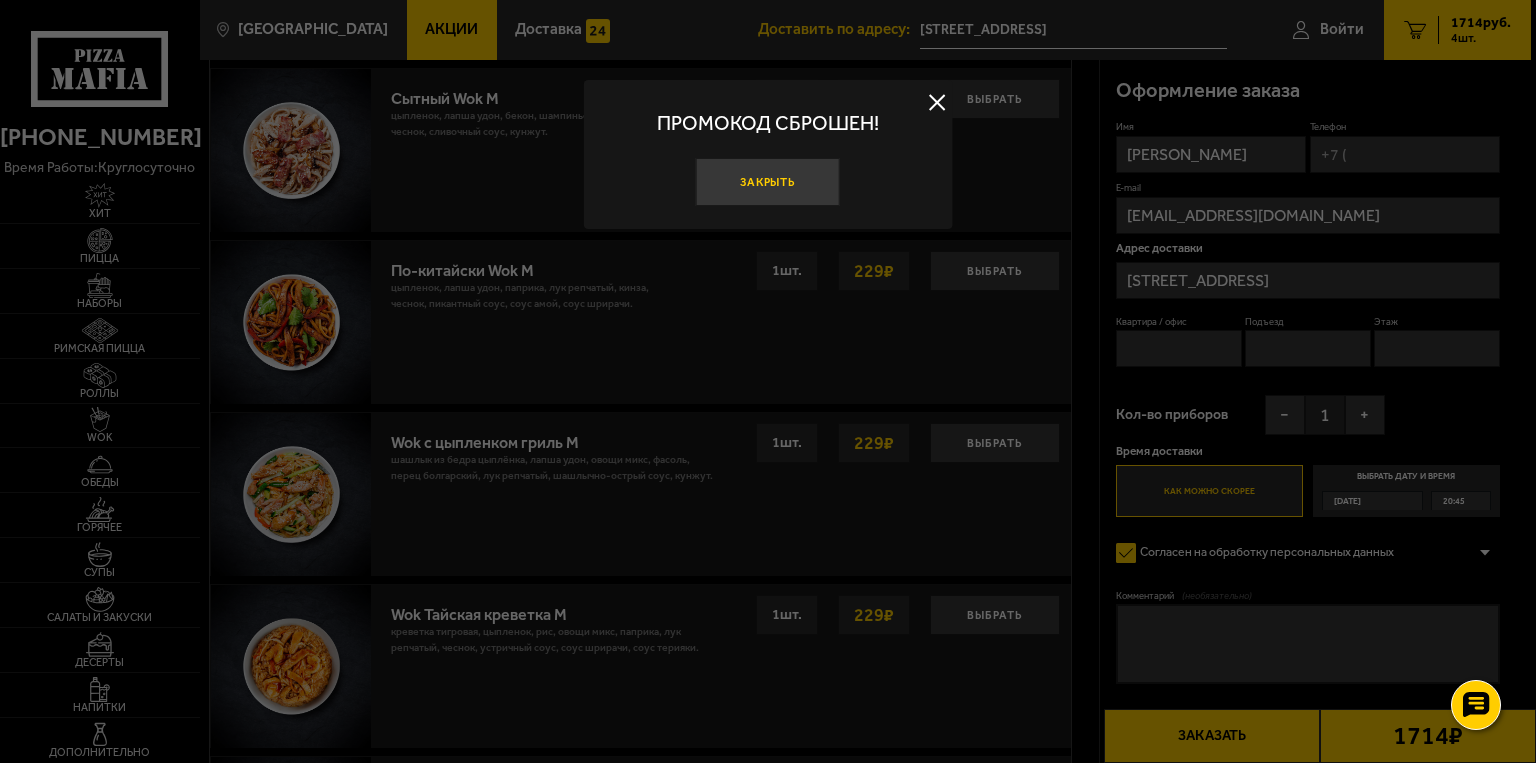click on "Закрыть" at bounding box center (768, 182) 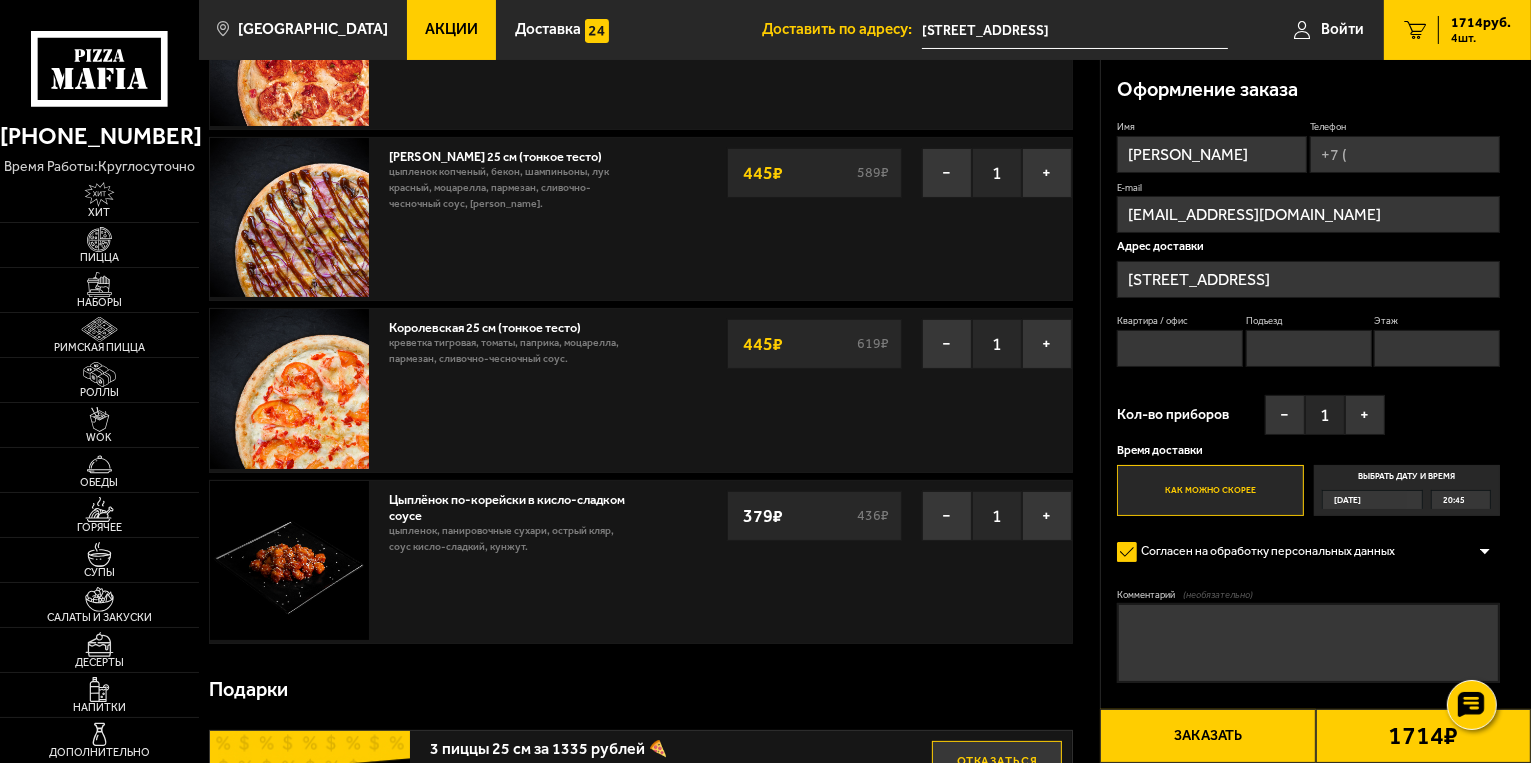 scroll, scrollTop: 100, scrollLeft: 0, axis: vertical 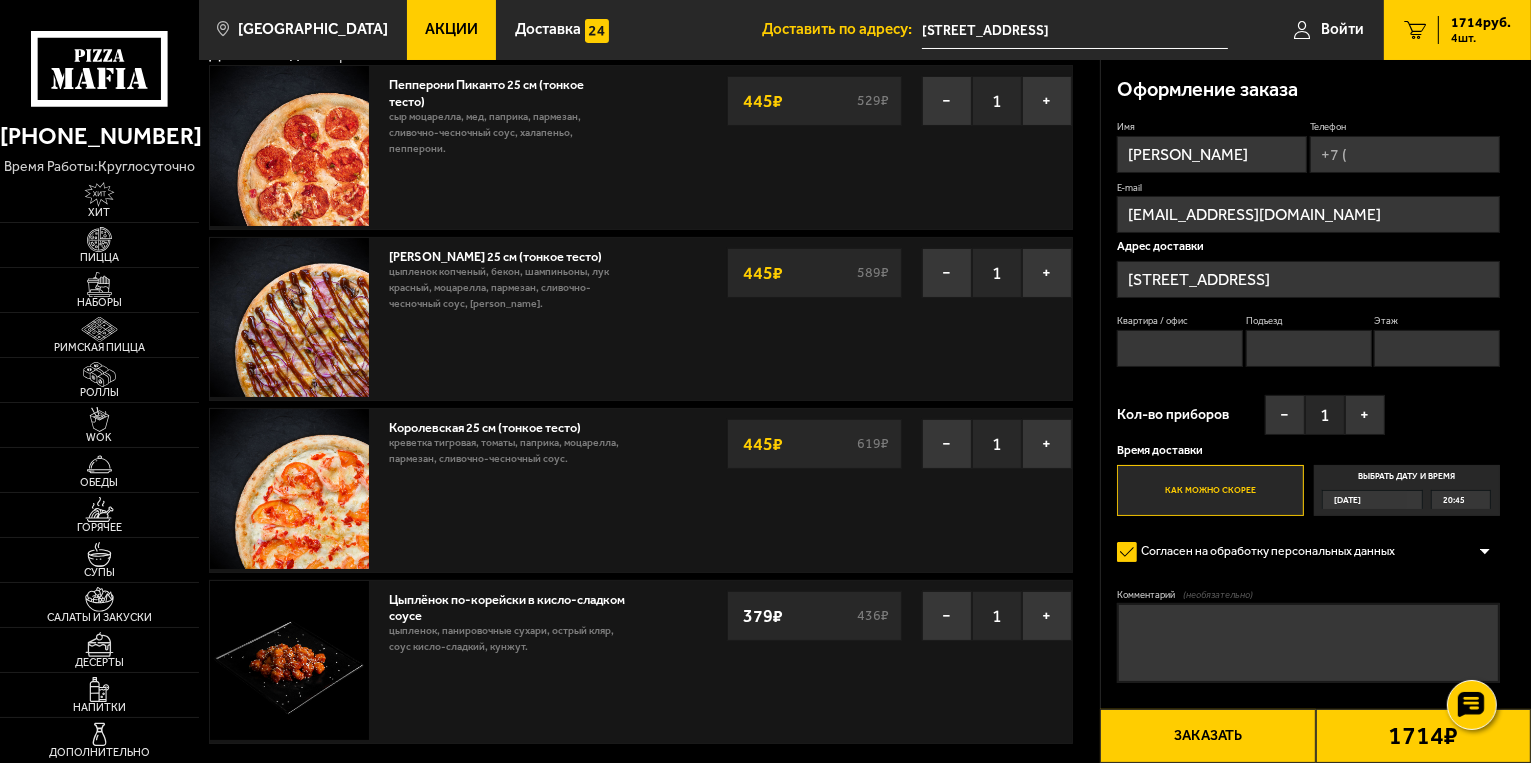 click on "Телефон" at bounding box center (1405, 154) 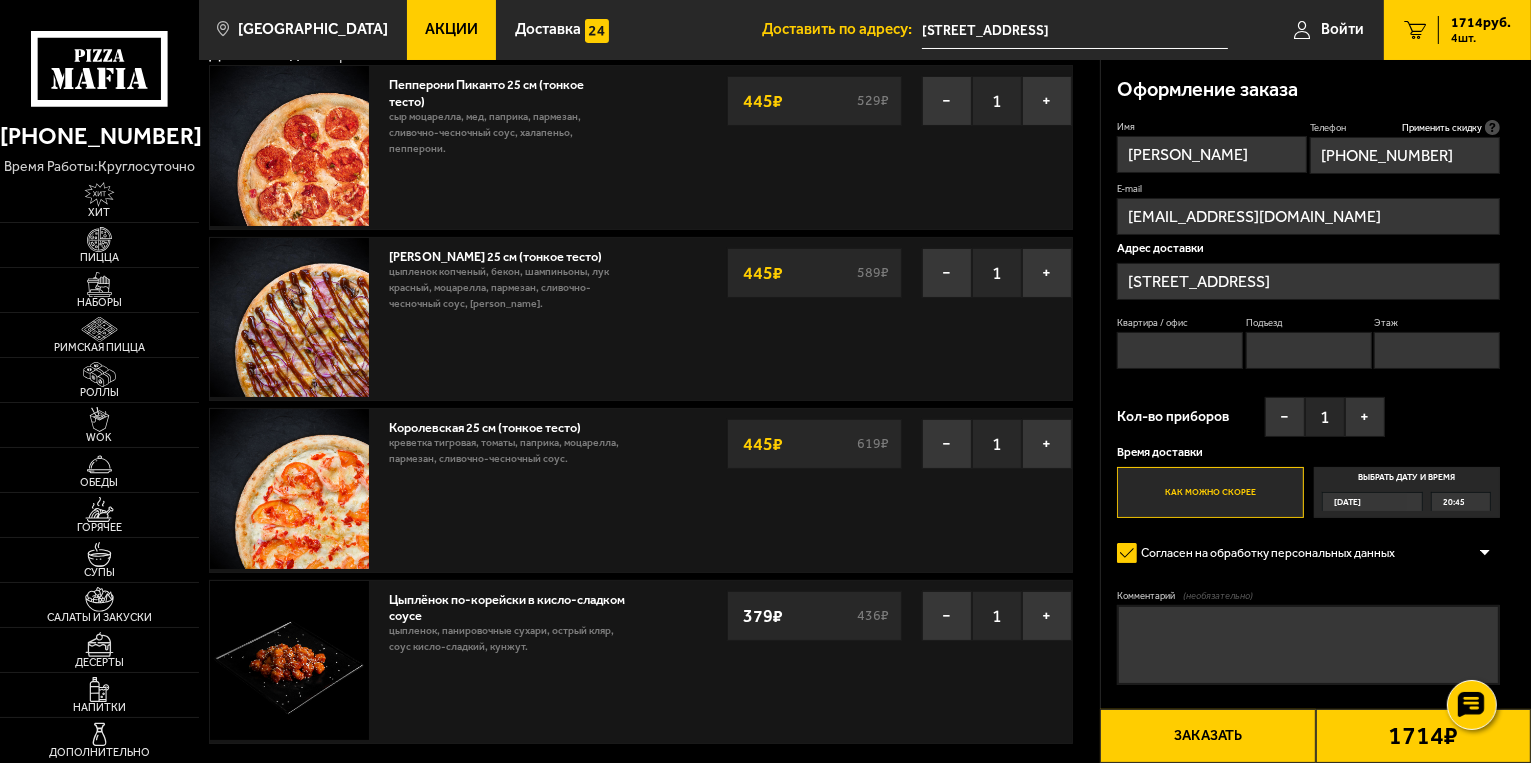 type on "[PHONE_NUMBER]" 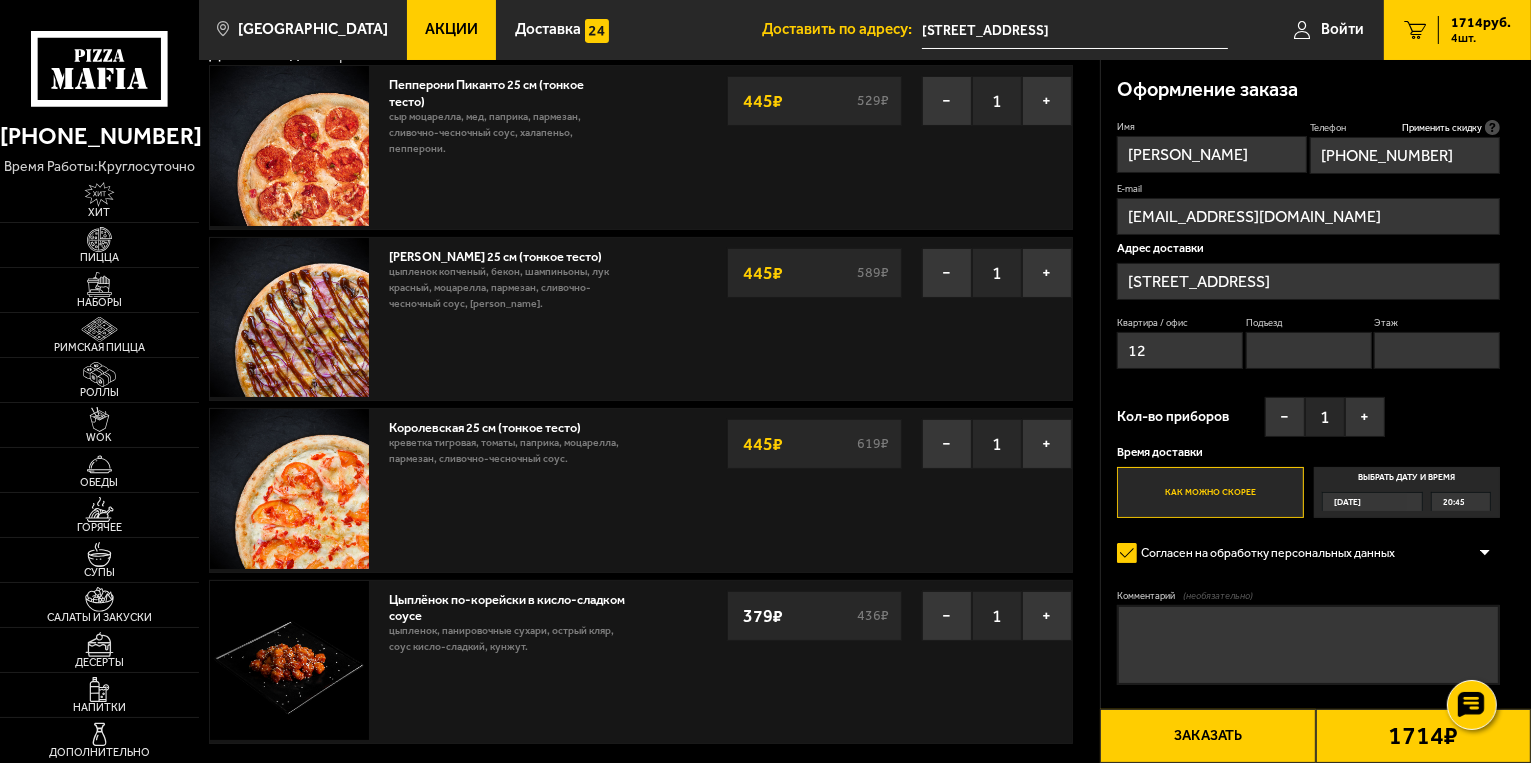 type on "12" 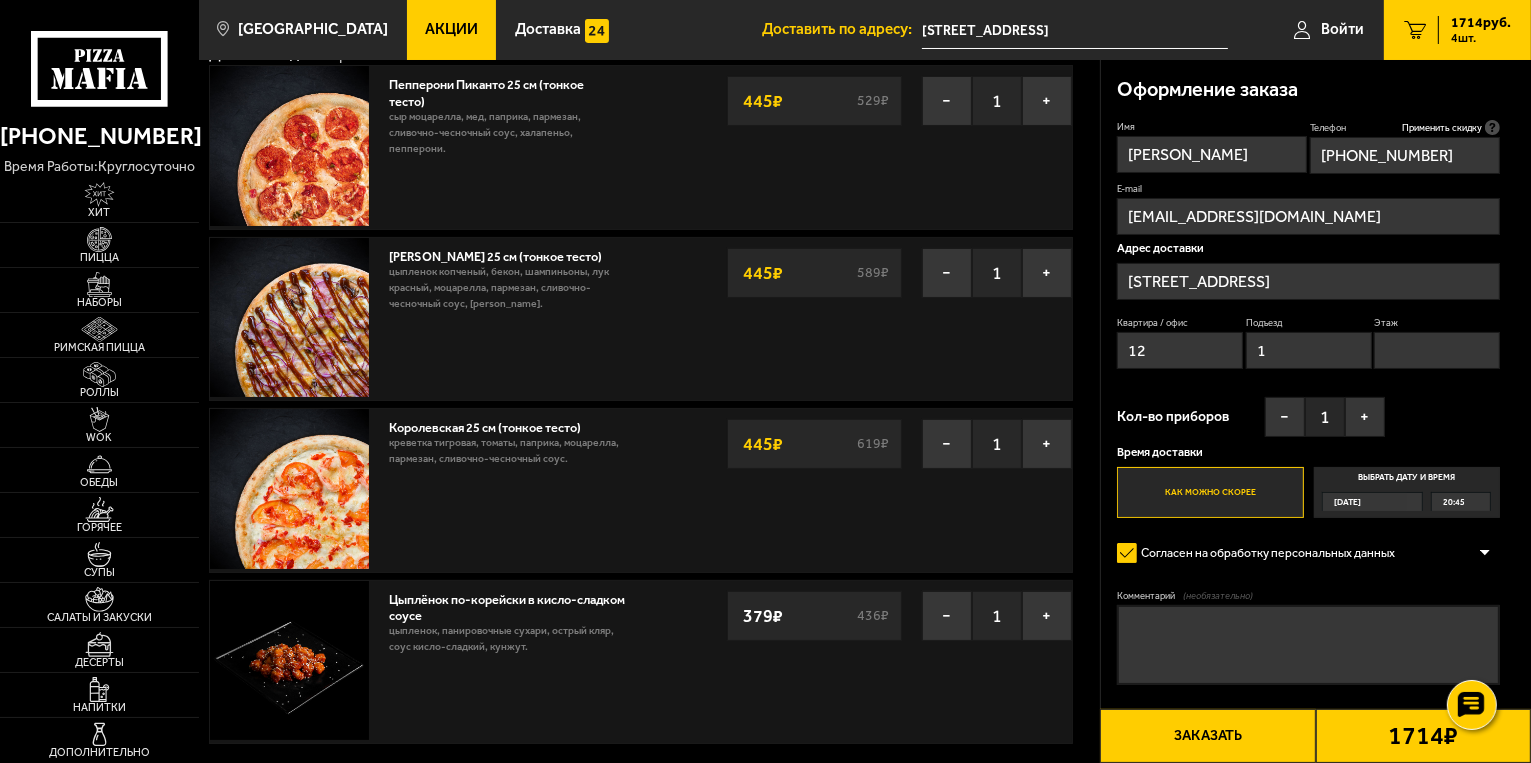 type on "1" 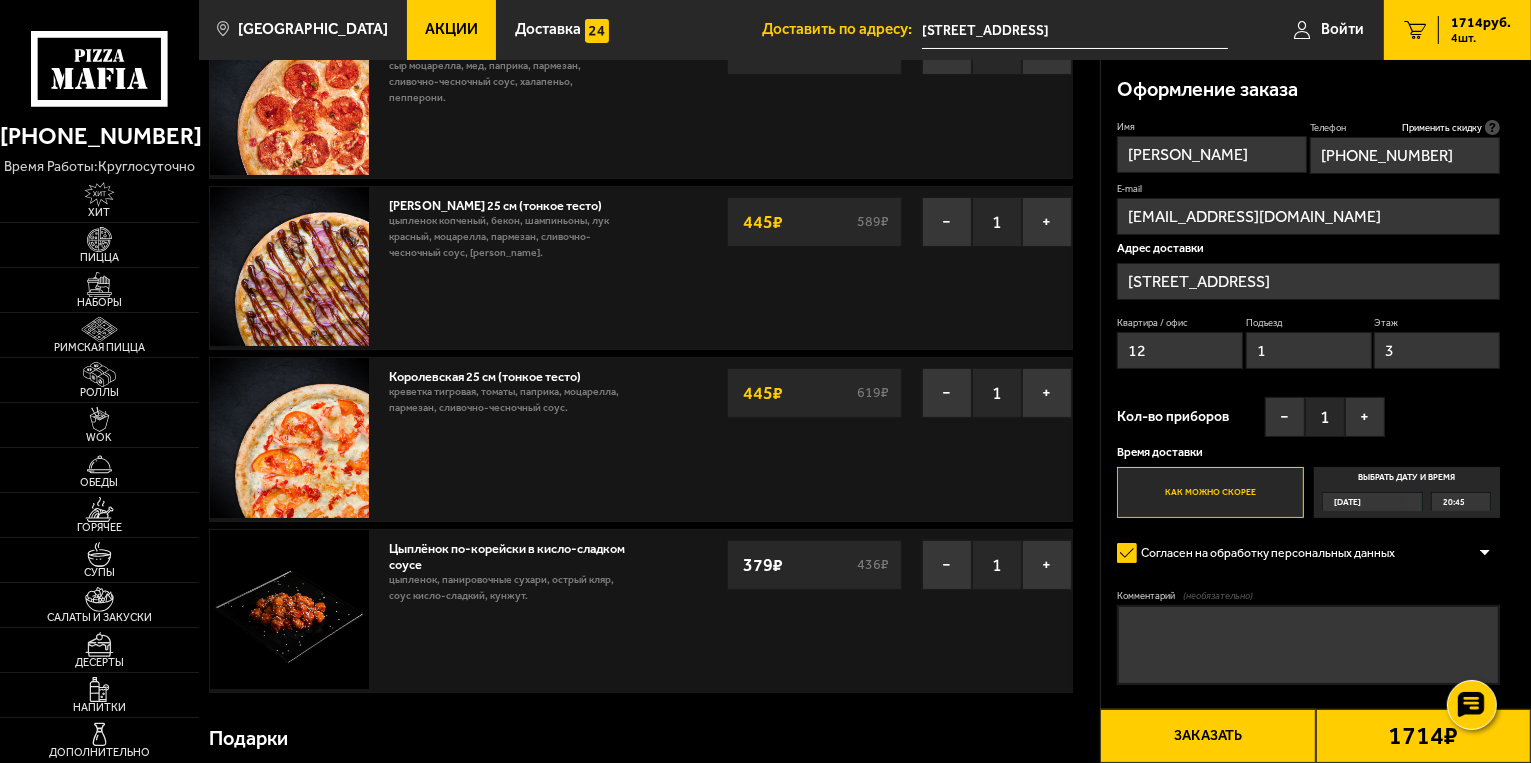 scroll, scrollTop: 200, scrollLeft: 0, axis: vertical 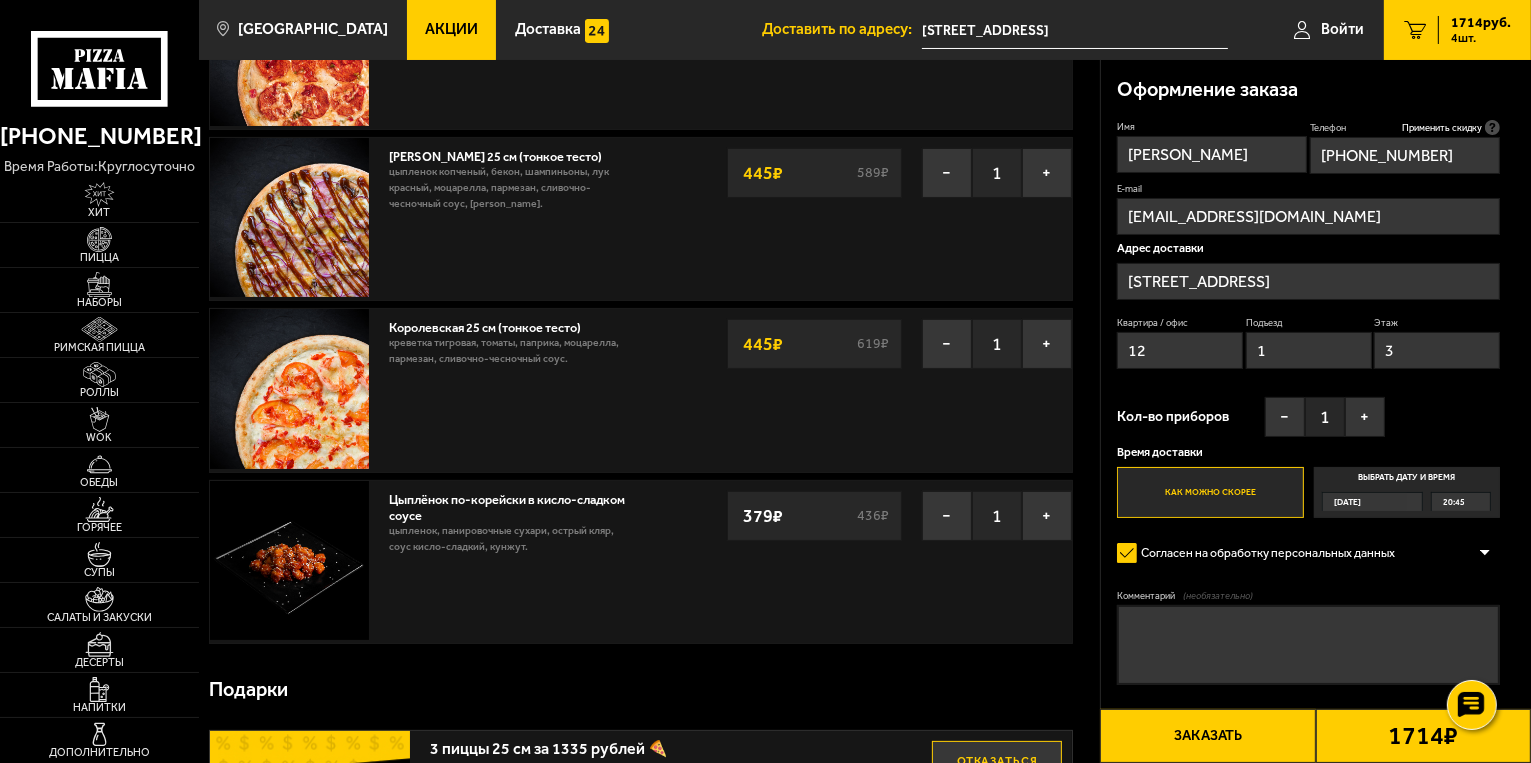 type on "3" 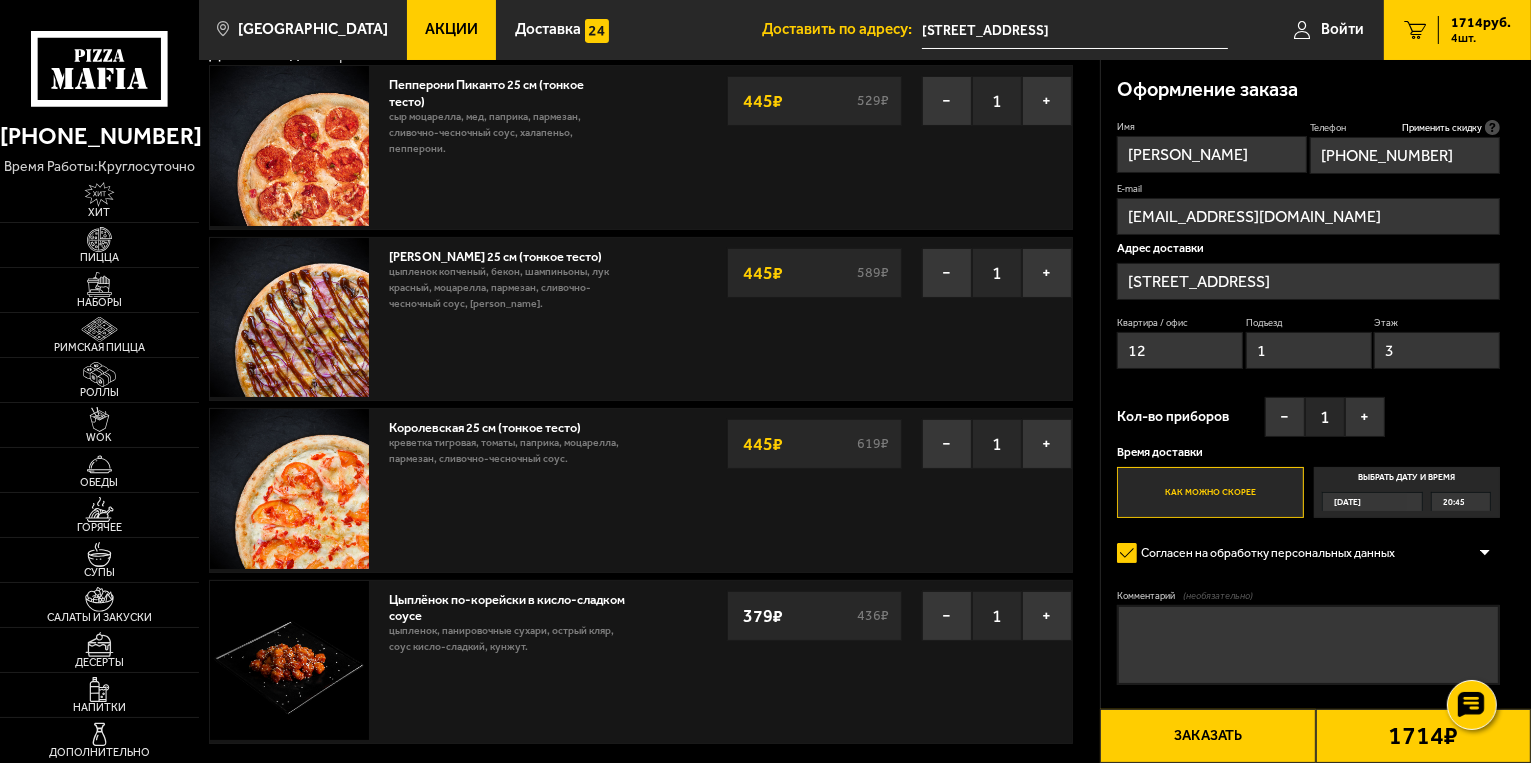 scroll, scrollTop: 0, scrollLeft: 0, axis: both 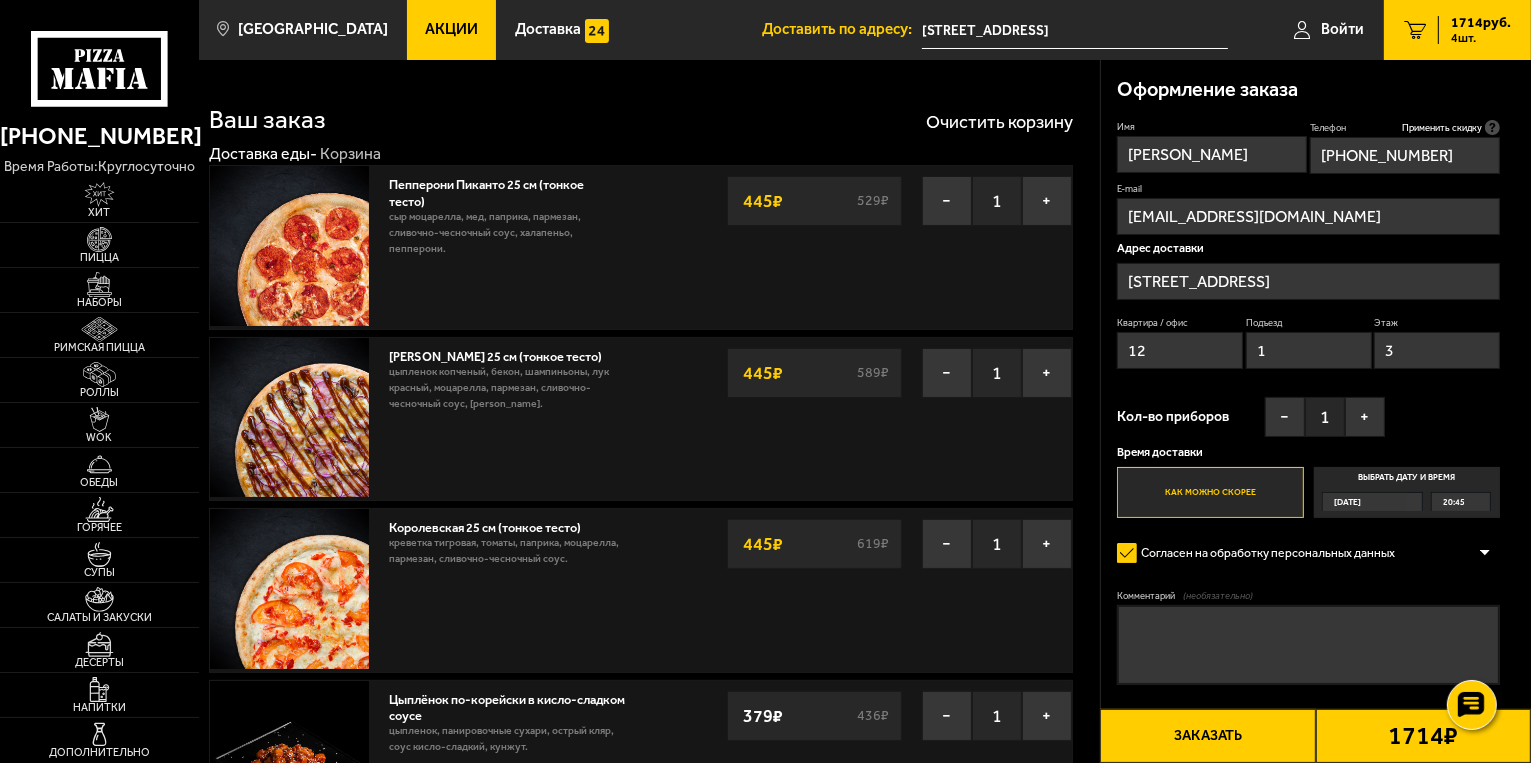 click on "Заказать" at bounding box center (1207, 736) 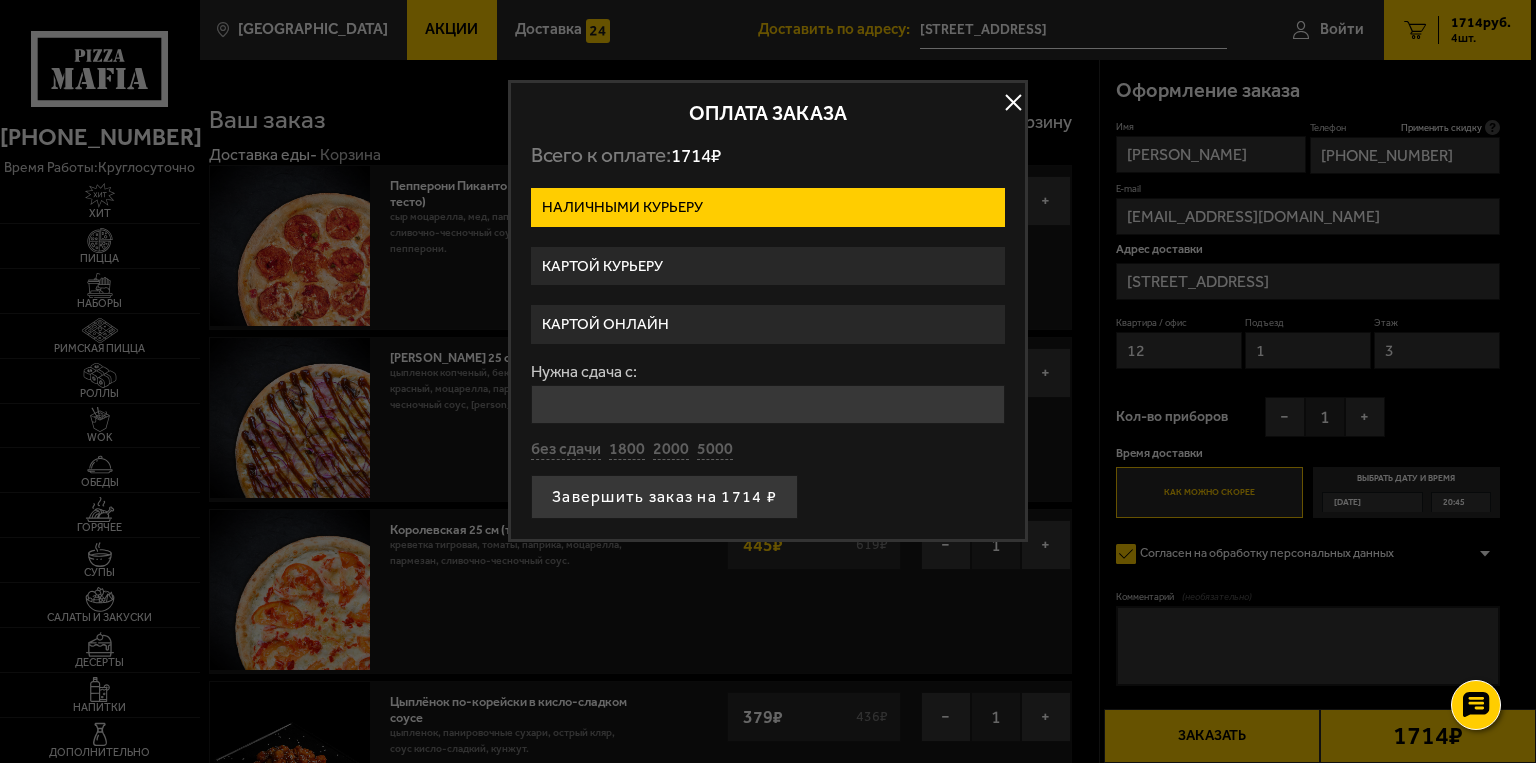 click on "Картой онлайн" at bounding box center (768, 324) 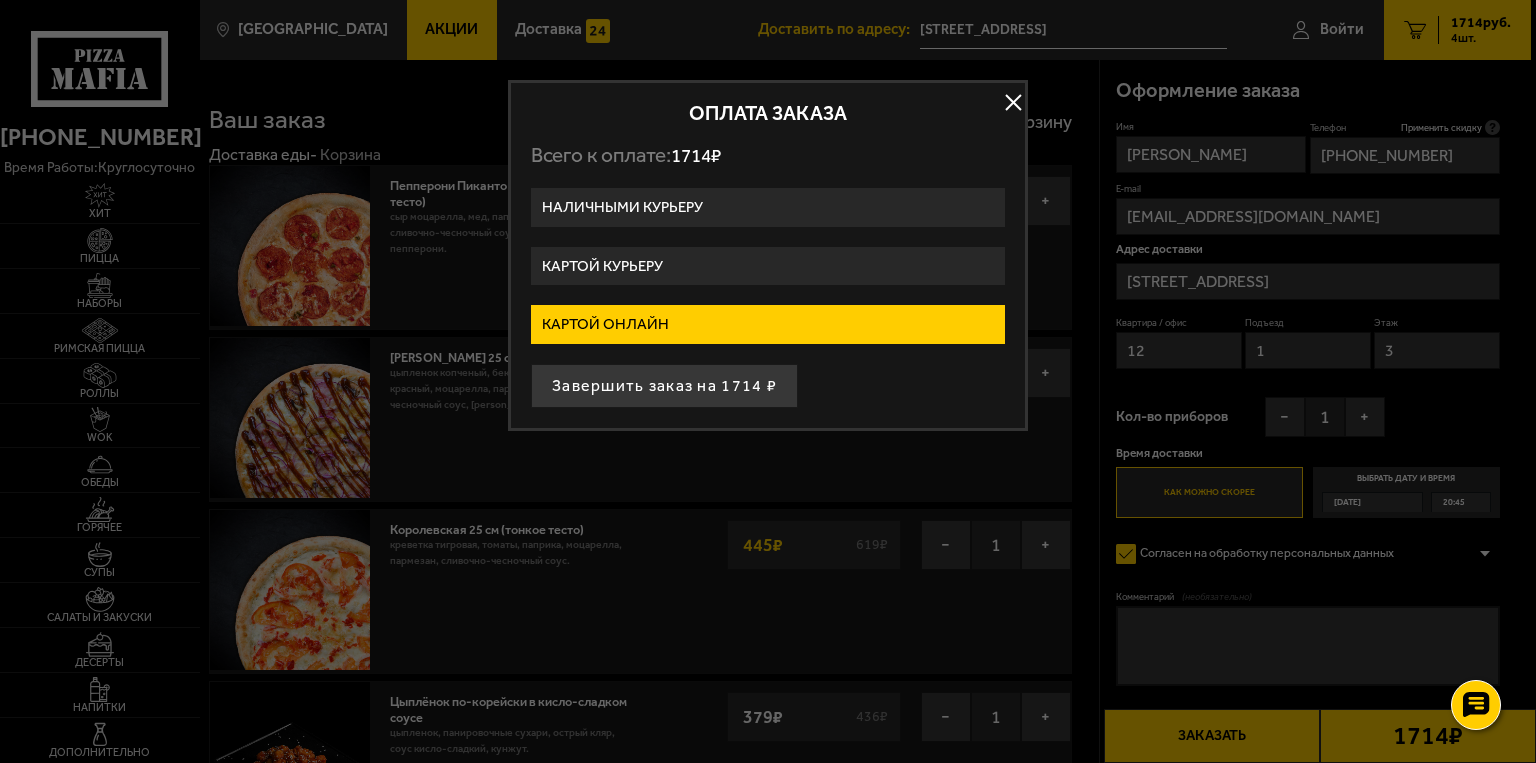 click on "Картой курьеру" at bounding box center (768, 266) 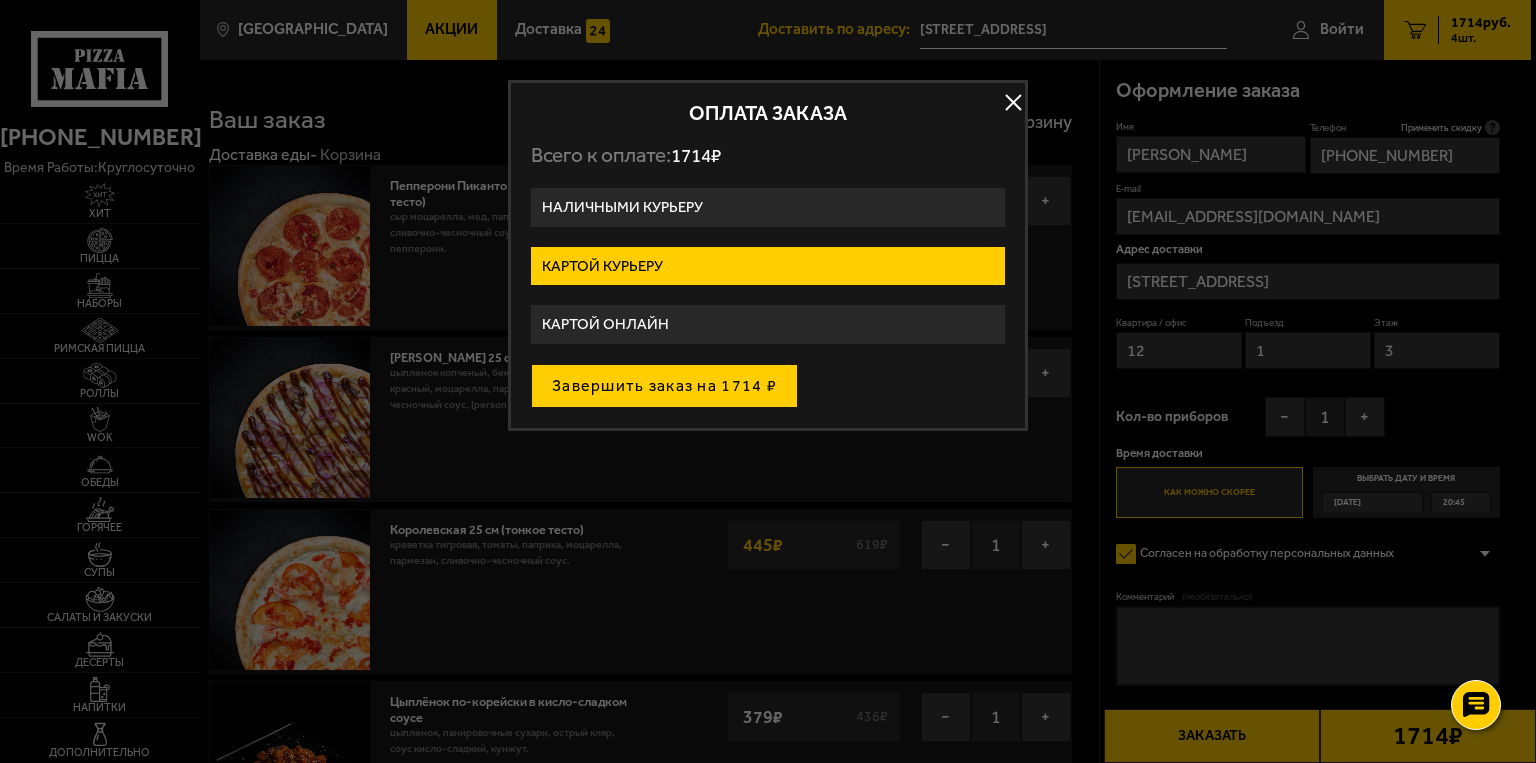 click on "Завершить заказ на 1714 ₽" at bounding box center (664, 386) 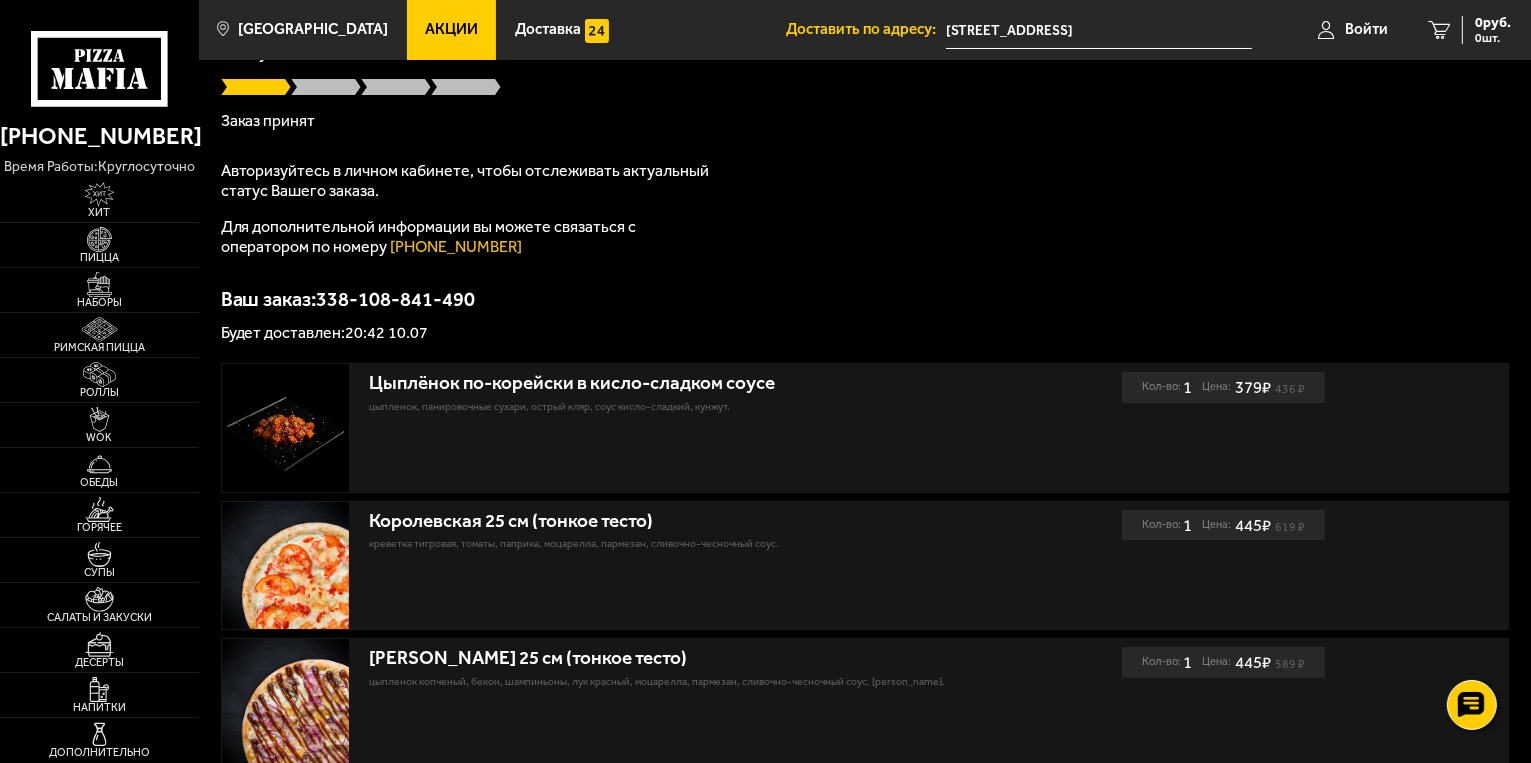 scroll, scrollTop: 0, scrollLeft: 0, axis: both 